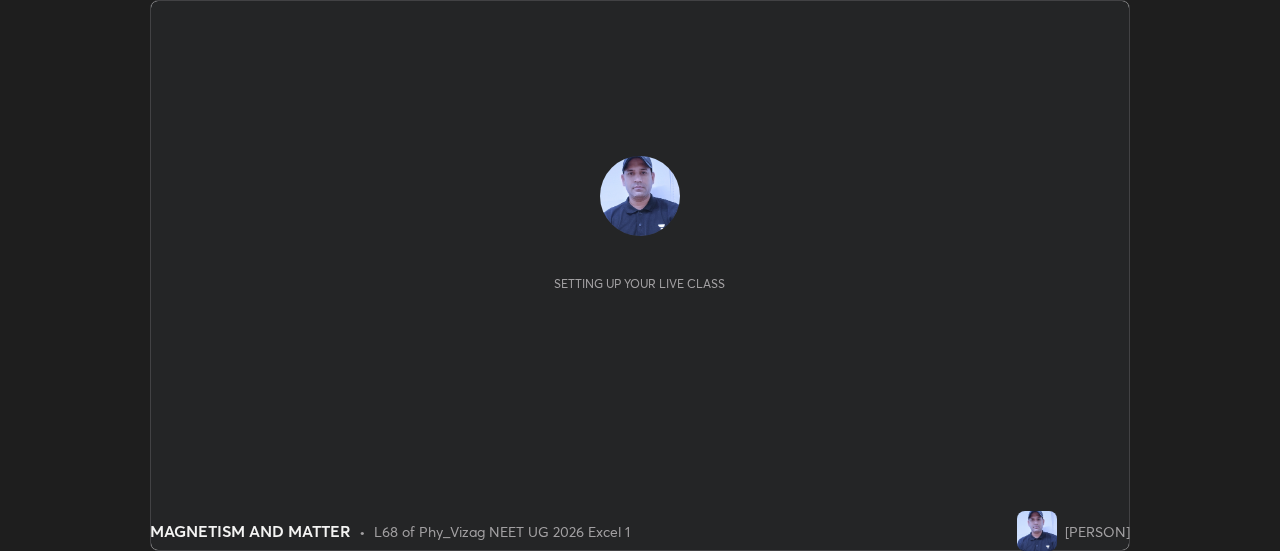 scroll, scrollTop: 0, scrollLeft: 0, axis: both 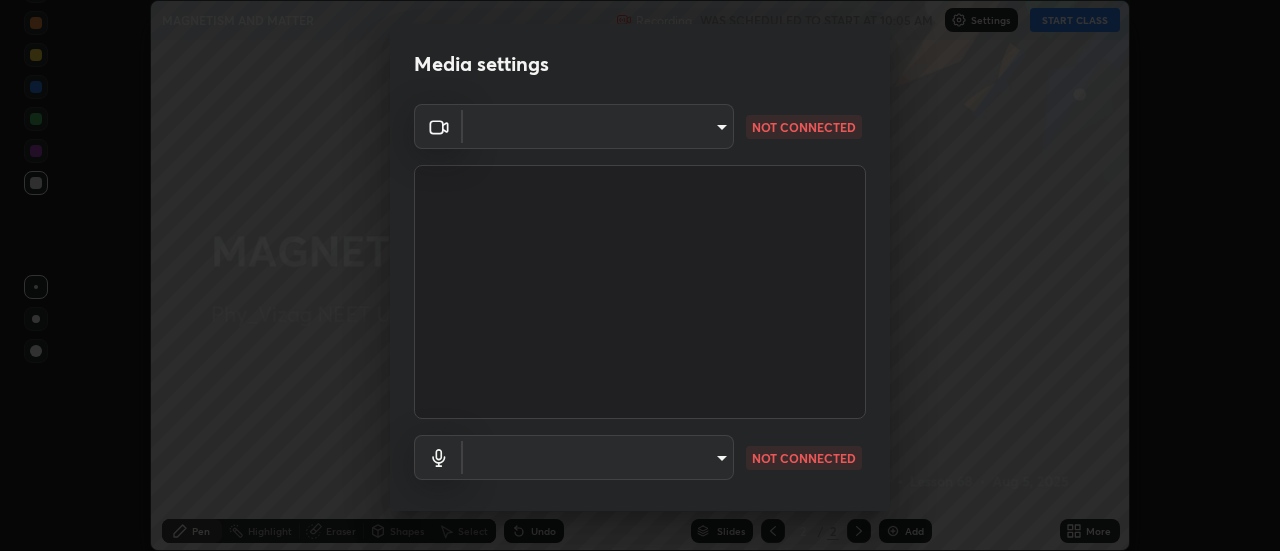type on "acbb6098d6471371aa14d93c8858c27fd70b427109662103d823130ddc3b5b06" 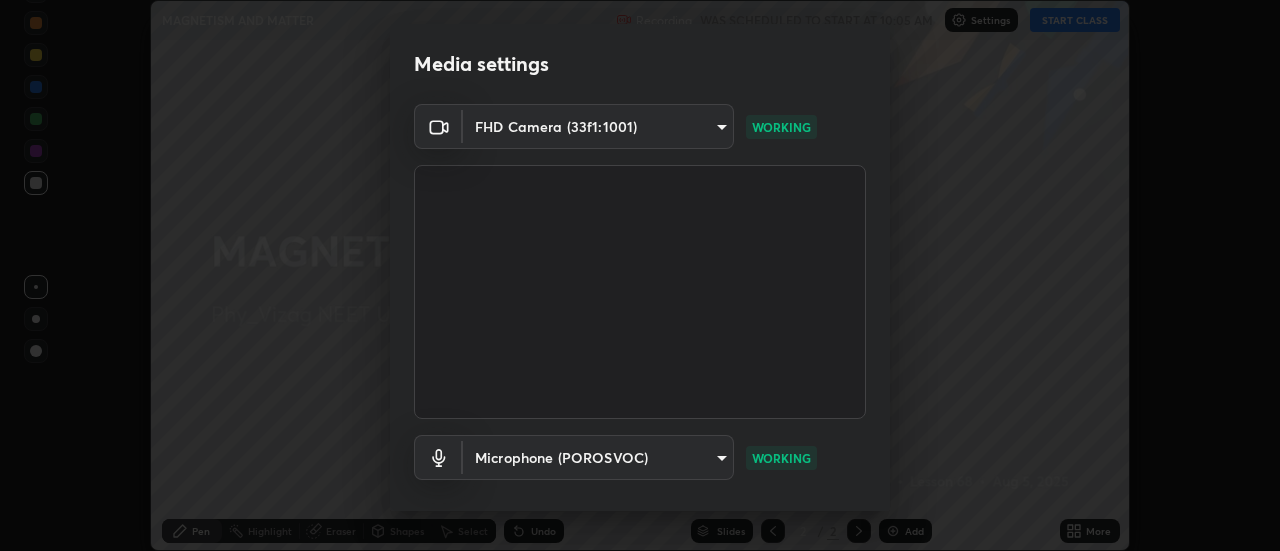 scroll, scrollTop: 105, scrollLeft: 0, axis: vertical 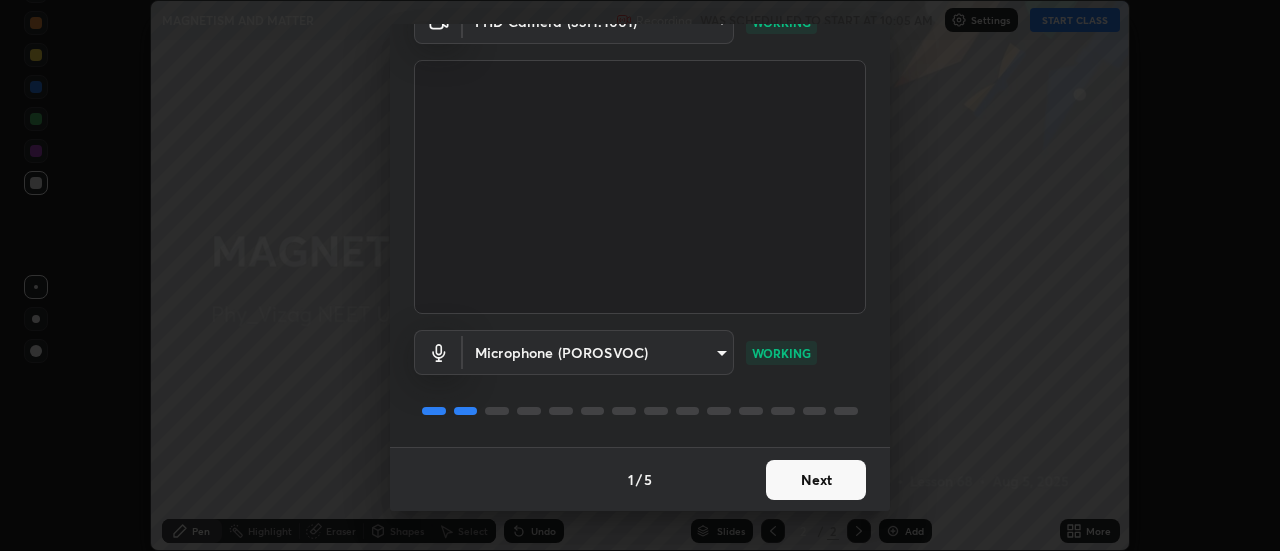 click on "Next" at bounding box center [816, 480] 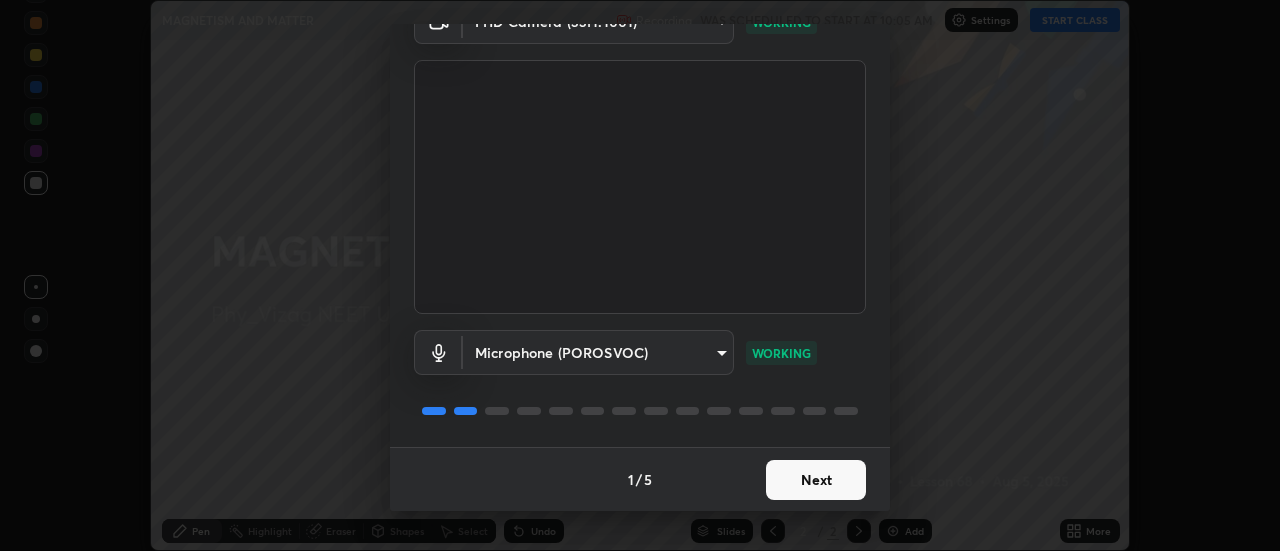 scroll, scrollTop: 0, scrollLeft: 0, axis: both 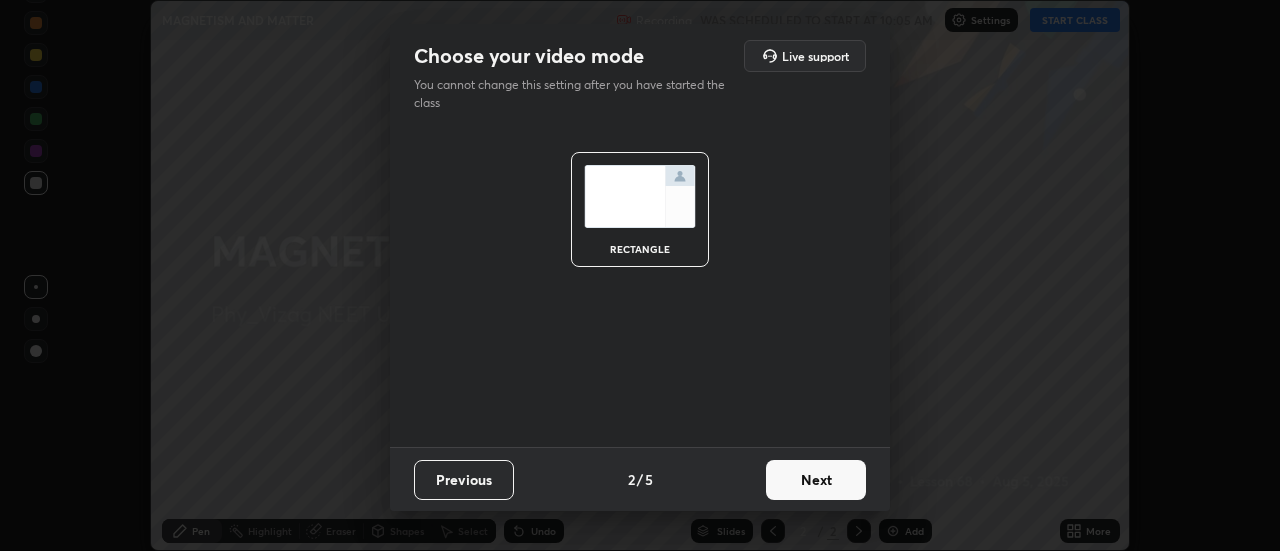 click on "Next" at bounding box center (816, 480) 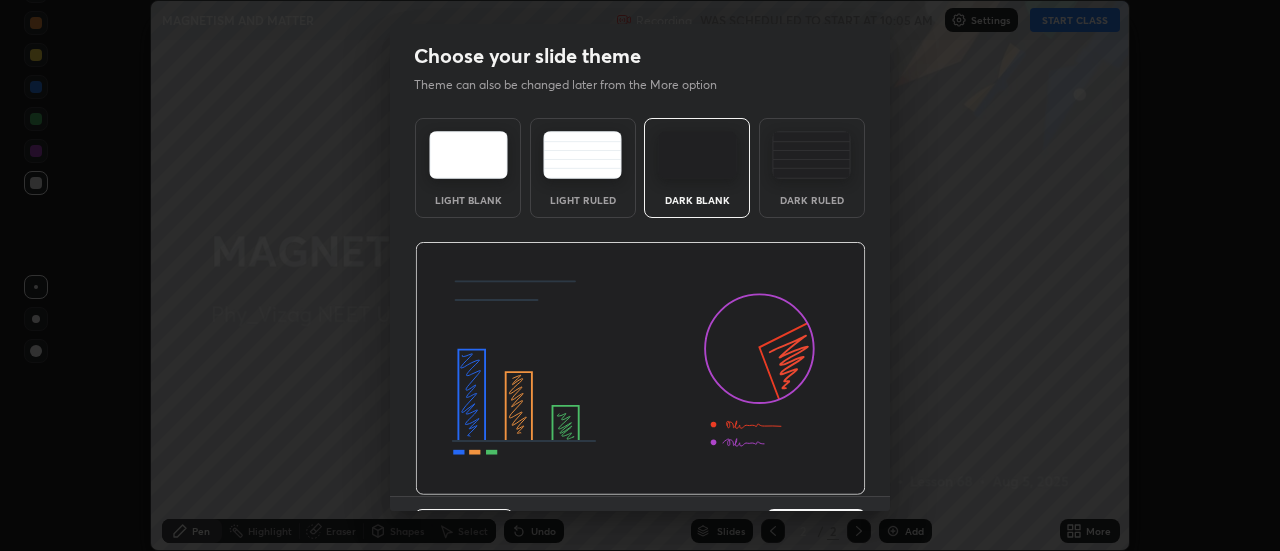 click at bounding box center [640, 369] 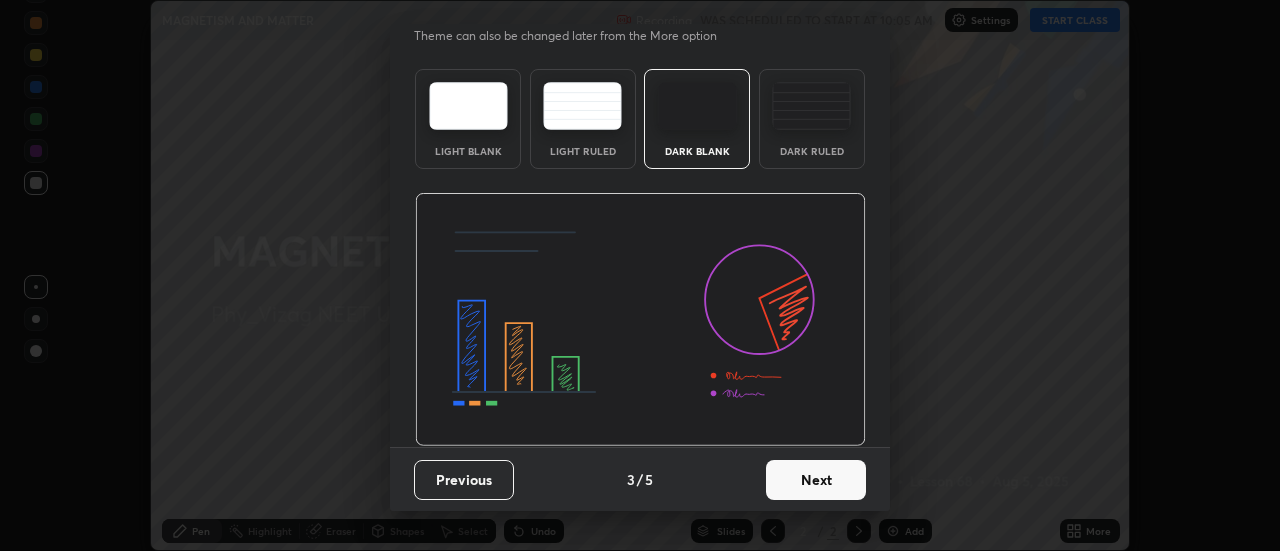 click on "Next" at bounding box center (816, 480) 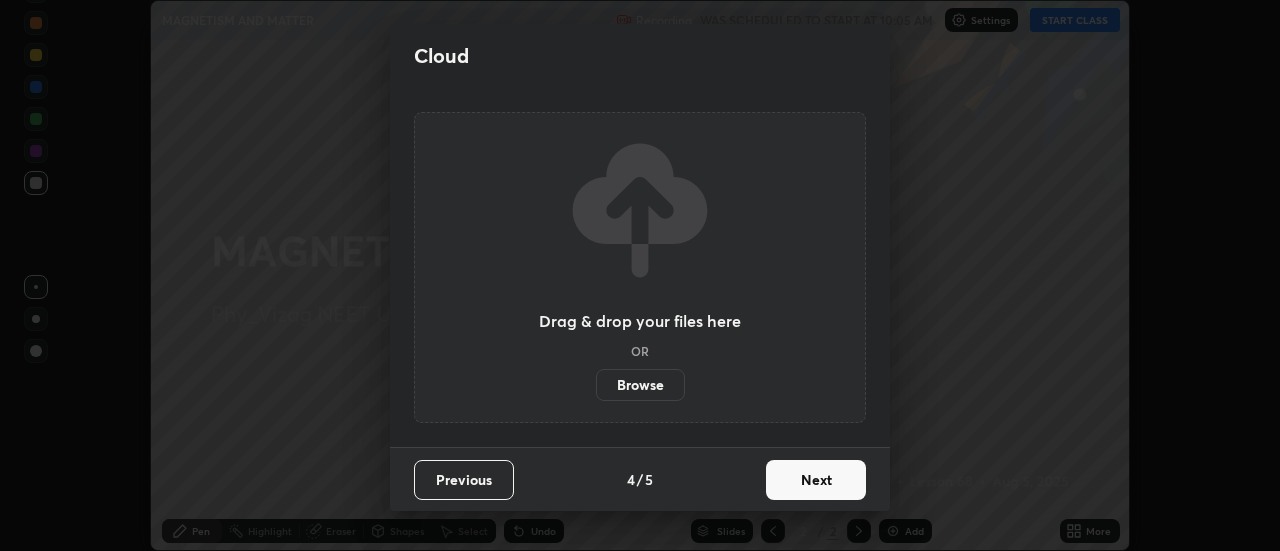 scroll, scrollTop: 0, scrollLeft: 0, axis: both 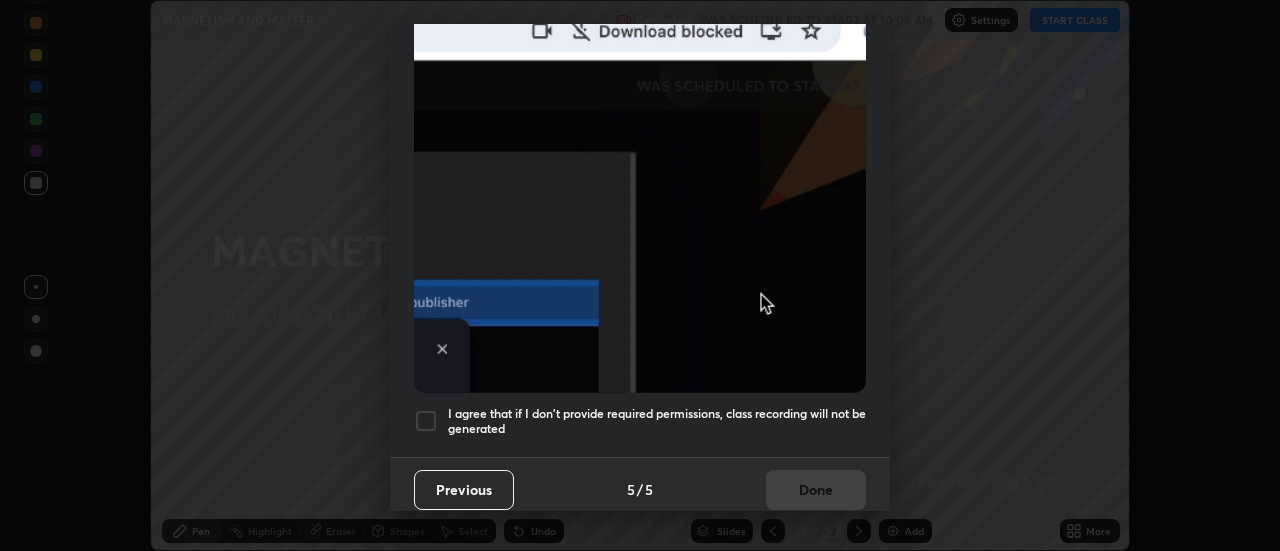 click at bounding box center (426, 421) 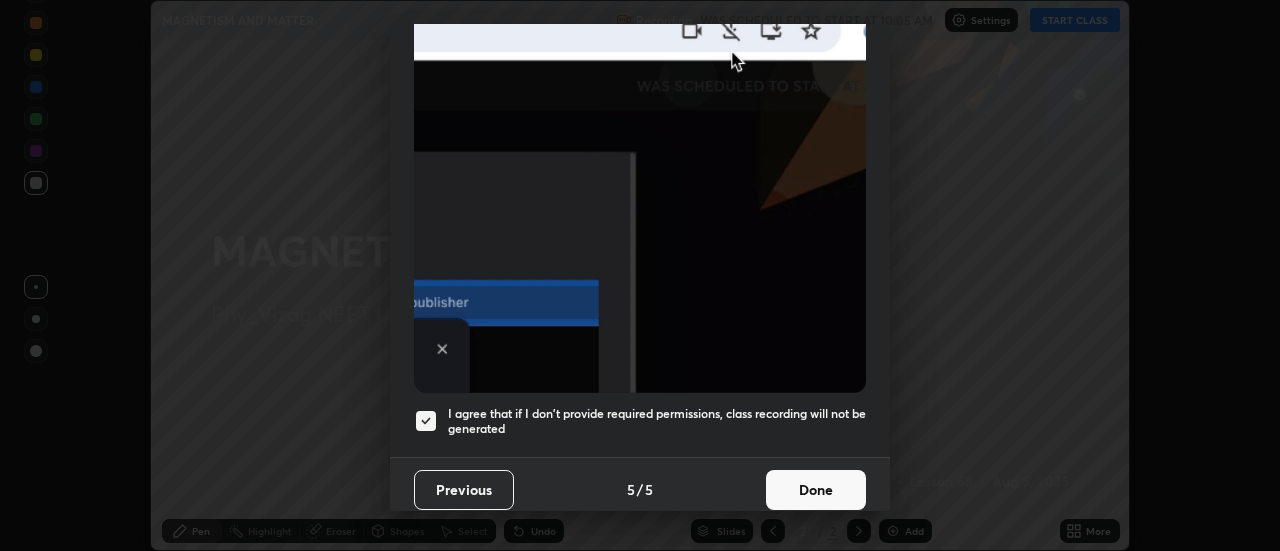 click on "Done" at bounding box center [816, 490] 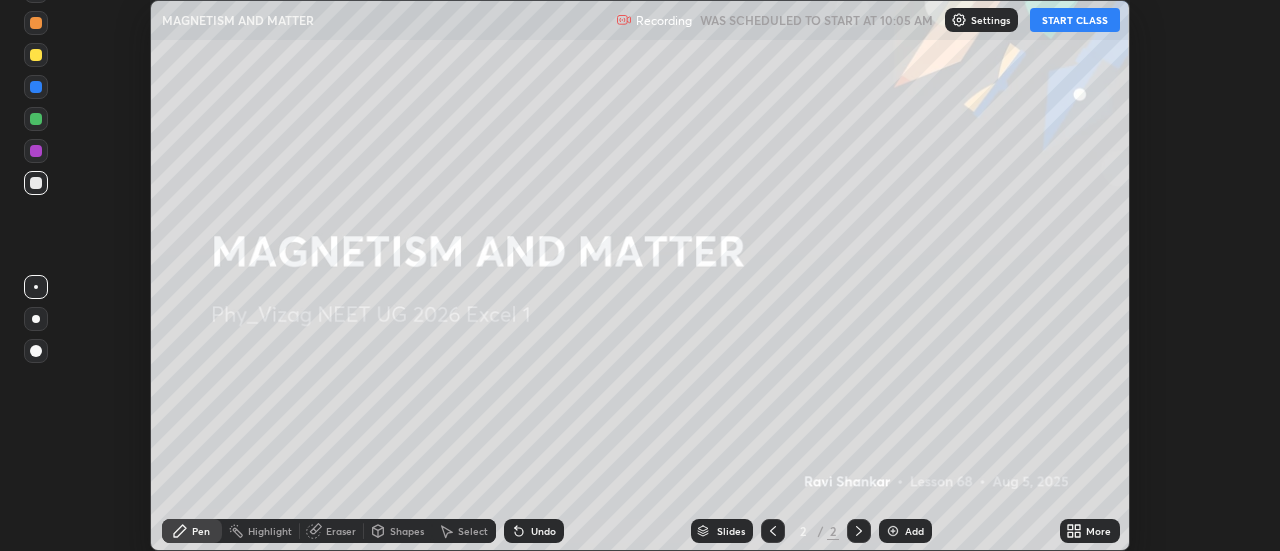 click on "START CLASS" at bounding box center [1075, 20] 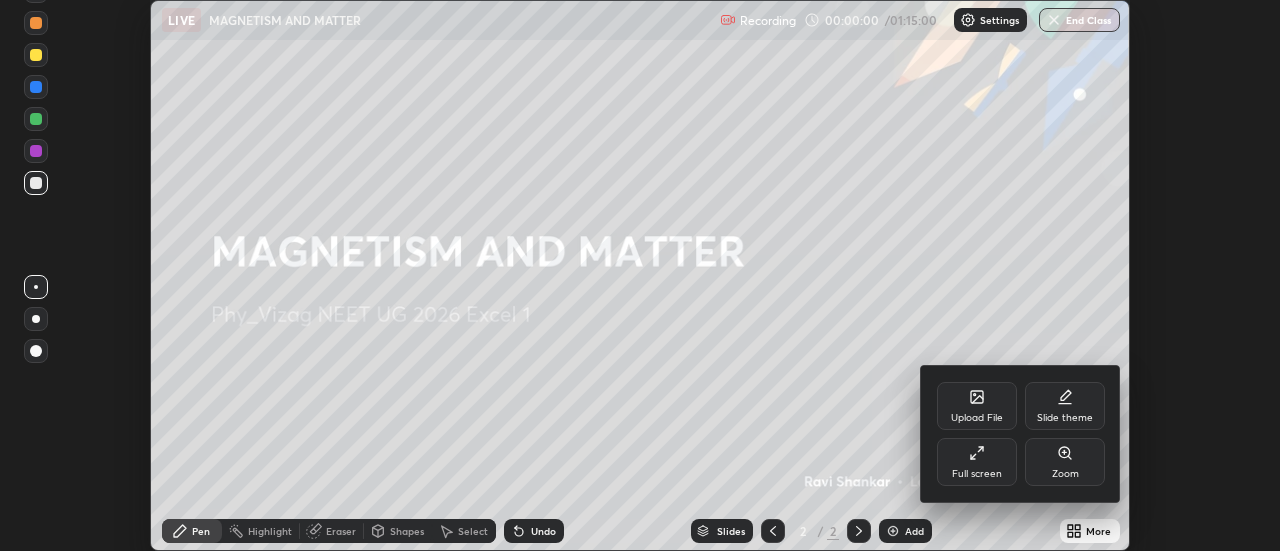 click on "Full screen" at bounding box center [977, 474] 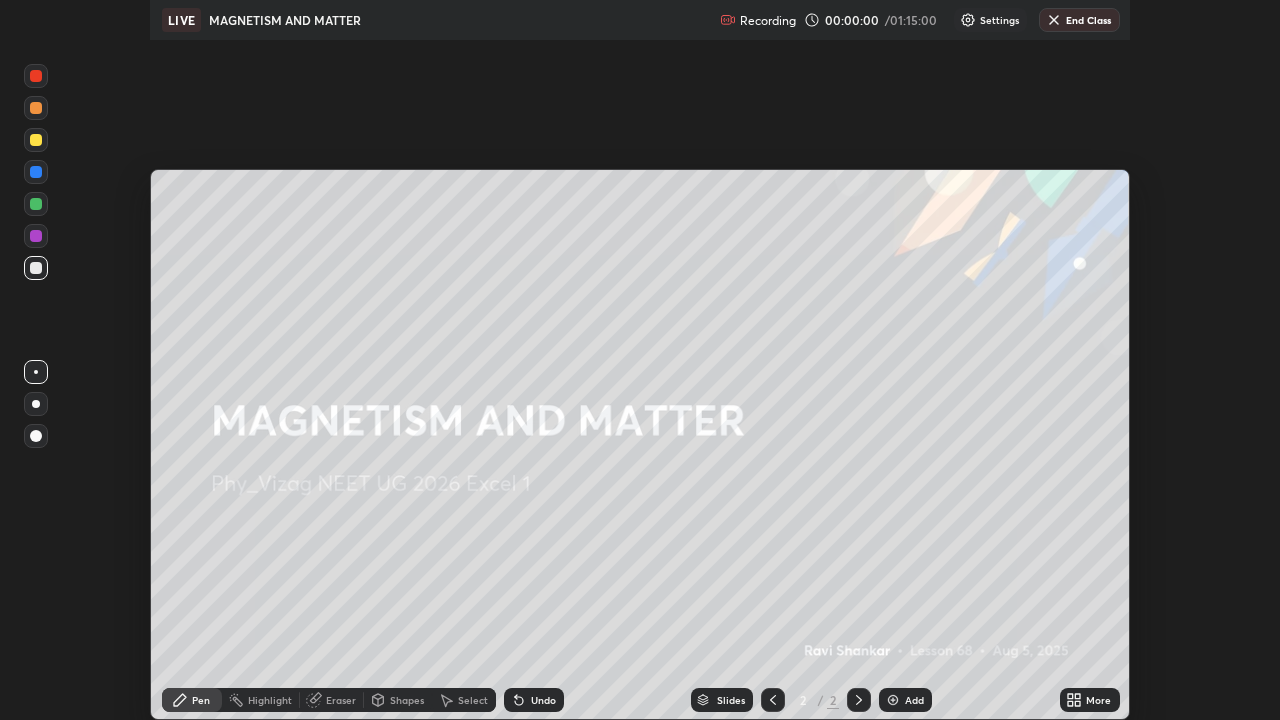 scroll, scrollTop: 99280, scrollLeft: 98720, axis: both 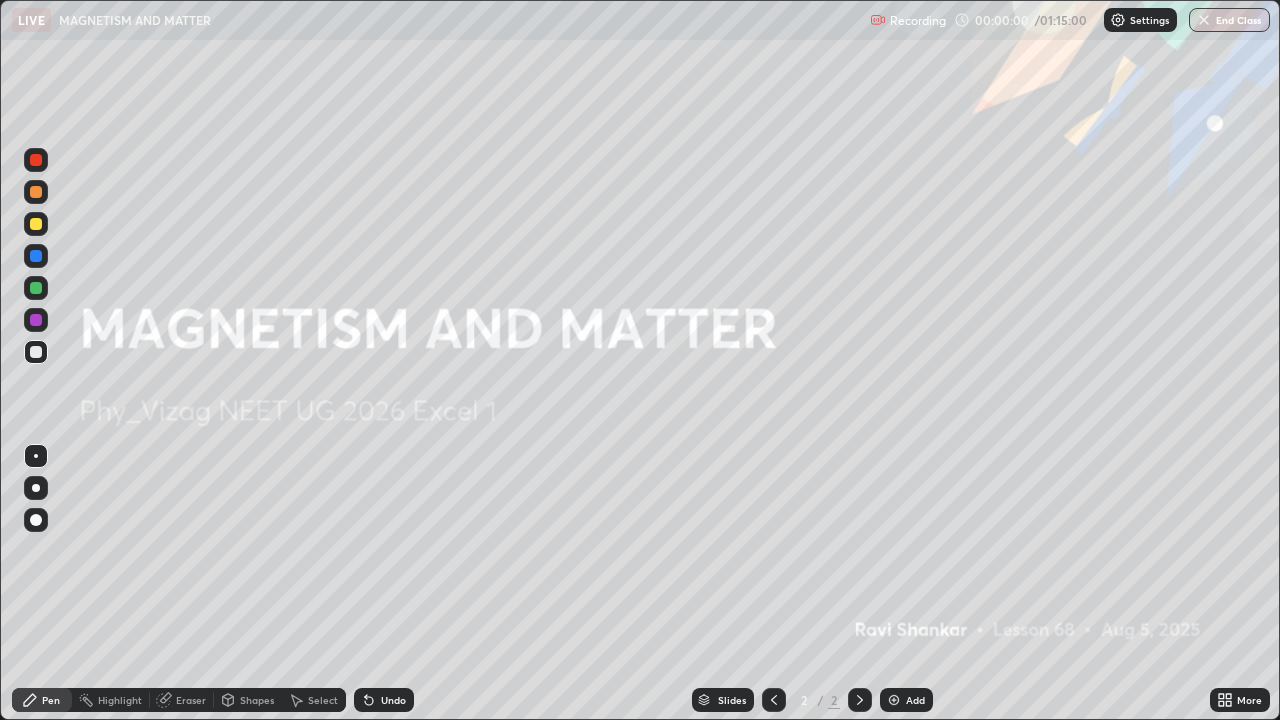 click on "Add" at bounding box center [915, 700] 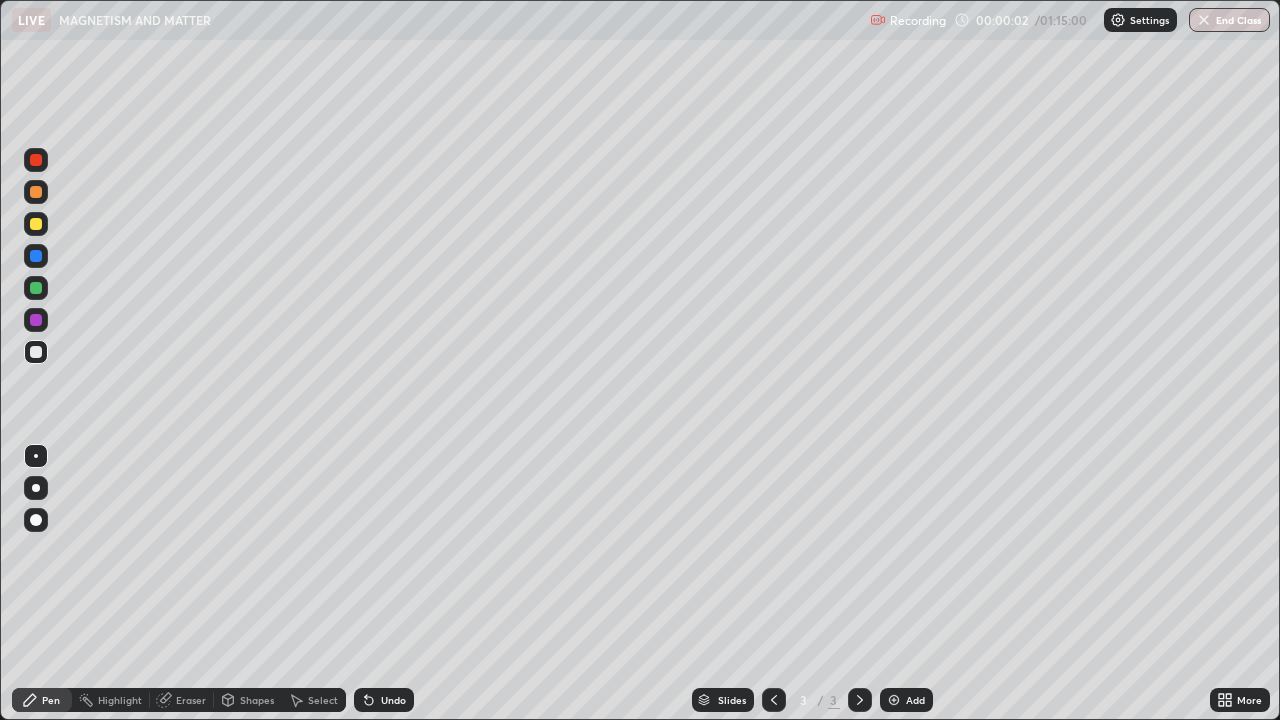 click at bounding box center (36, 488) 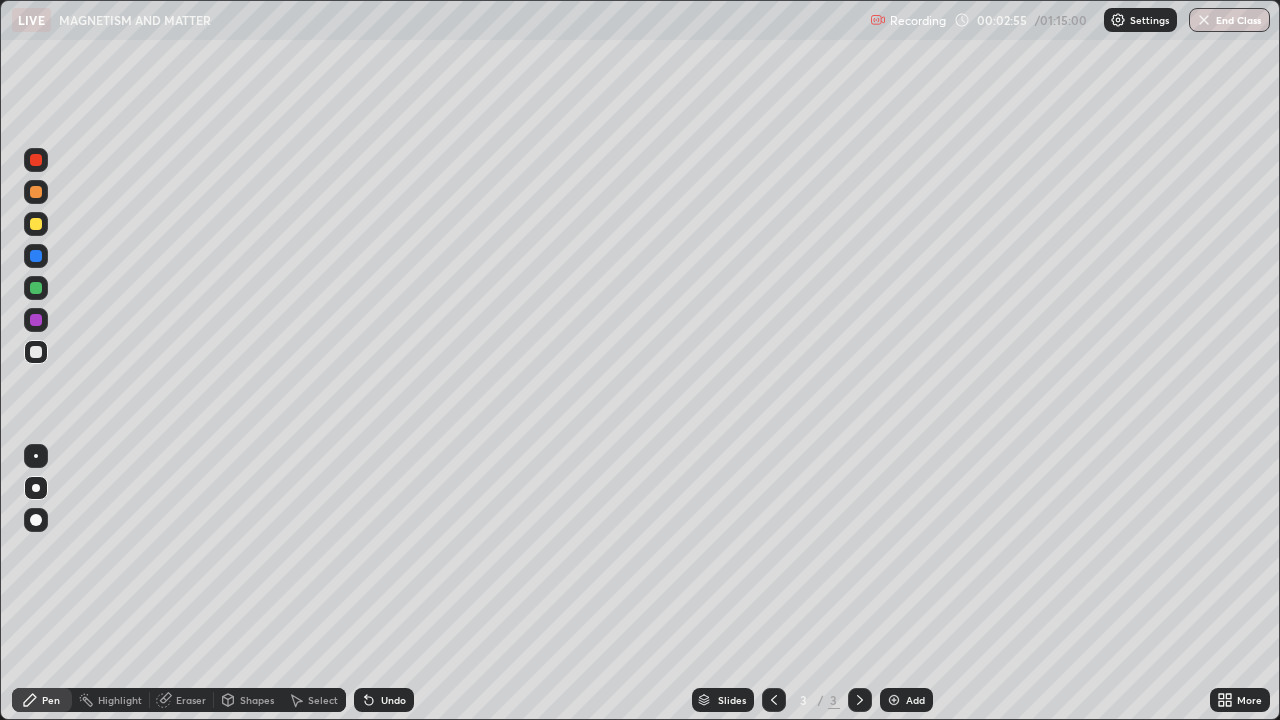 click on "Shapes" at bounding box center (248, 700) 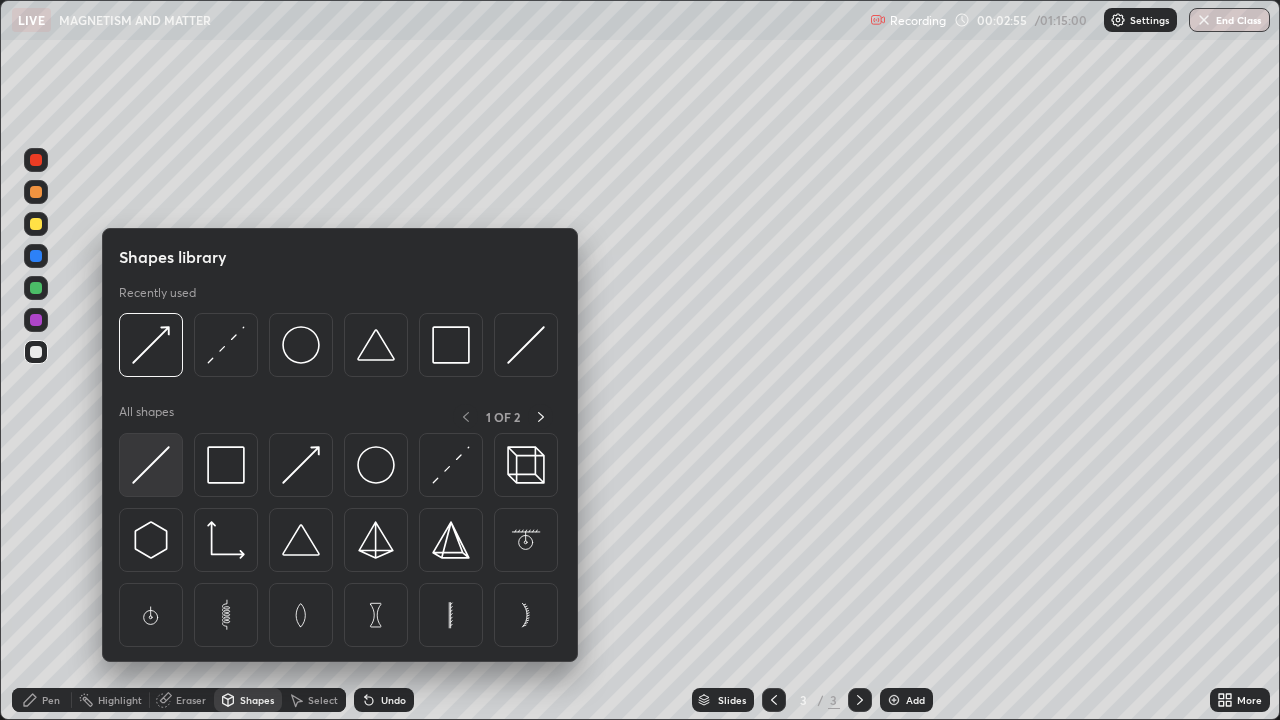 click at bounding box center (151, 465) 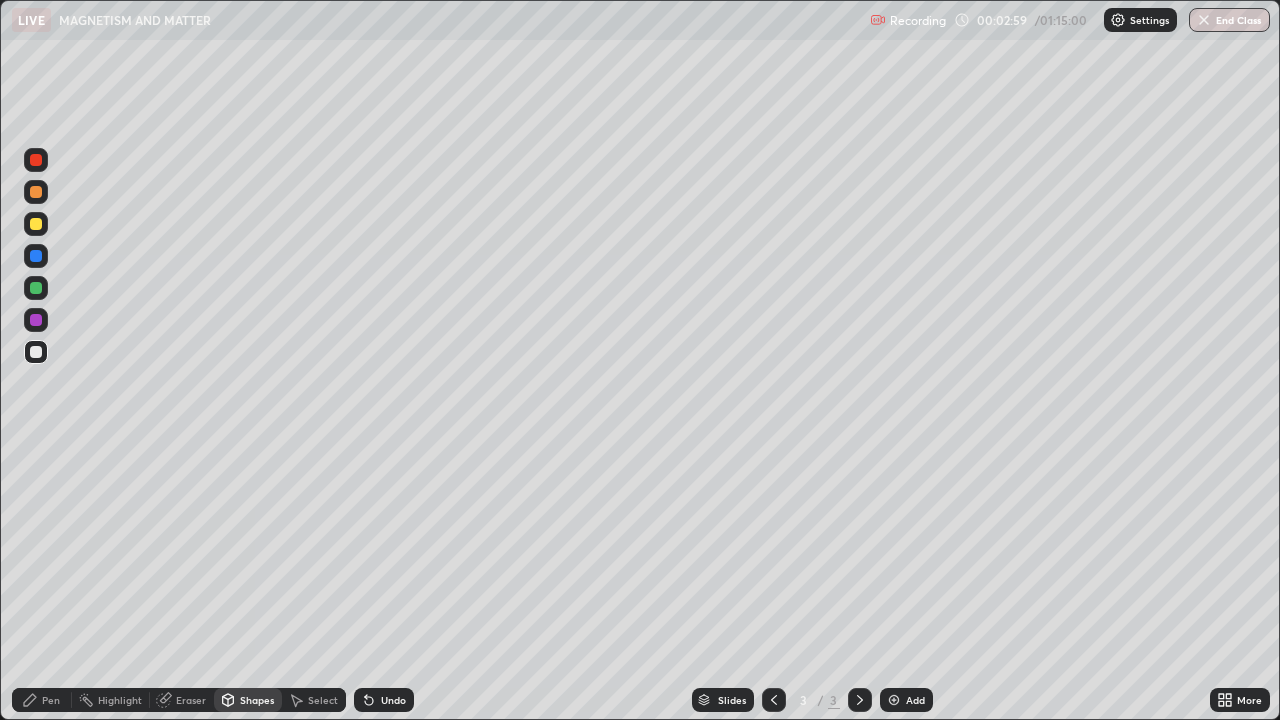 click on "Pen" at bounding box center (51, 700) 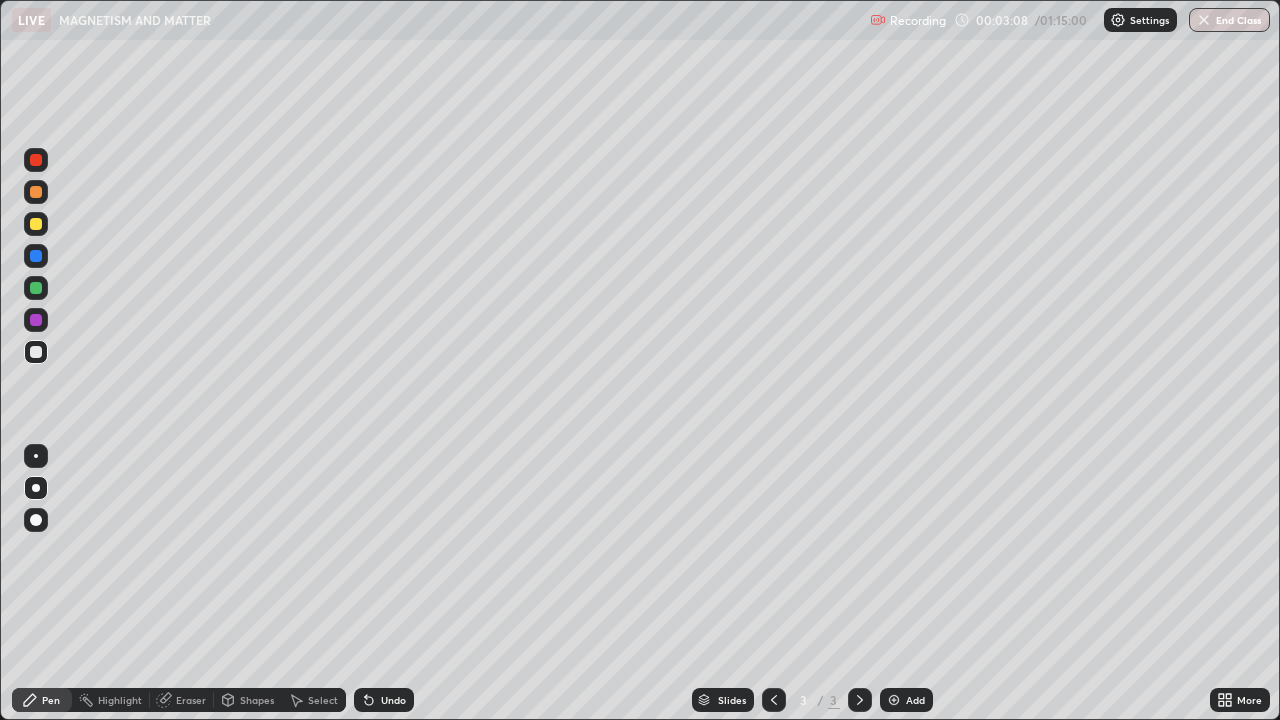 click at bounding box center (36, 224) 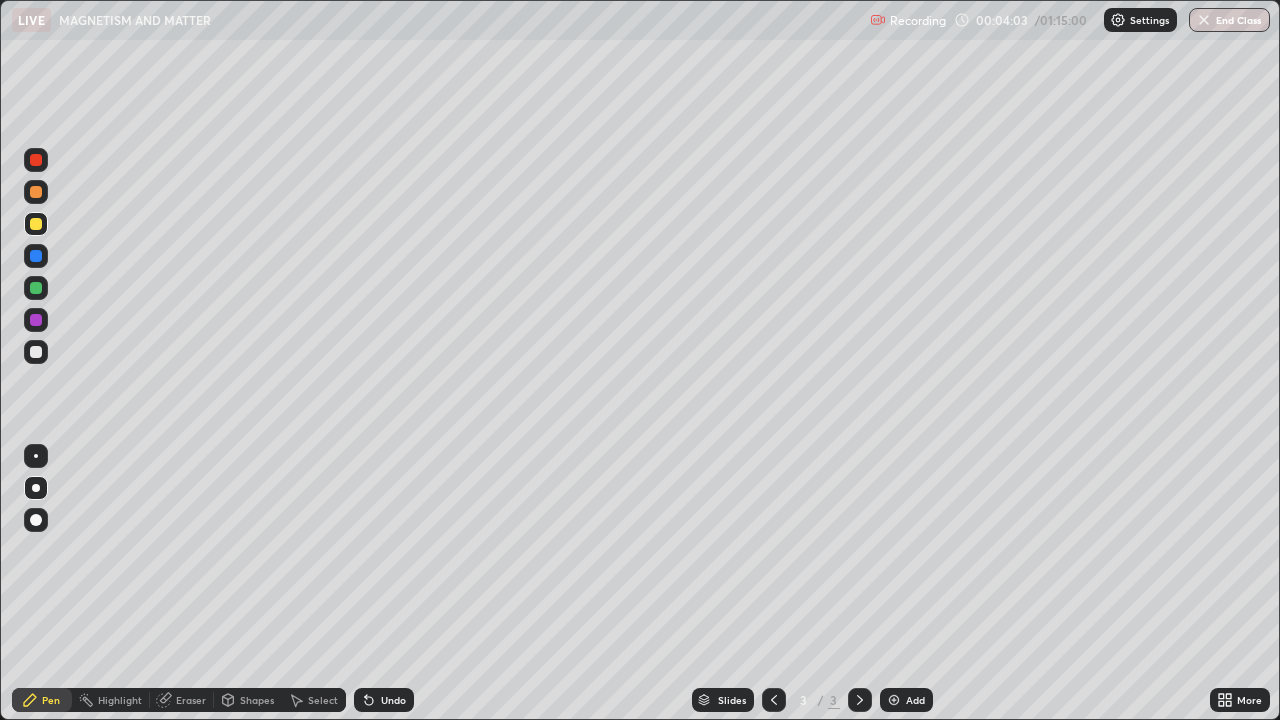 click at bounding box center (36, 352) 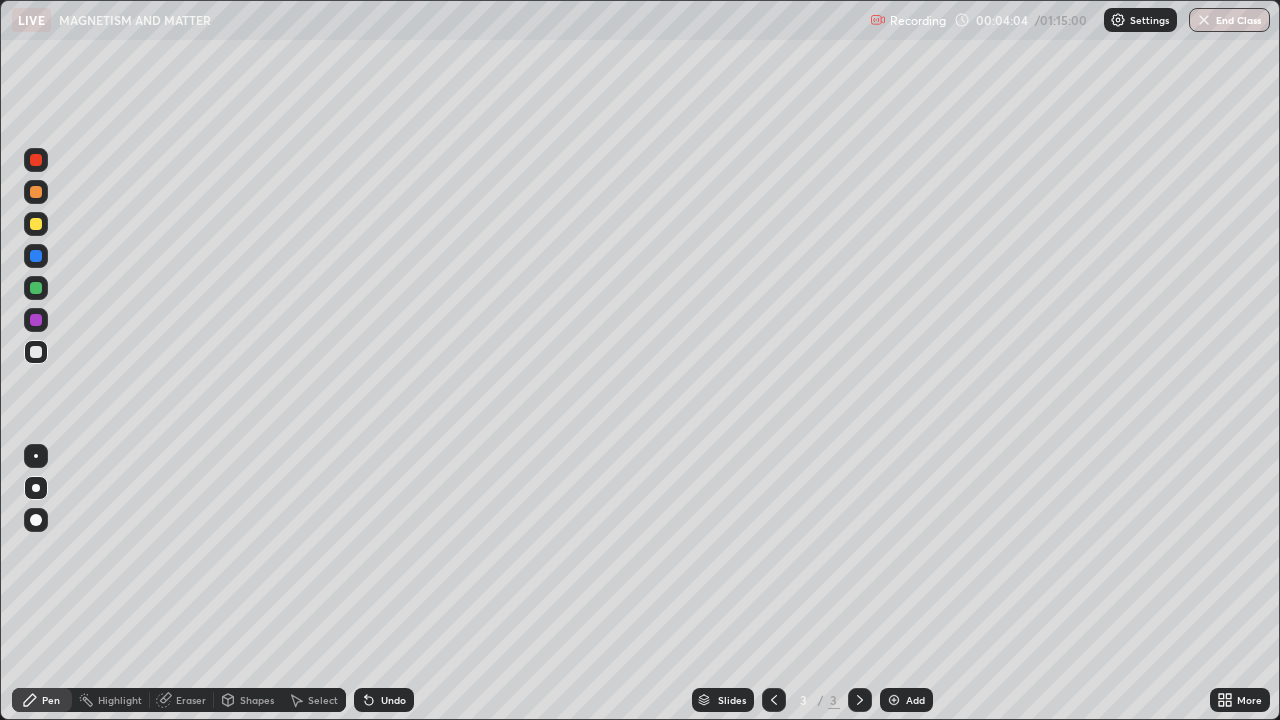 click at bounding box center (36, 160) 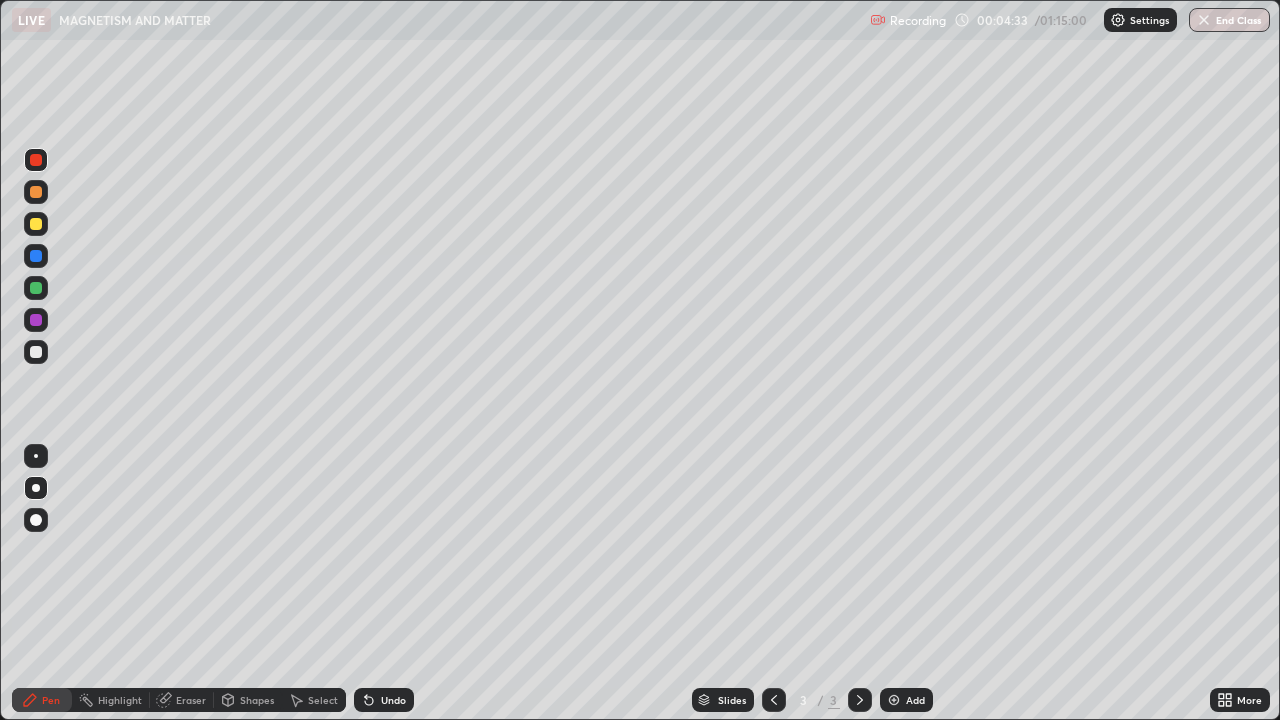 click at bounding box center [36, 352] 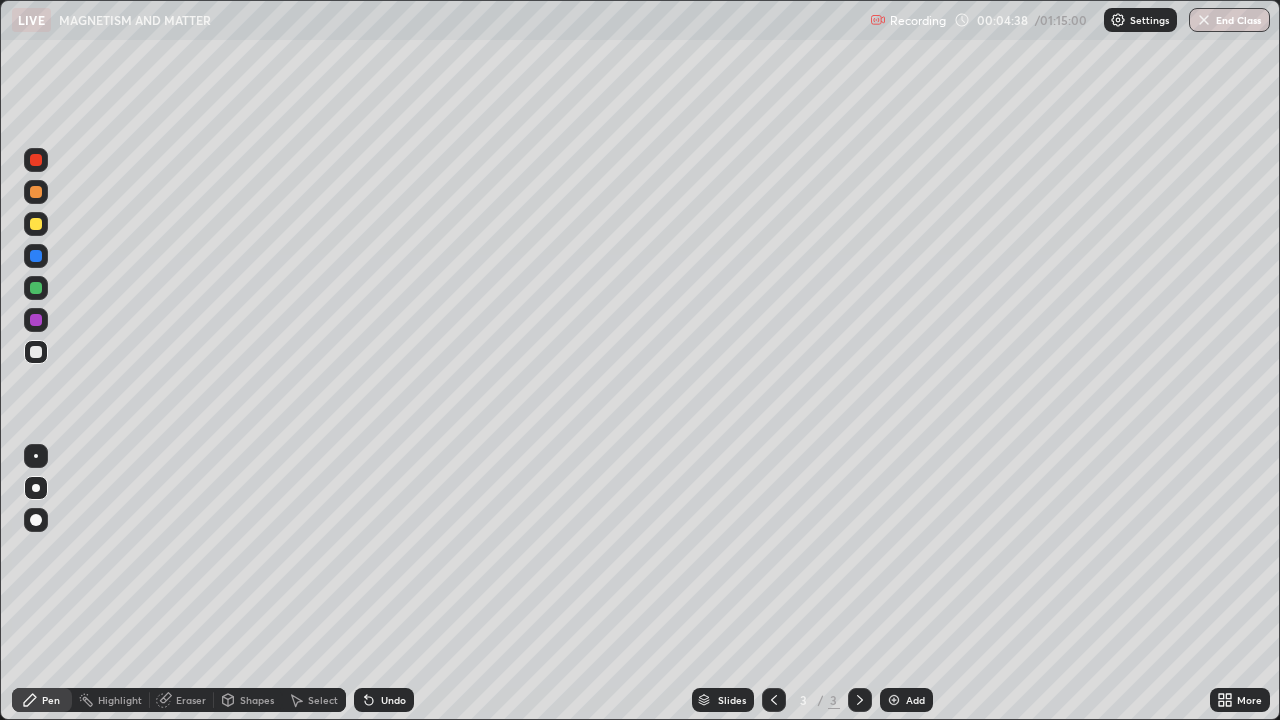 click at bounding box center (36, 224) 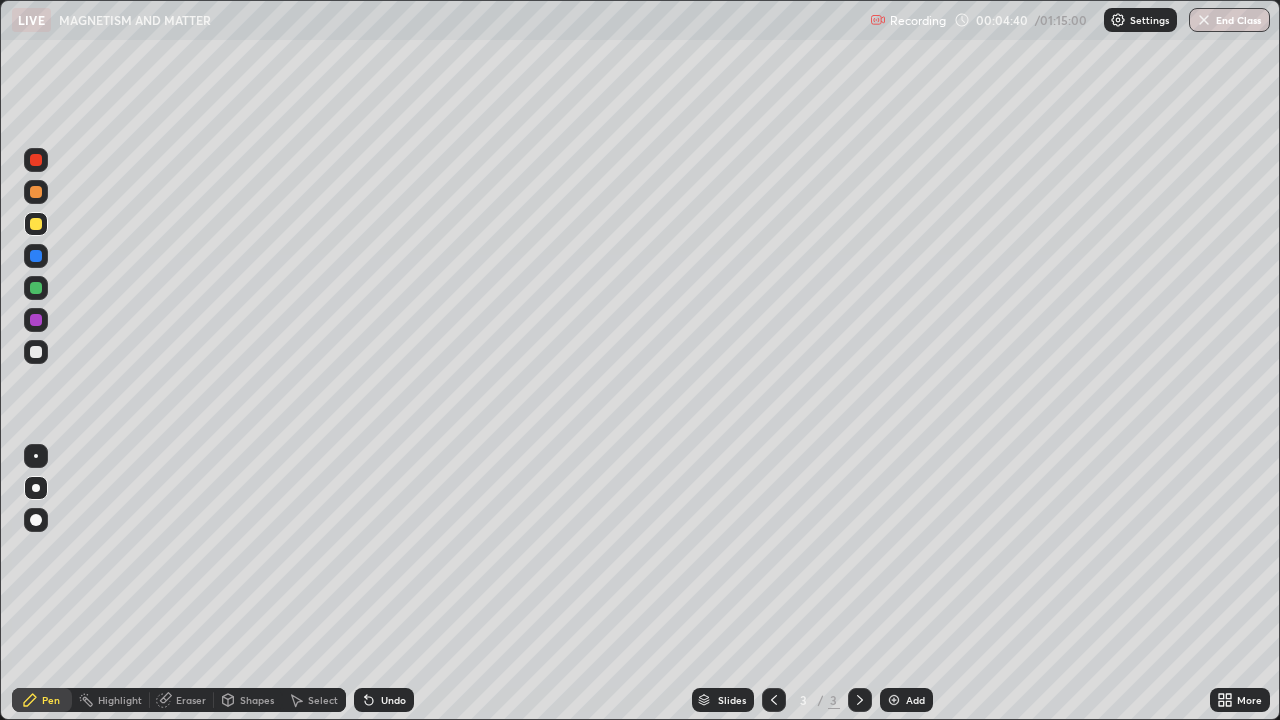 click at bounding box center (36, 288) 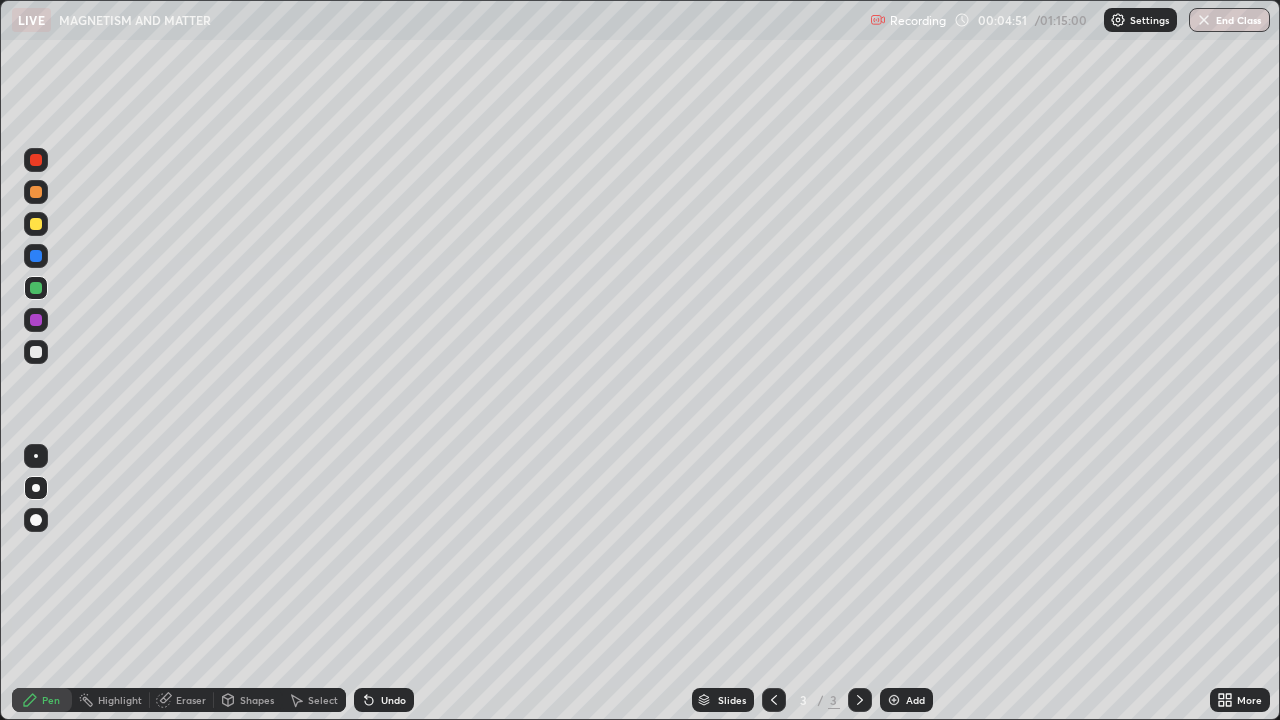click on "Undo" at bounding box center (393, 700) 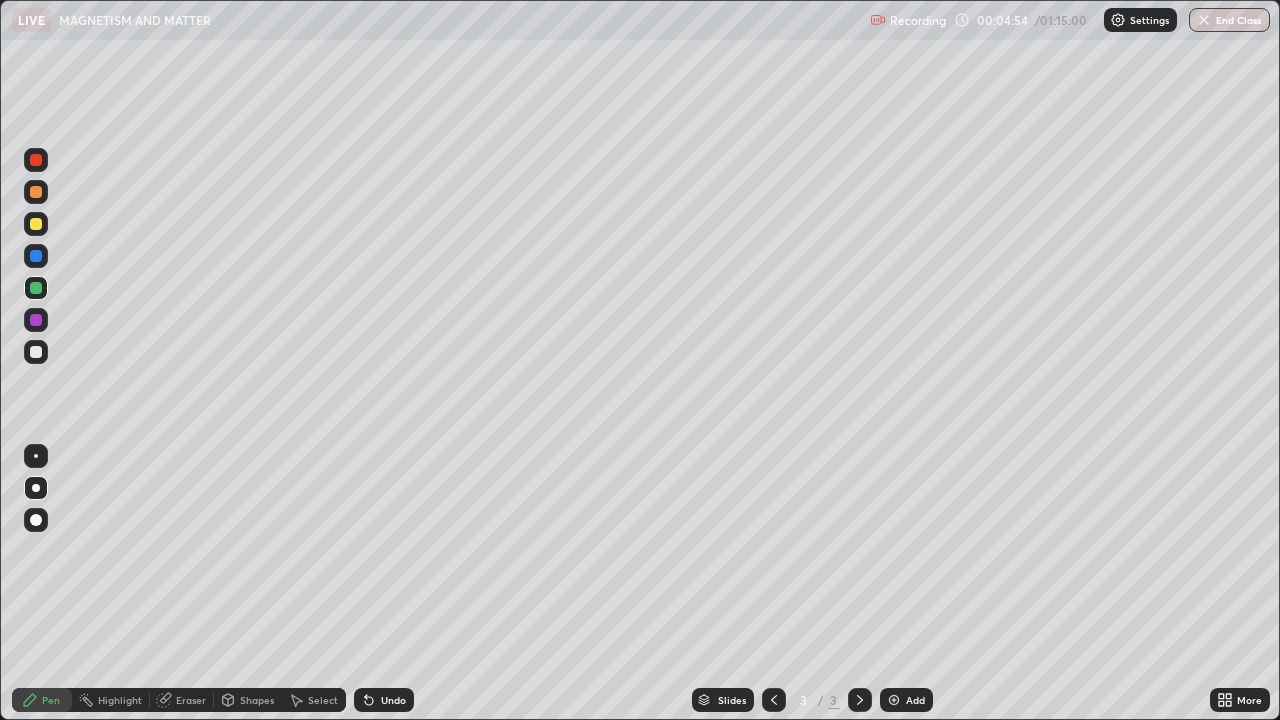 click on "Undo" at bounding box center [393, 700] 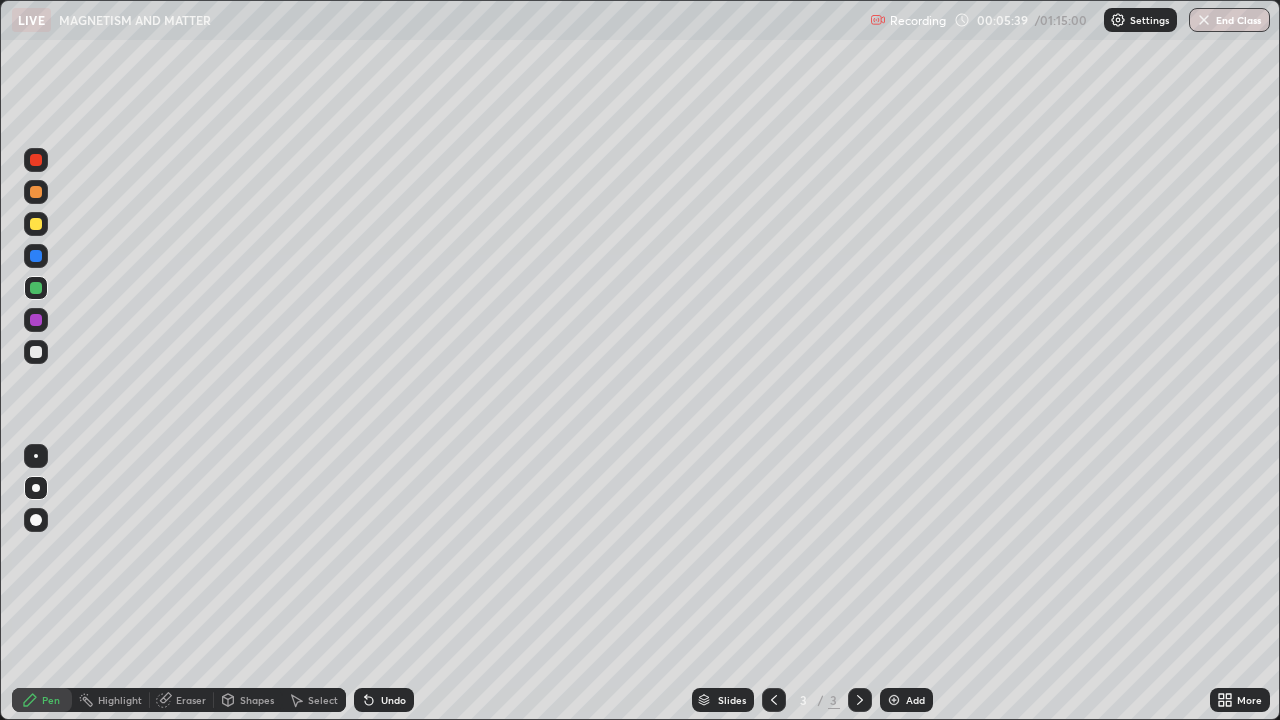 click at bounding box center (36, 160) 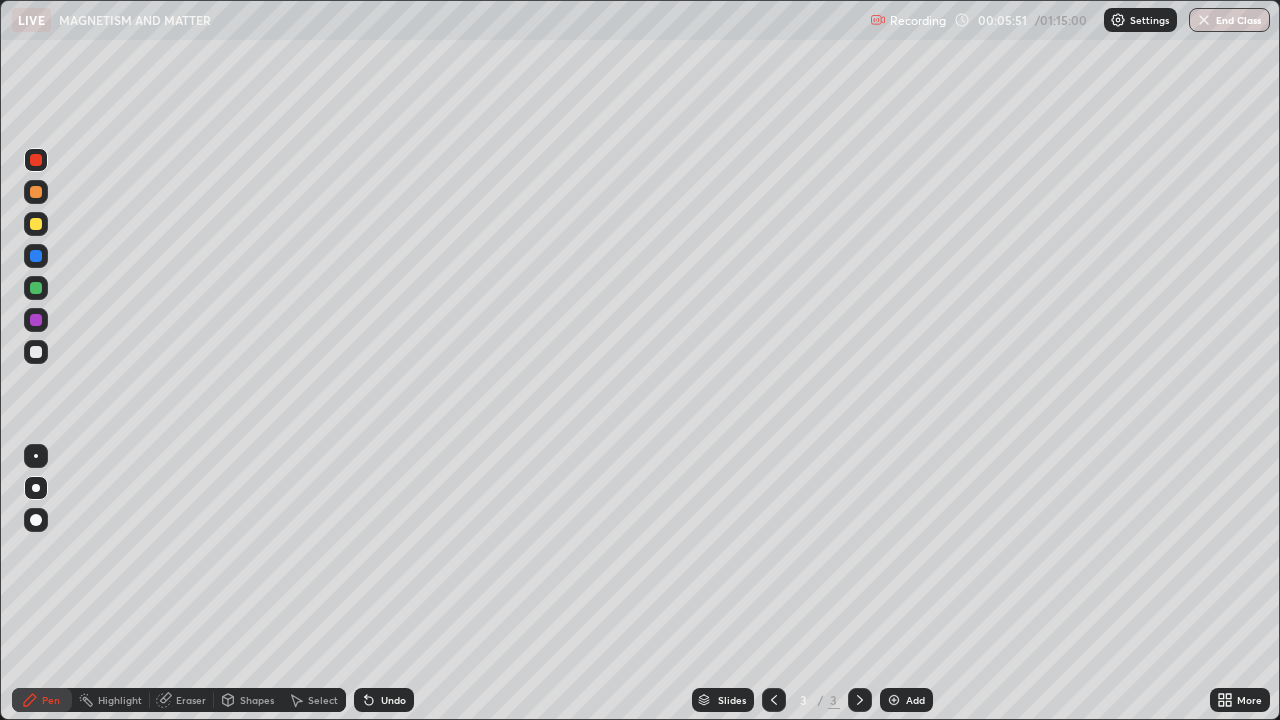 click on "Undo" at bounding box center [384, 700] 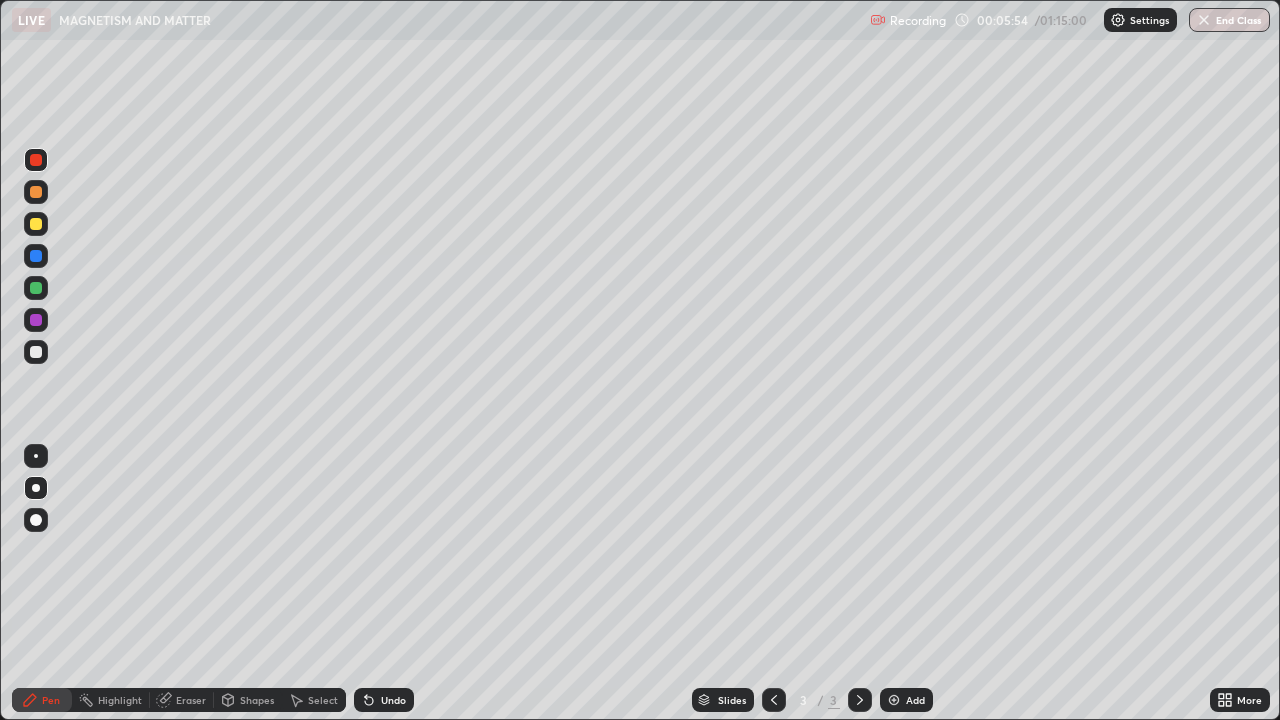 click at bounding box center [36, 288] 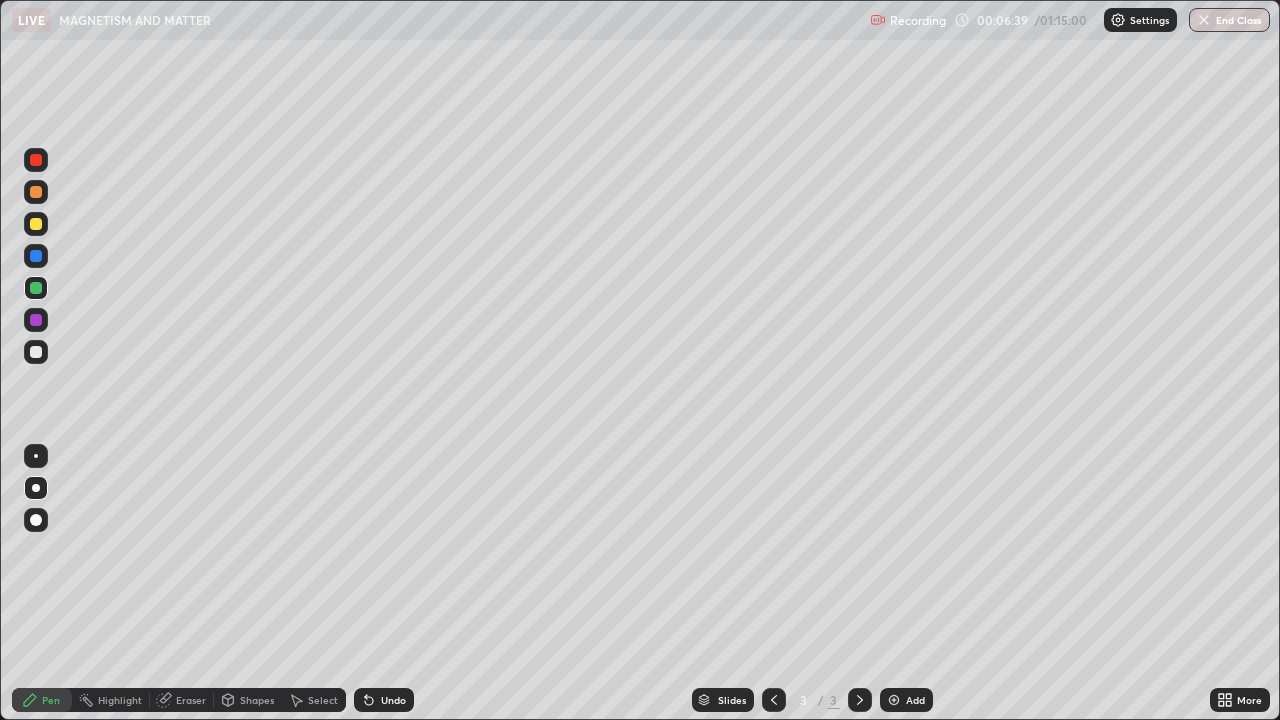 click on "Add" at bounding box center [915, 700] 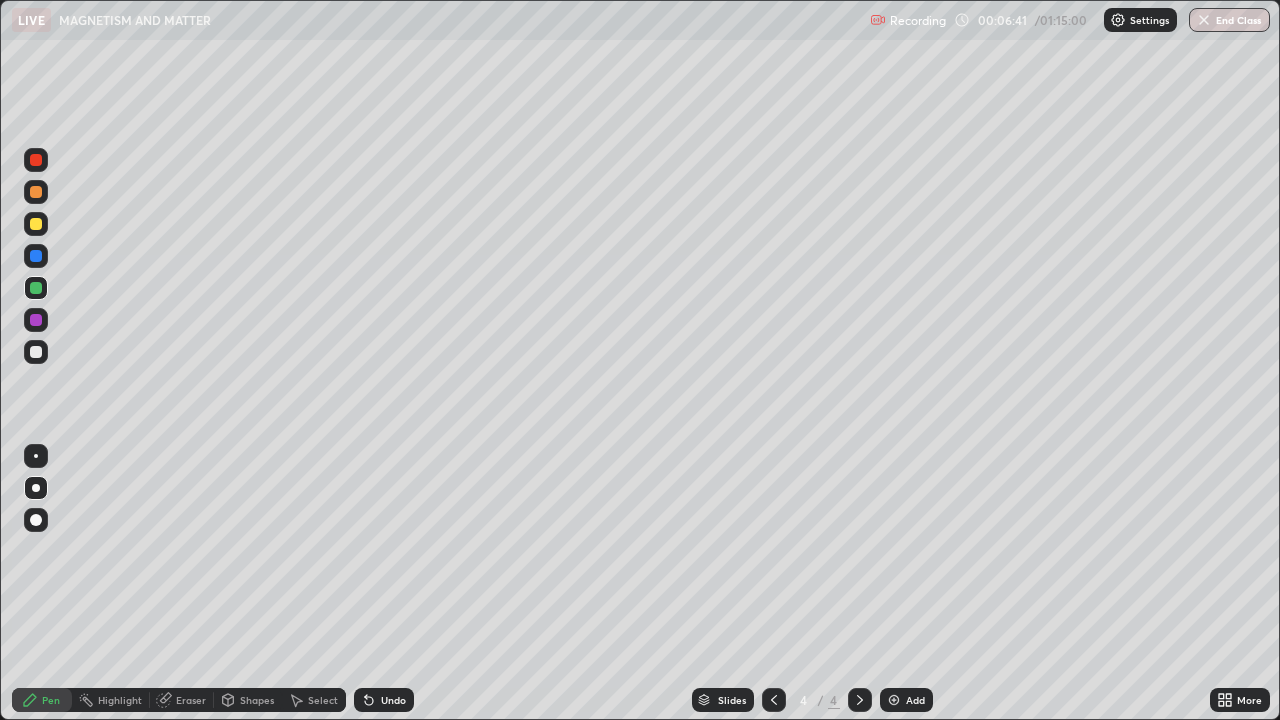 click on "Shapes" at bounding box center [257, 700] 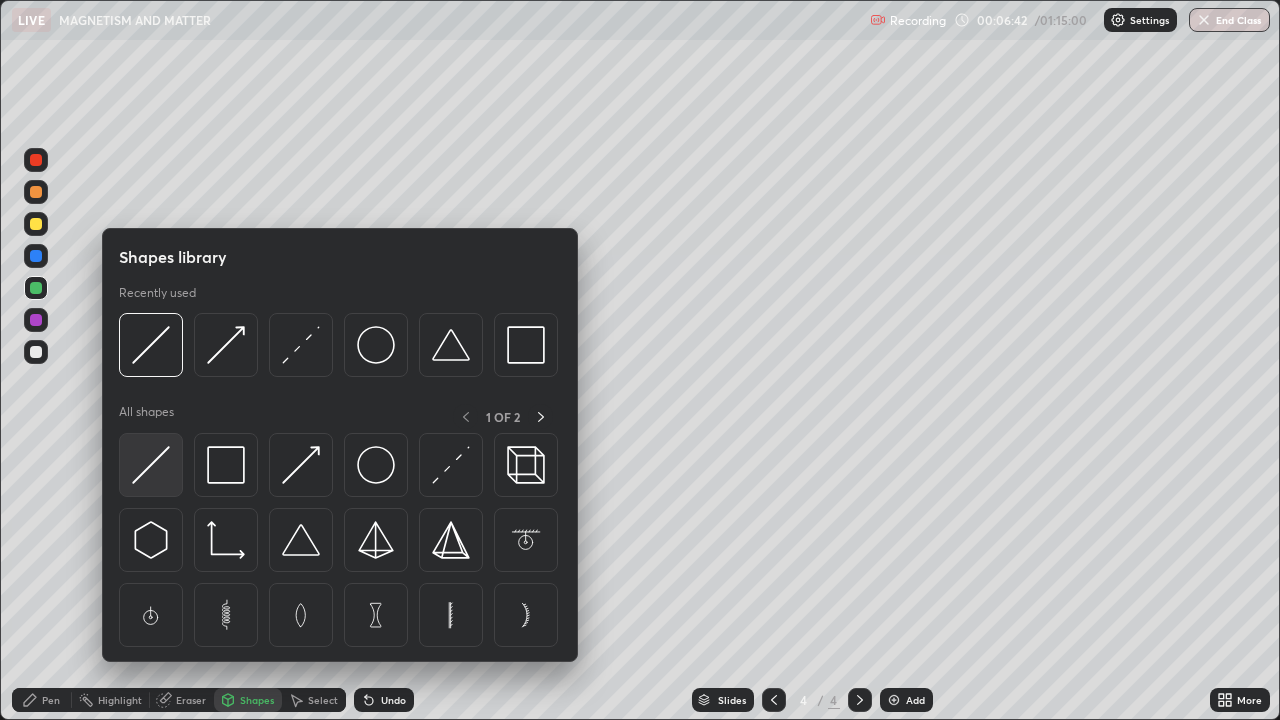 click at bounding box center [151, 465] 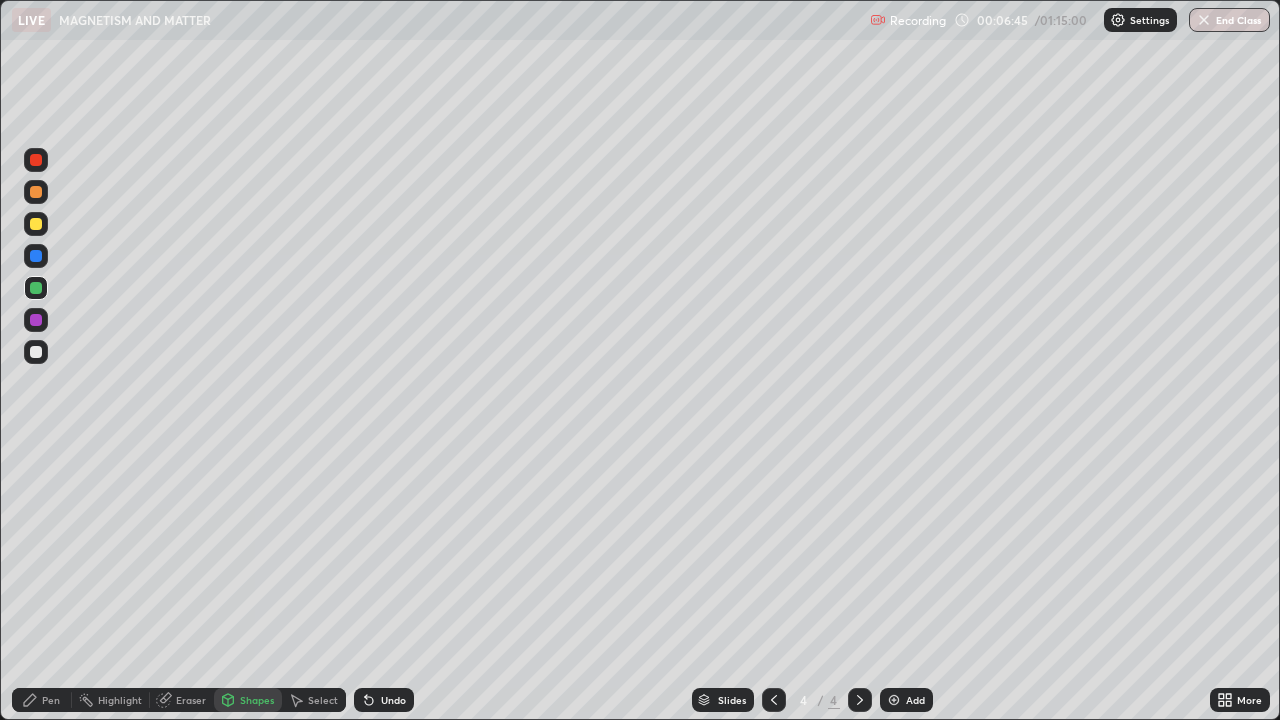 click on "Pen" at bounding box center [51, 700] 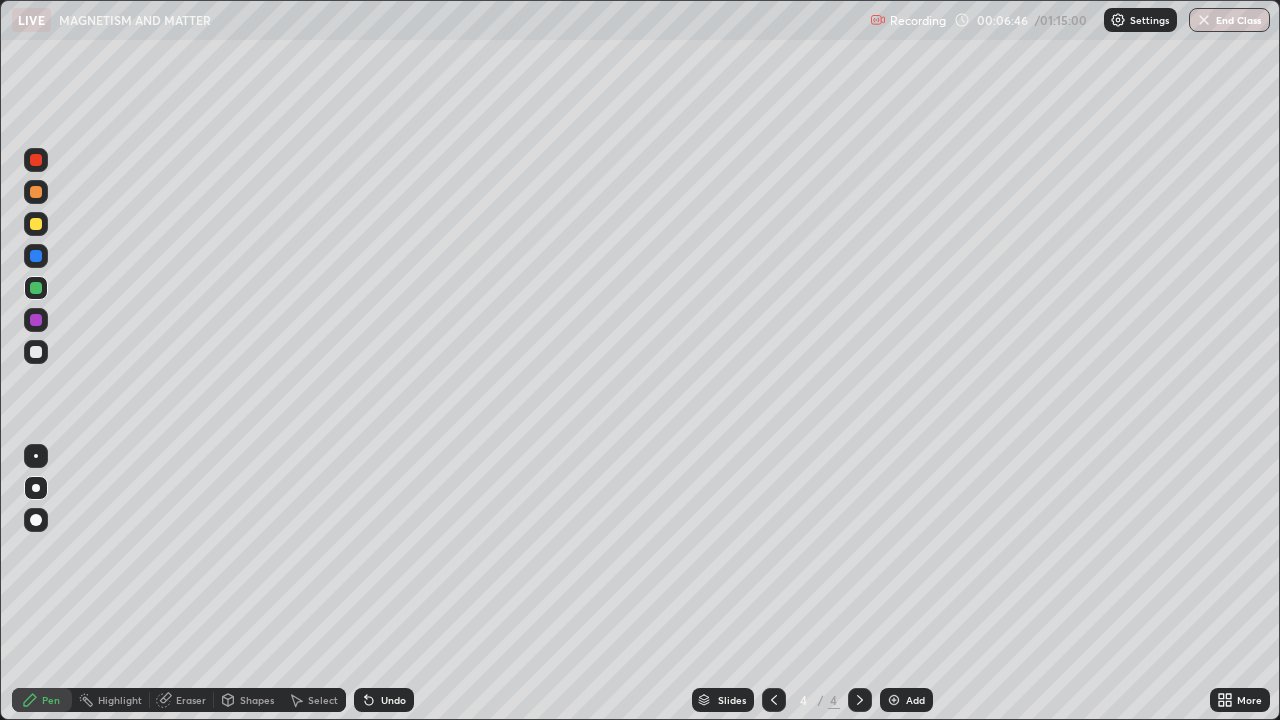 click at bounding box center (36, 352) 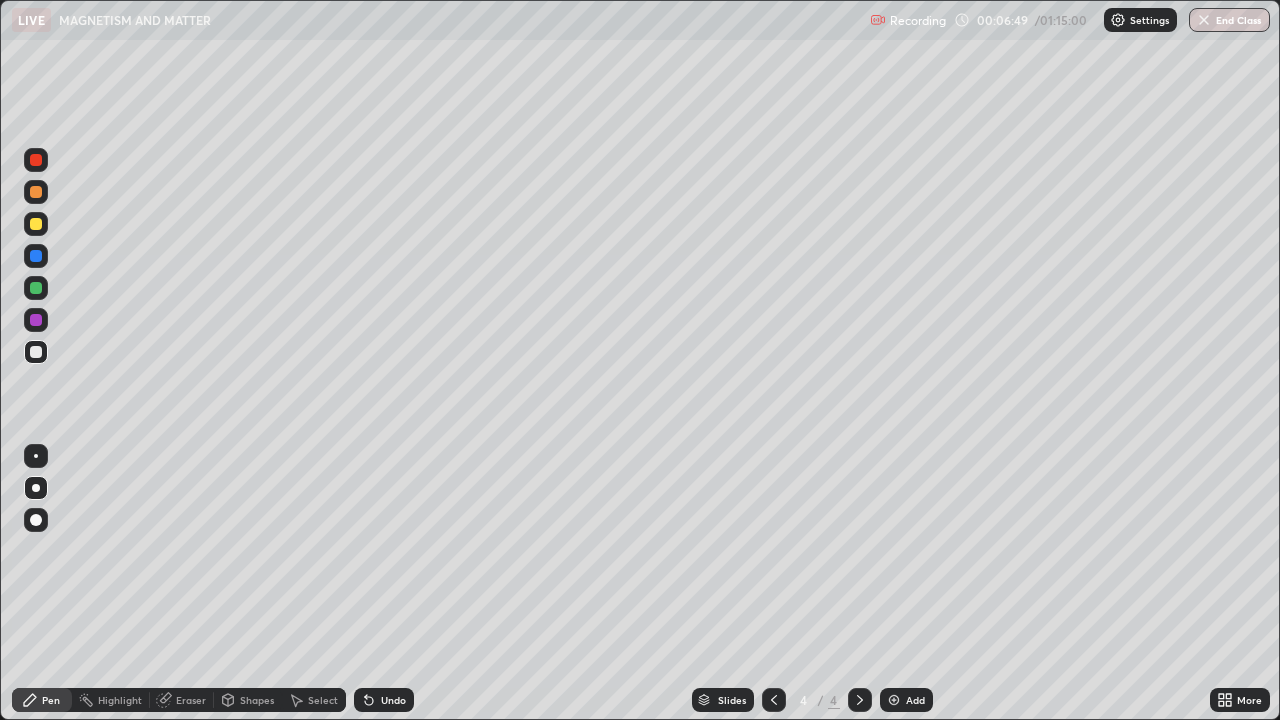 click at bounding box center (36, 224) 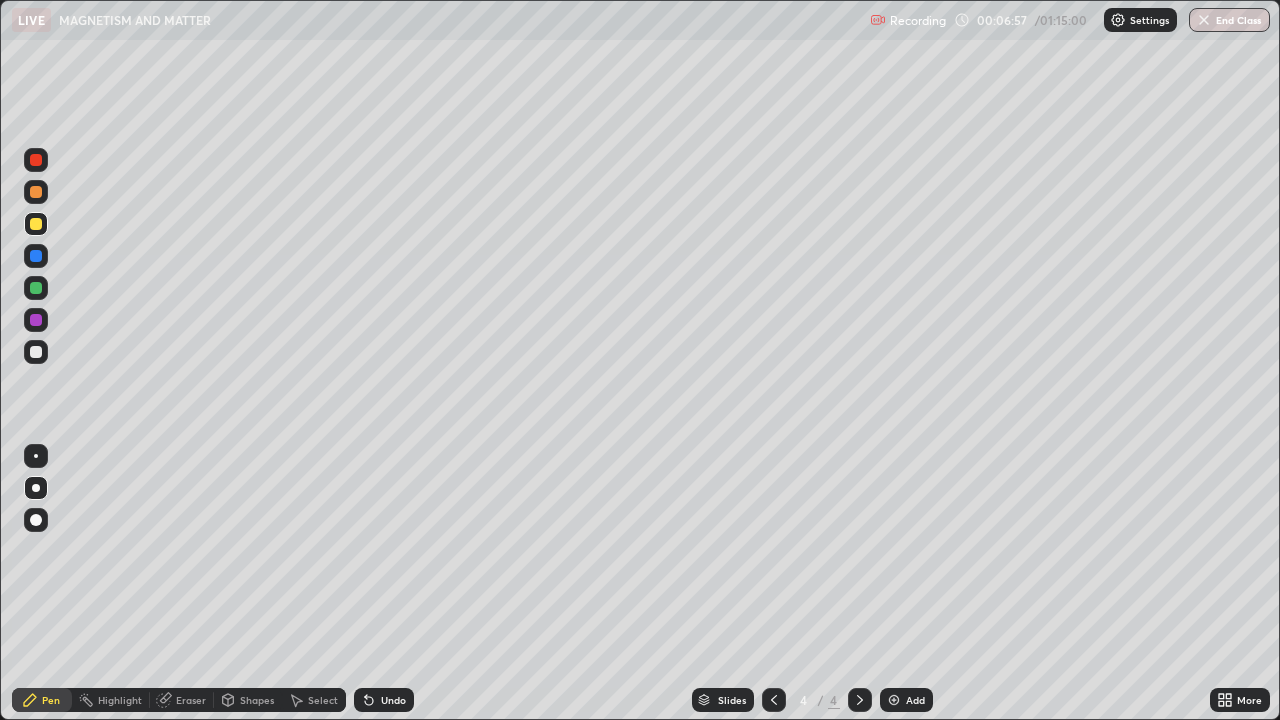 click at bounding box center [36, 192] 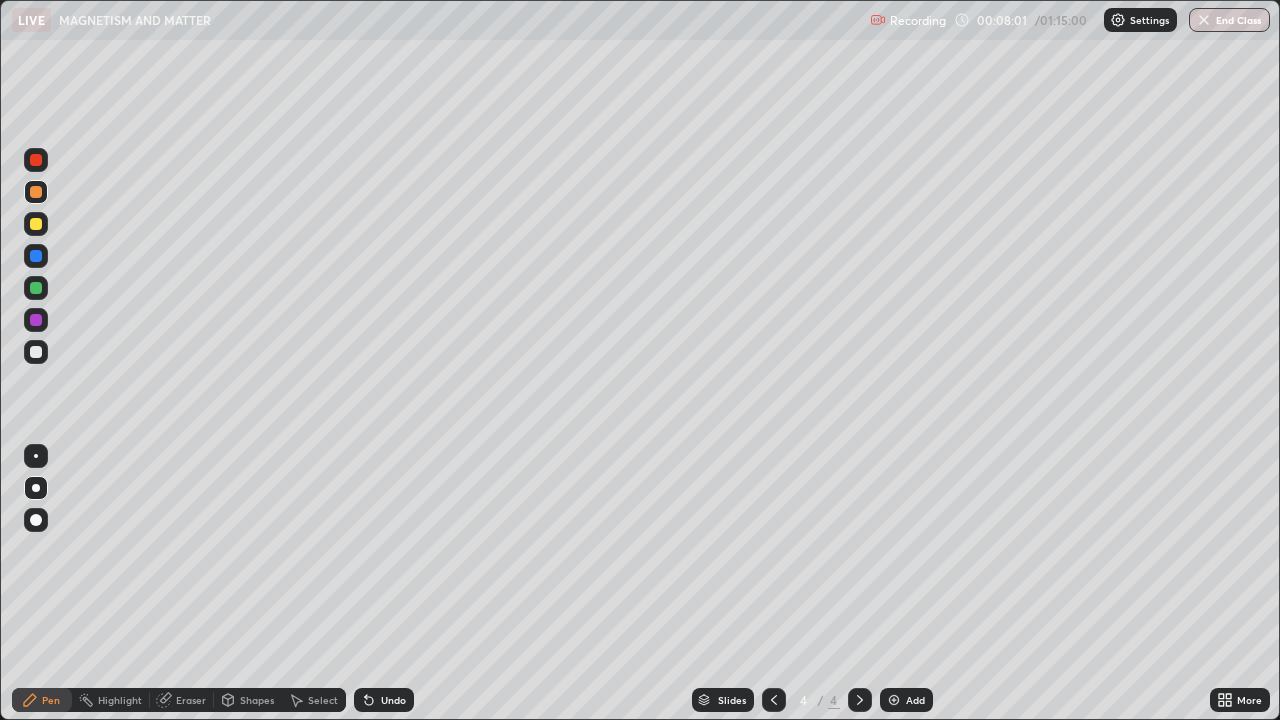 click on "Undo" at bounding box center (393, 700) 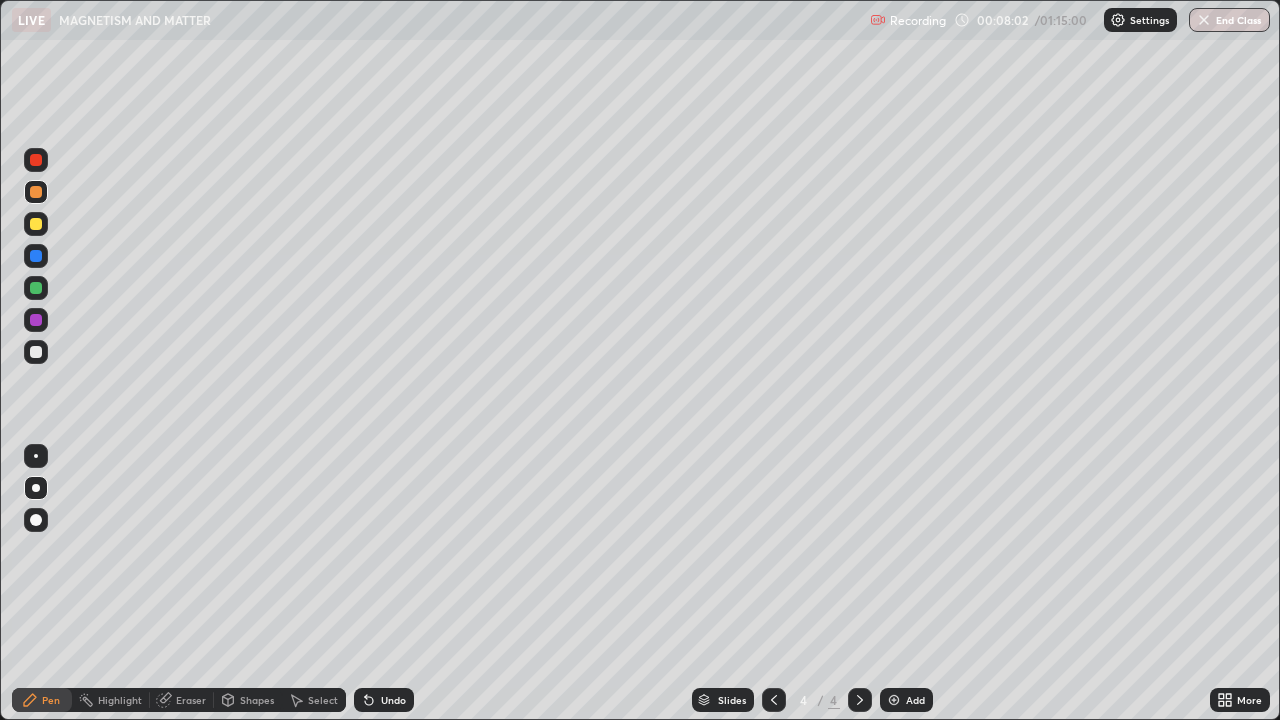 click on "Undo" at bounding box center (384, 700) 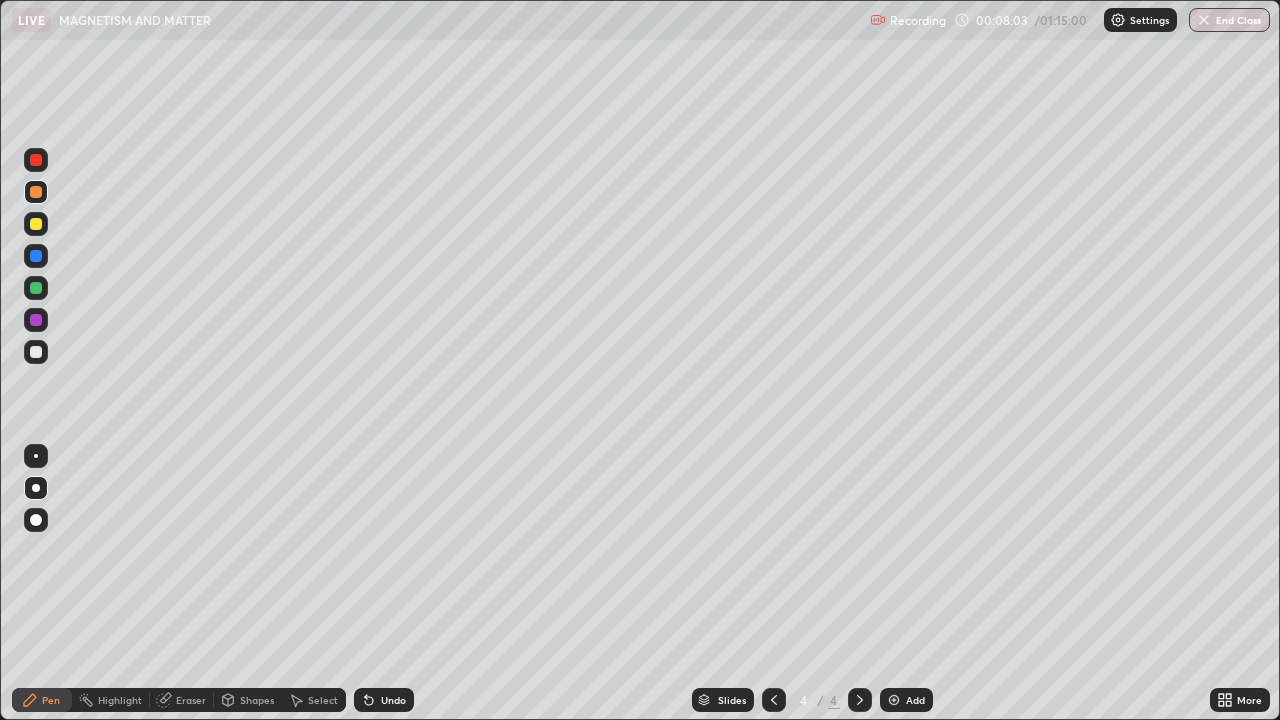 click on "Undo" at bounding box center [393, 700] 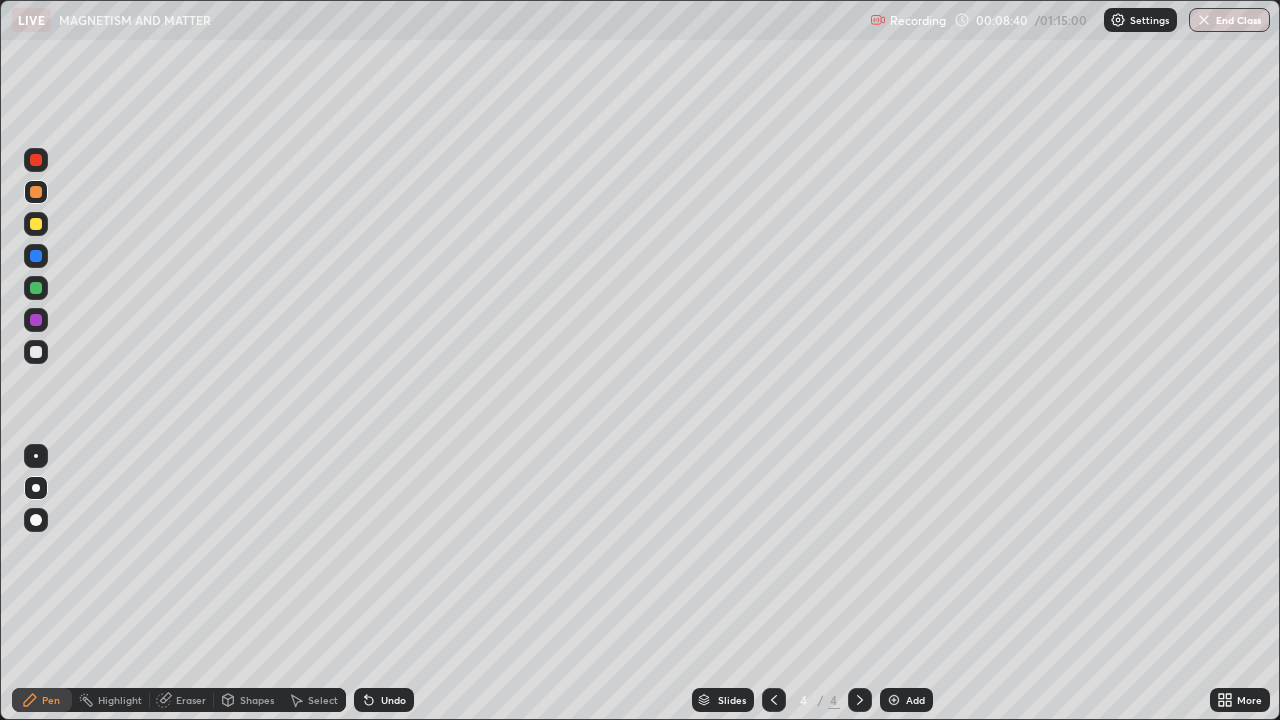 click at bounding box center [36, 224] 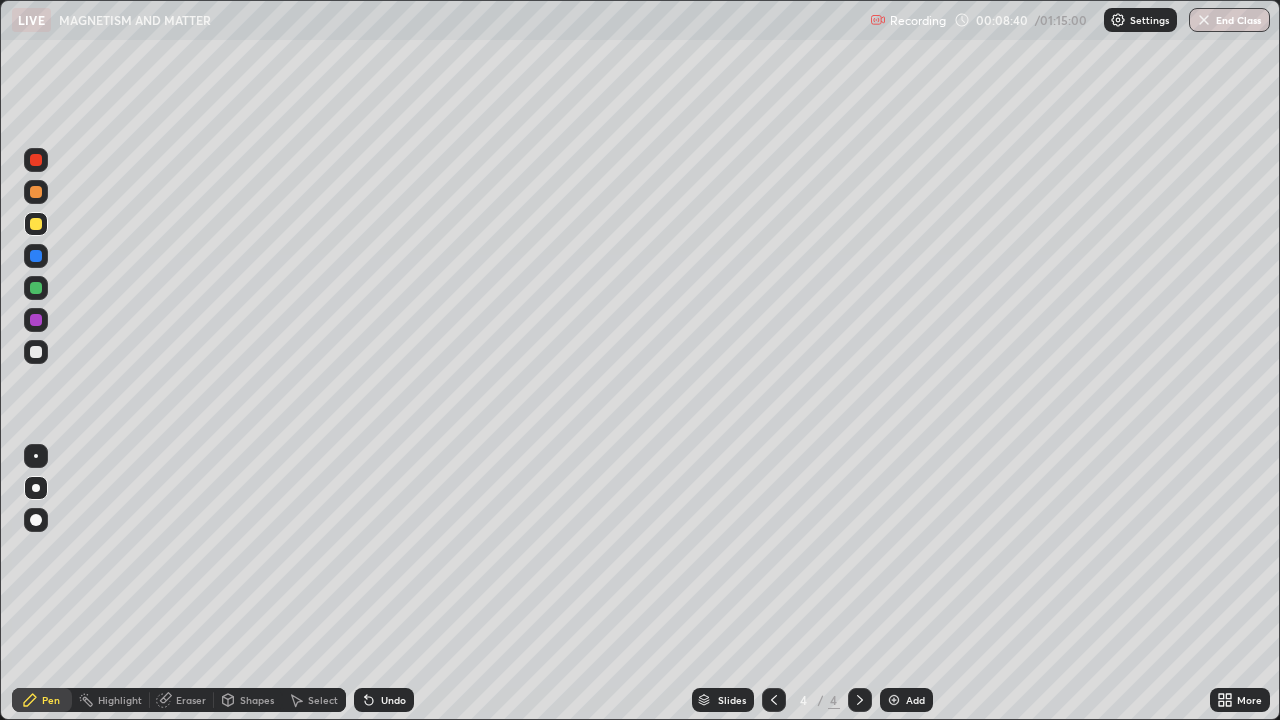 click at bounding box center [36, 288] 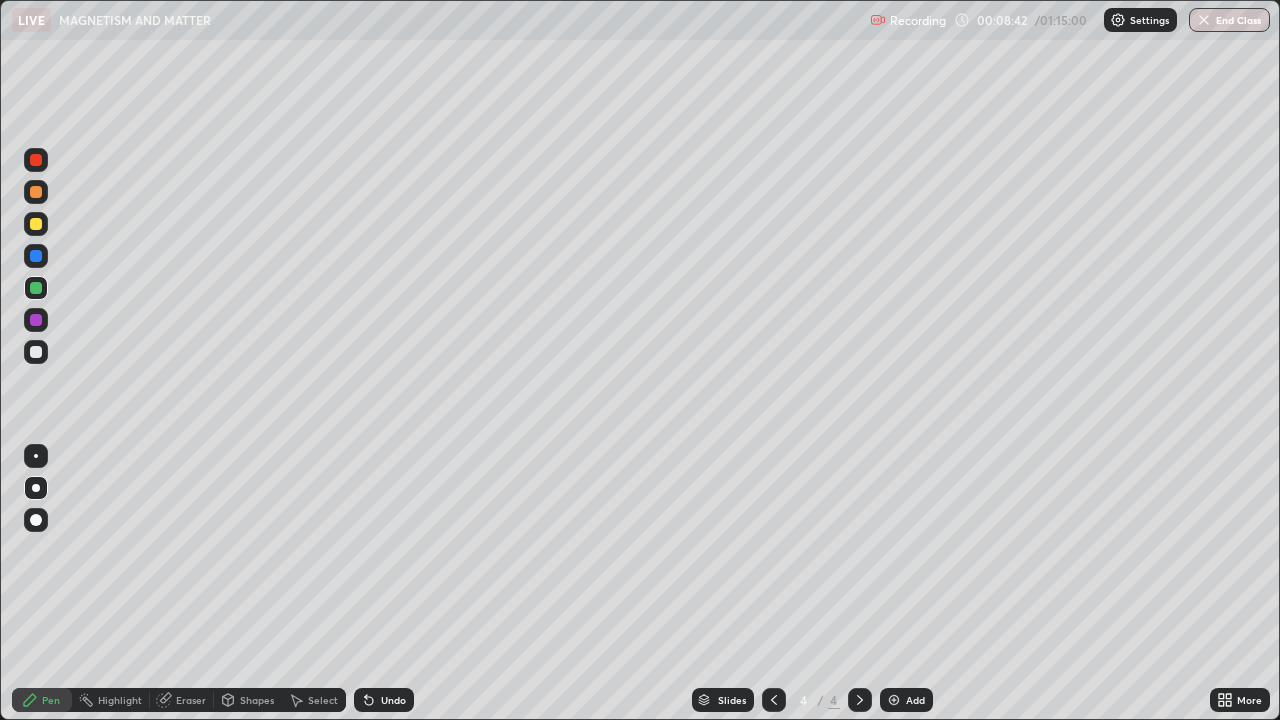 click at bounding box center (36, 160) 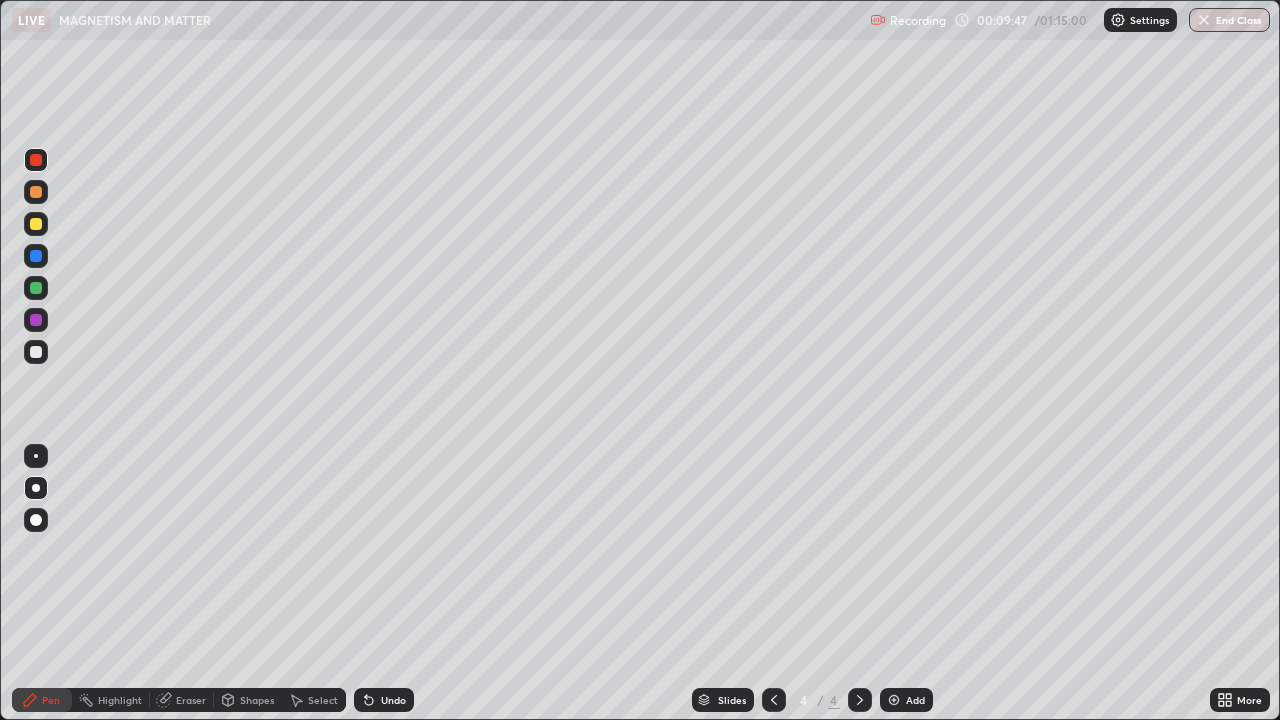 click at bounding box center [36, 224] 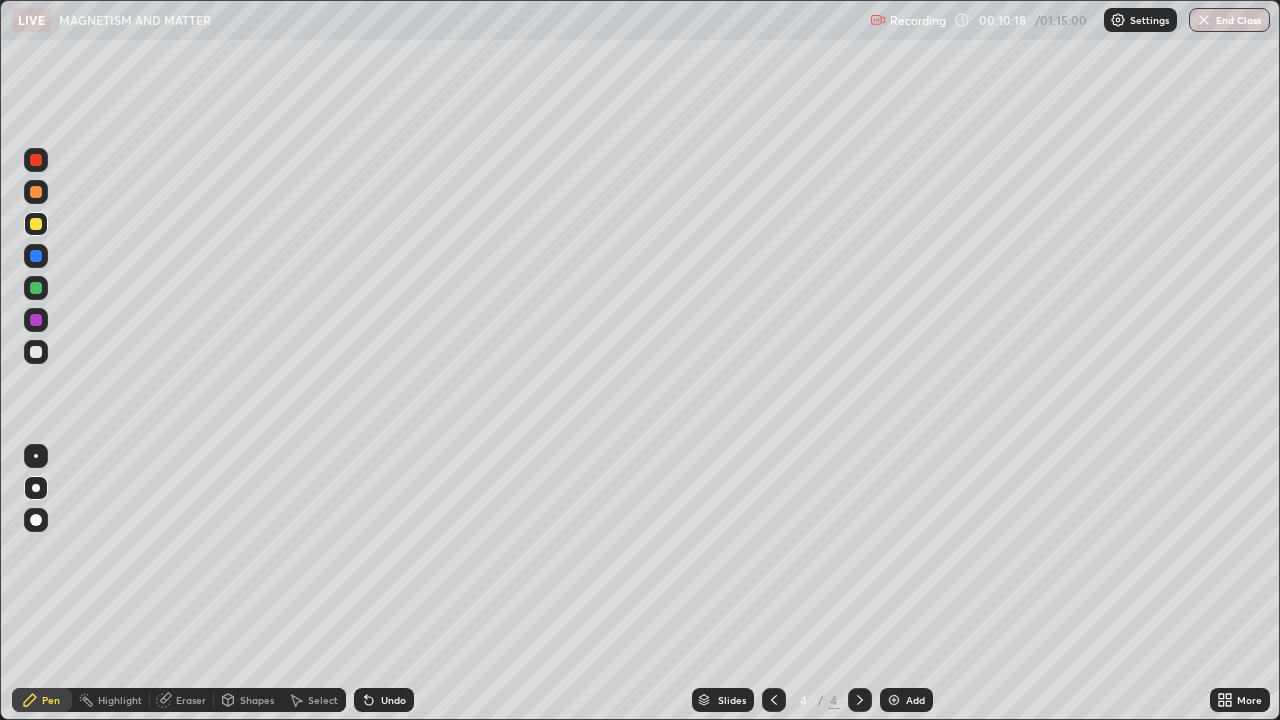 click on "Eraser" at bounding box center [191, 700] 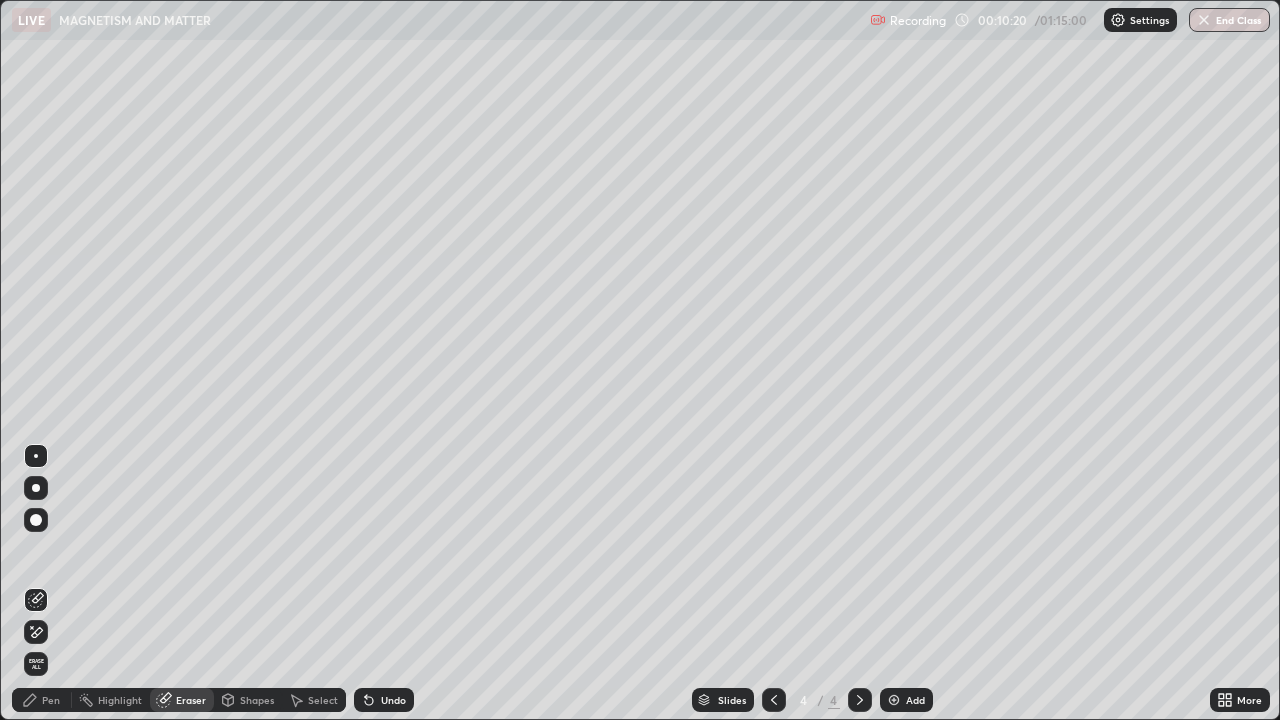 click on "Pen" at bounding box center [51, 700] 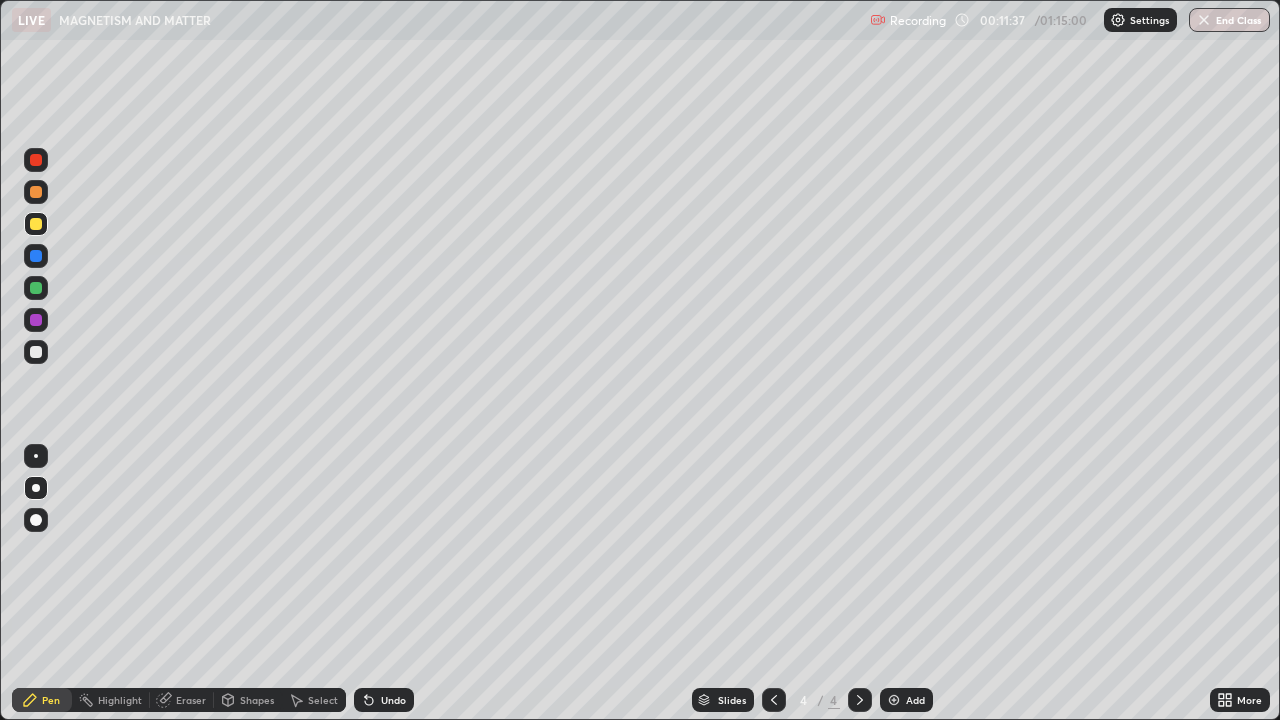 click on "Shapes" at bounding box center (257, 700) 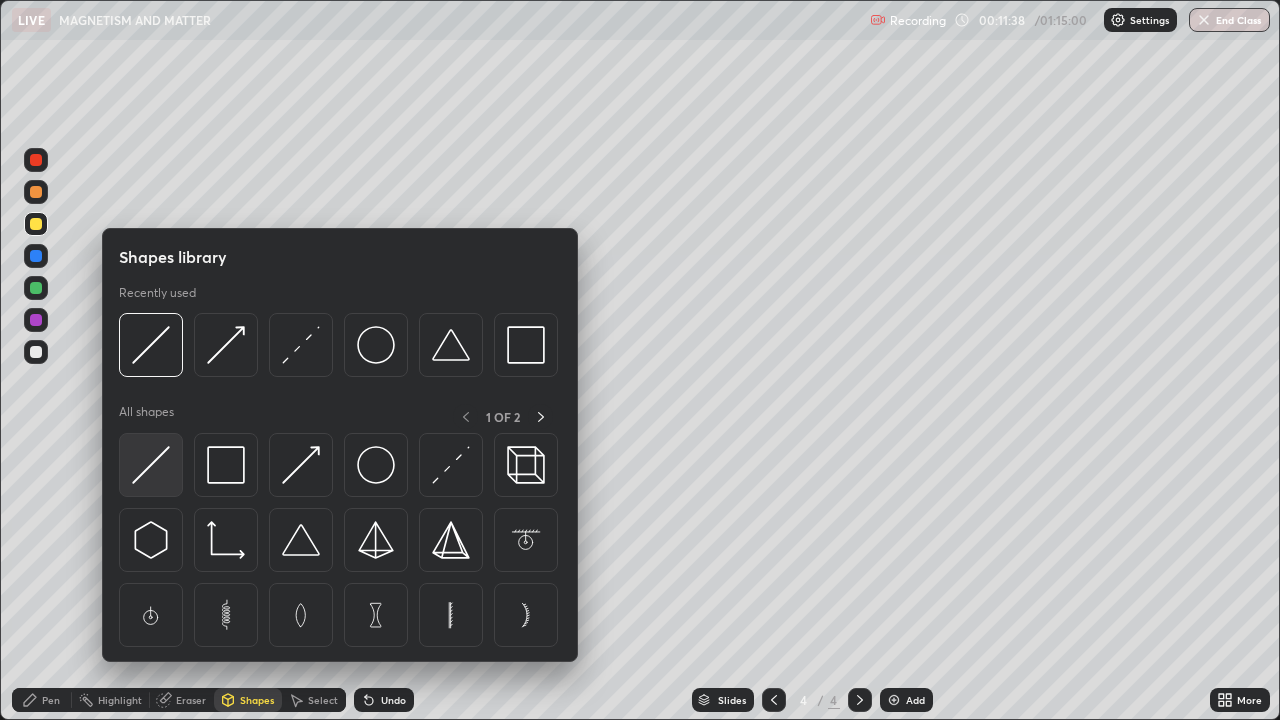 click at bounding box center (151, 465) 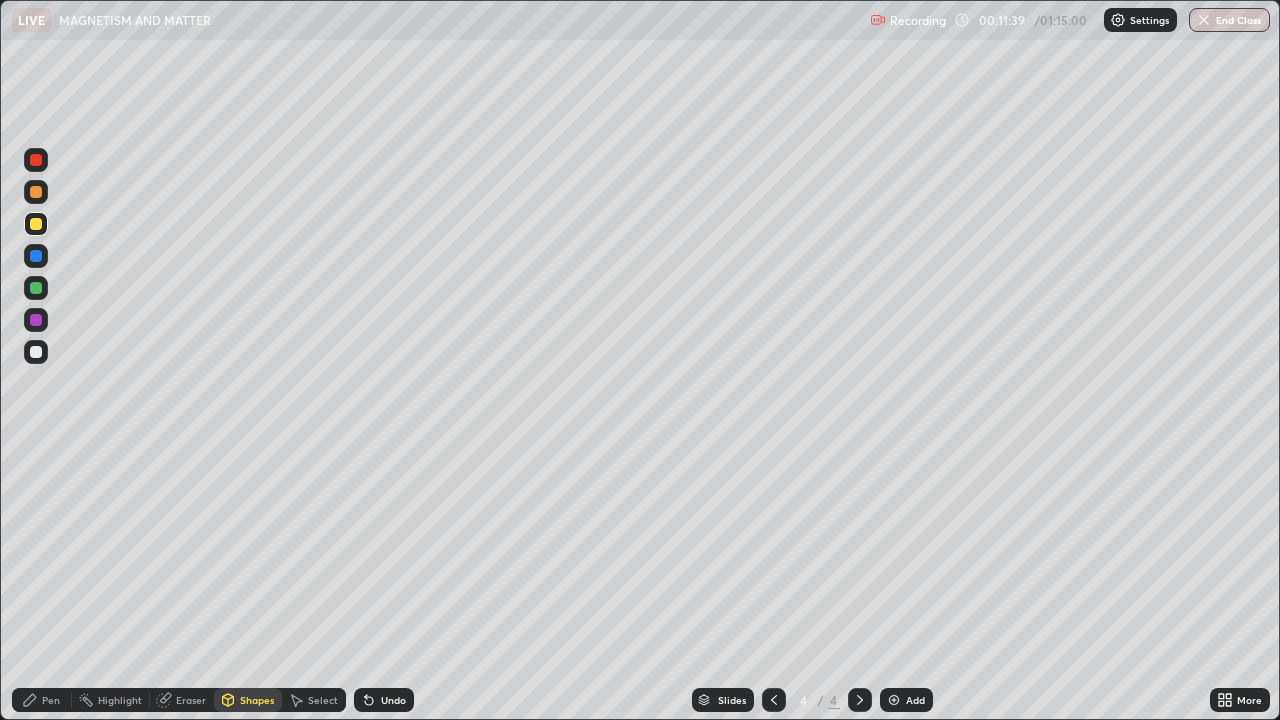 click at bounding box center [36, 256] 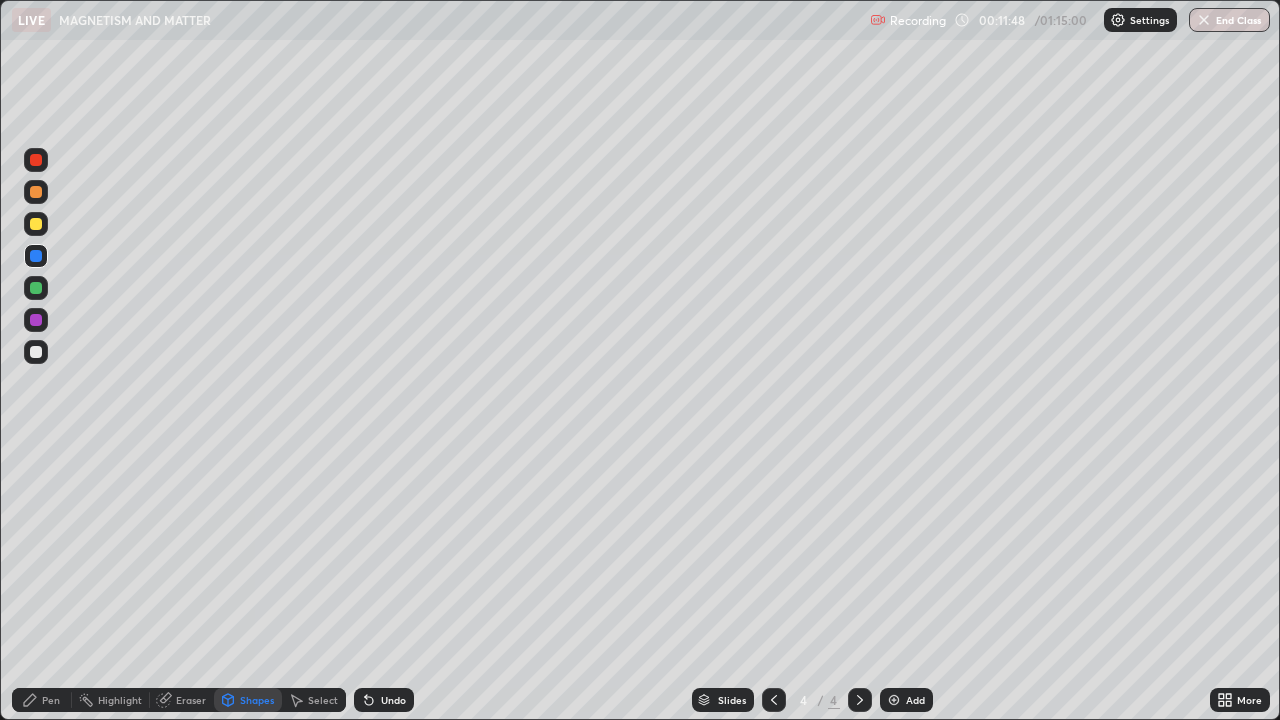 click 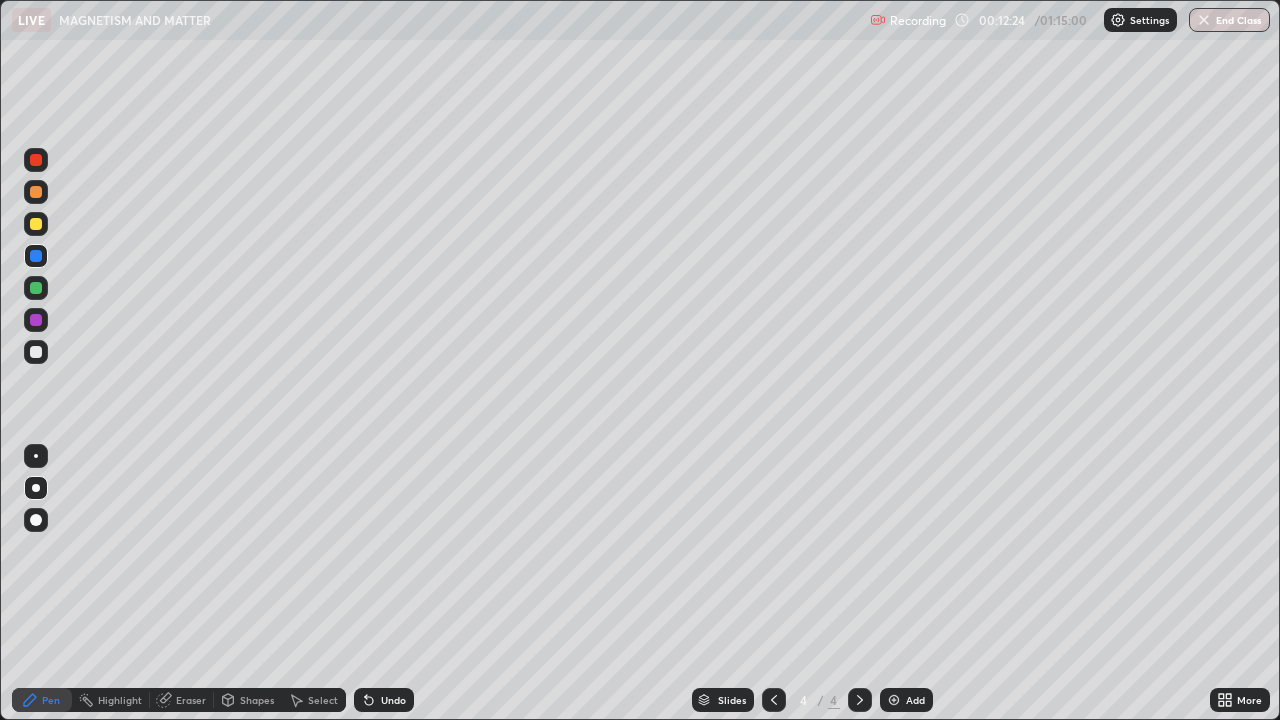 click at bounding box center [774, 700] 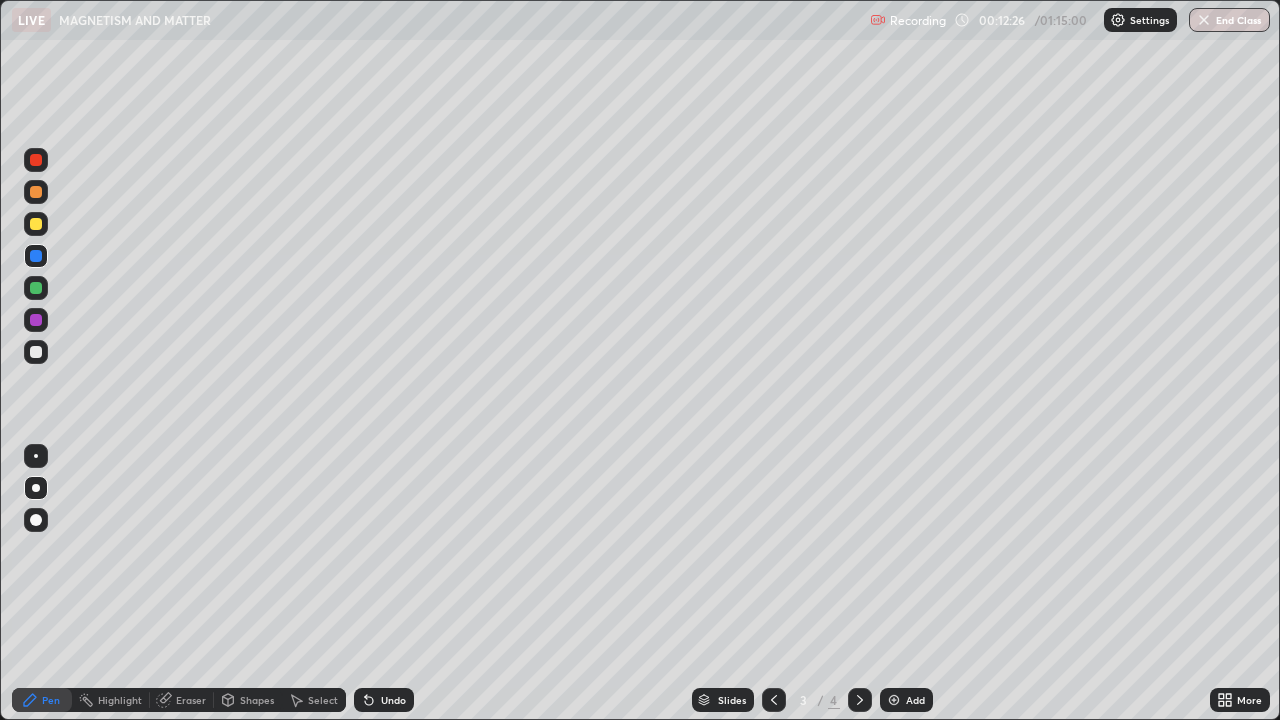 click at bounding box center (860, 700) 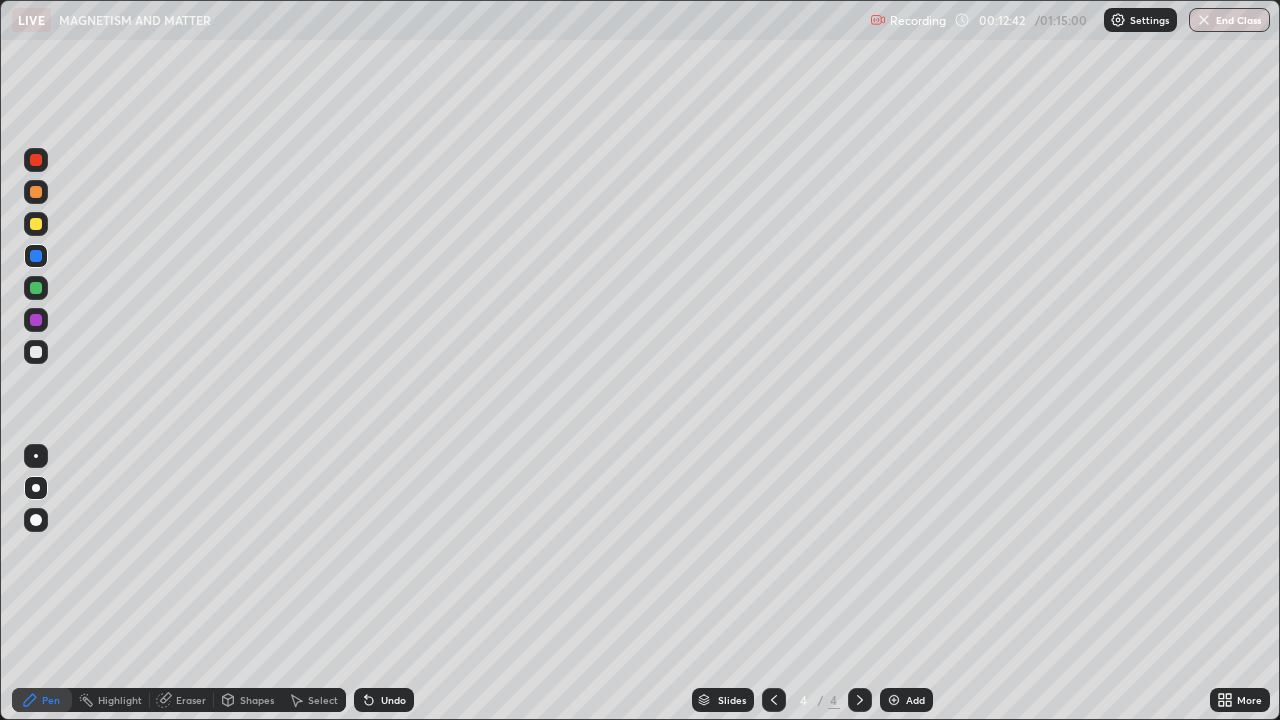 click at bounding box center [36, 160] 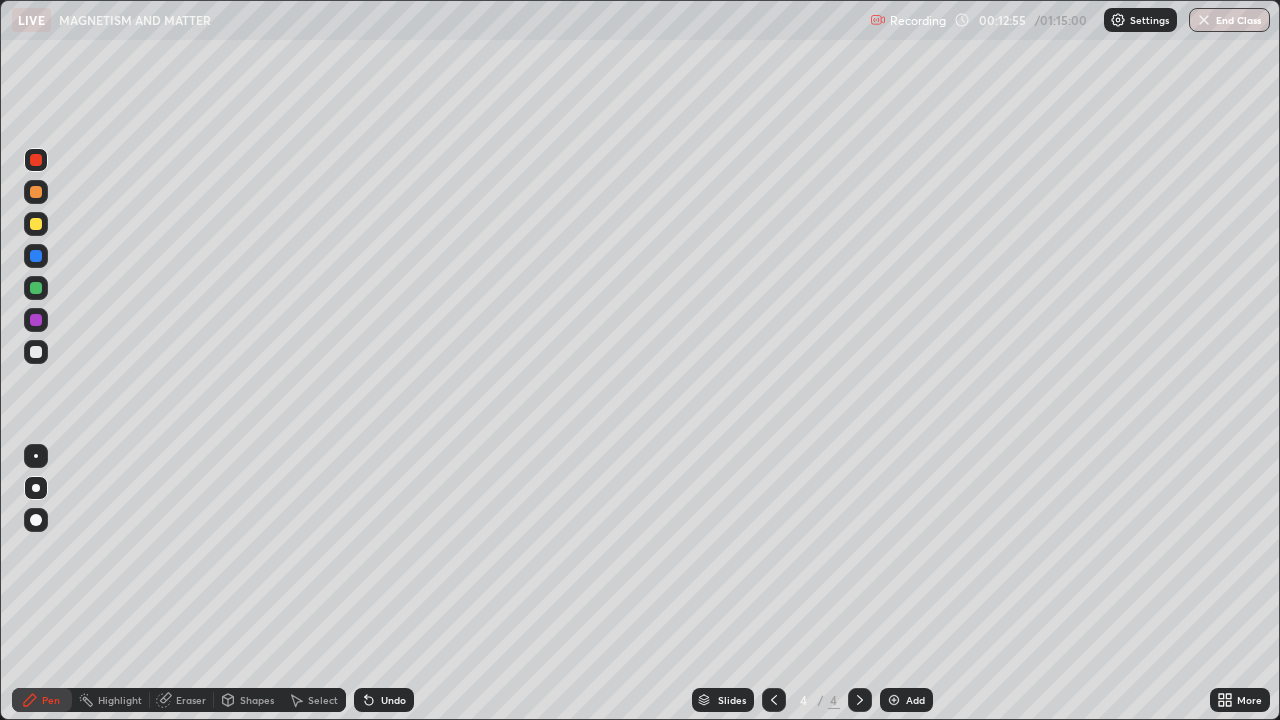click at bounding box center [36, 352] 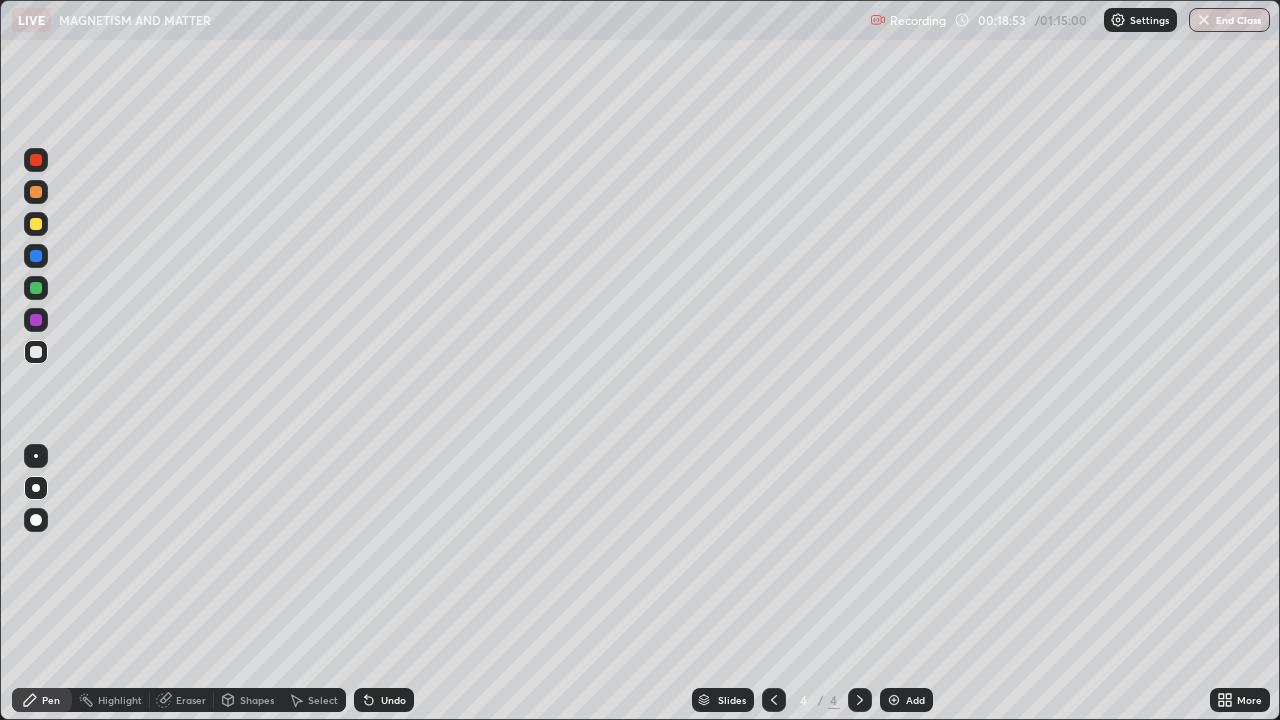 click on "Add" at bounding box center (906, 700) 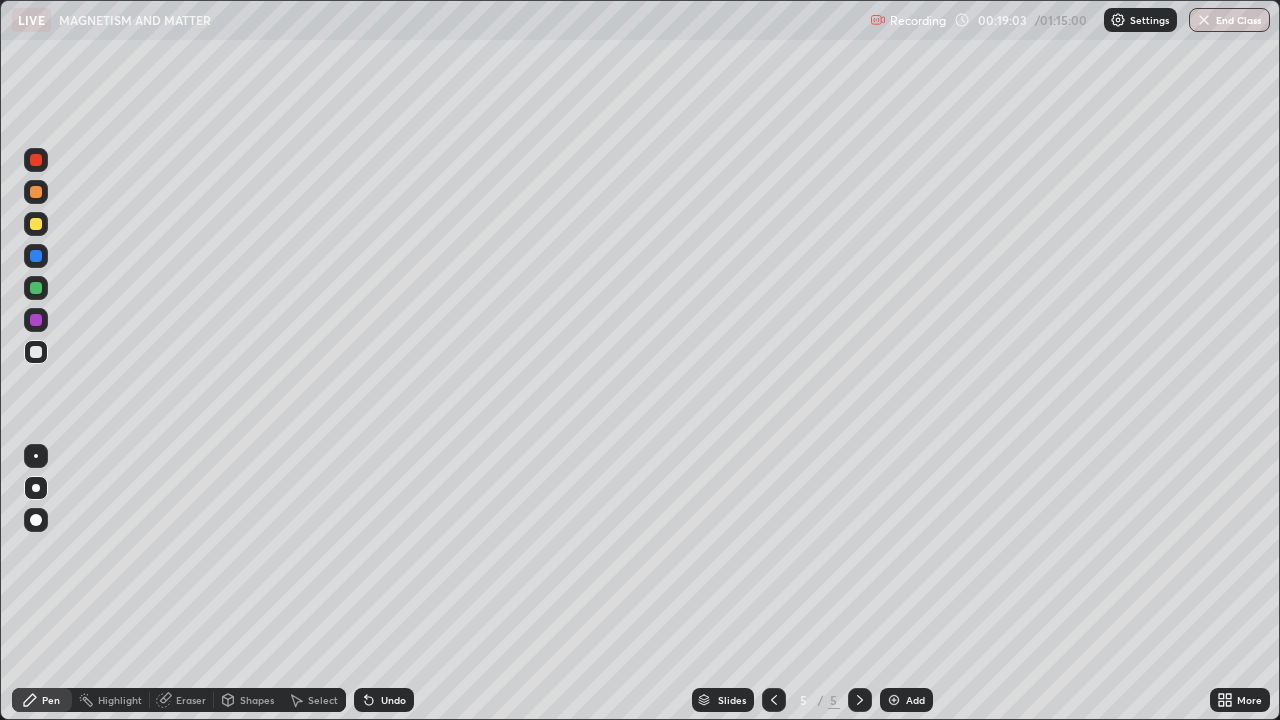 click at bounding box center (36, 352) 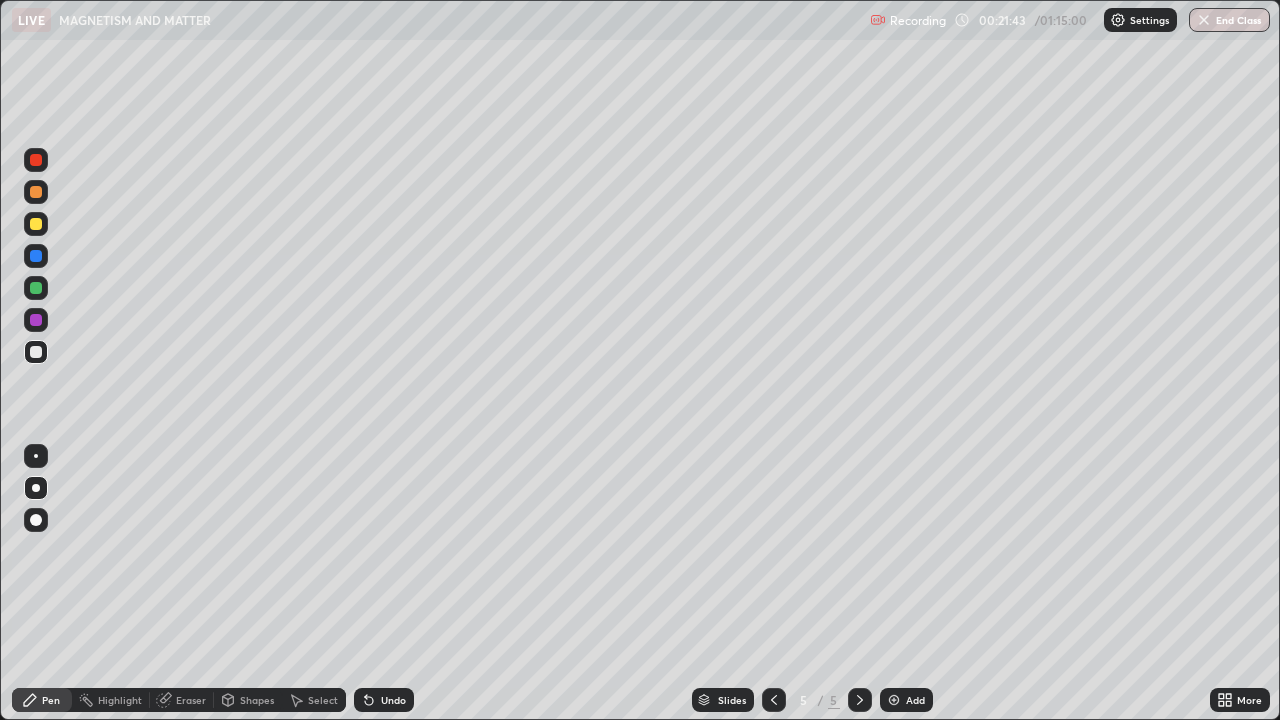 click on "Add" at bounding box center [906, 700] 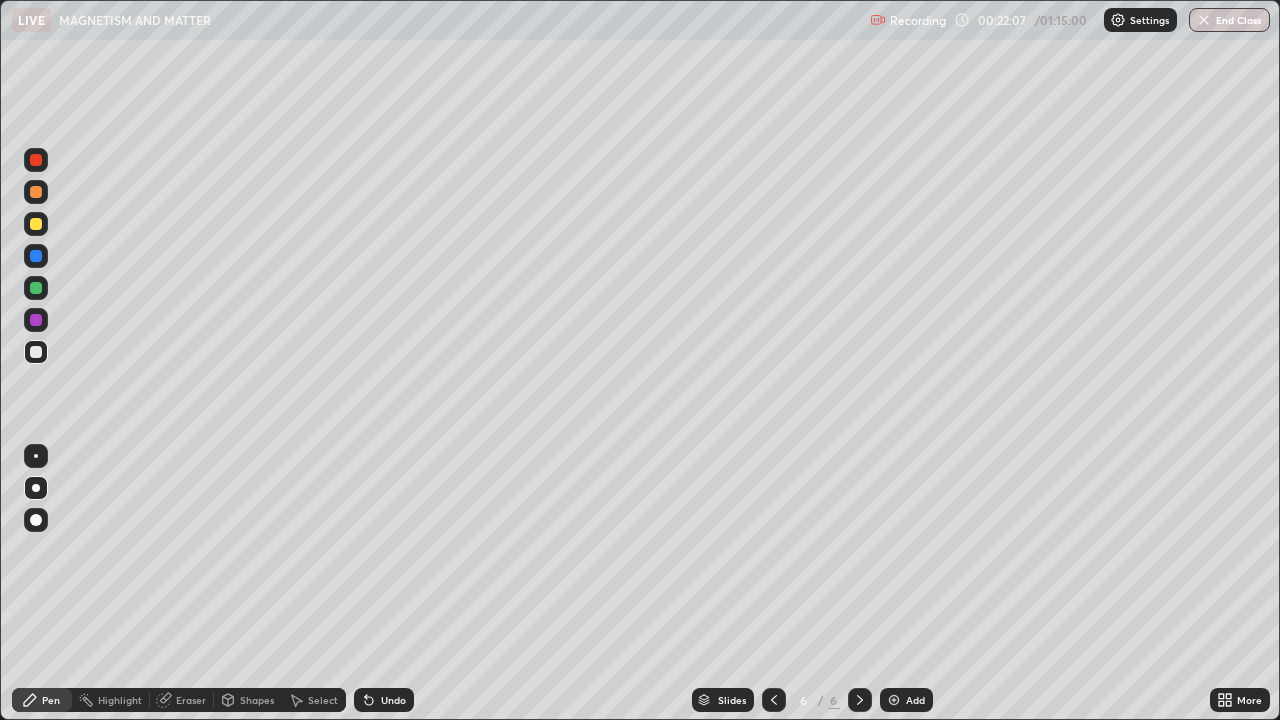 click at bounding box center (36, 224) 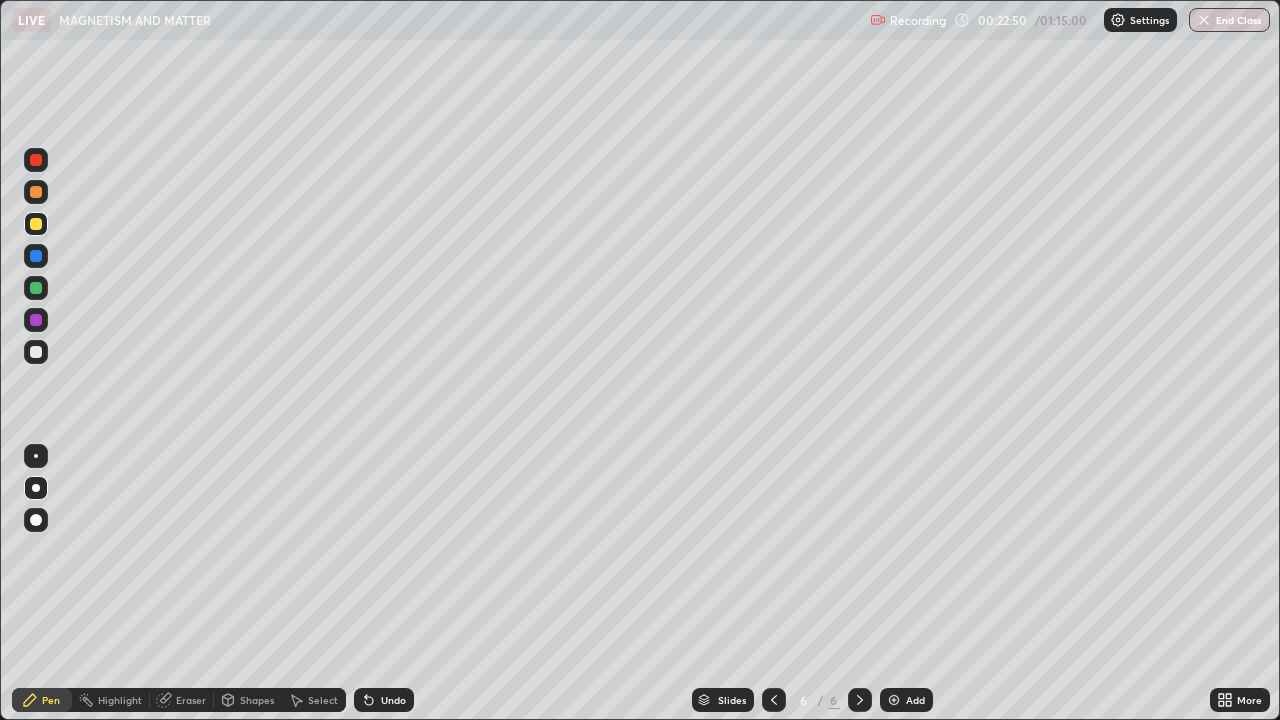 click on "Setting up your live class" at bounding box center (640, 360) 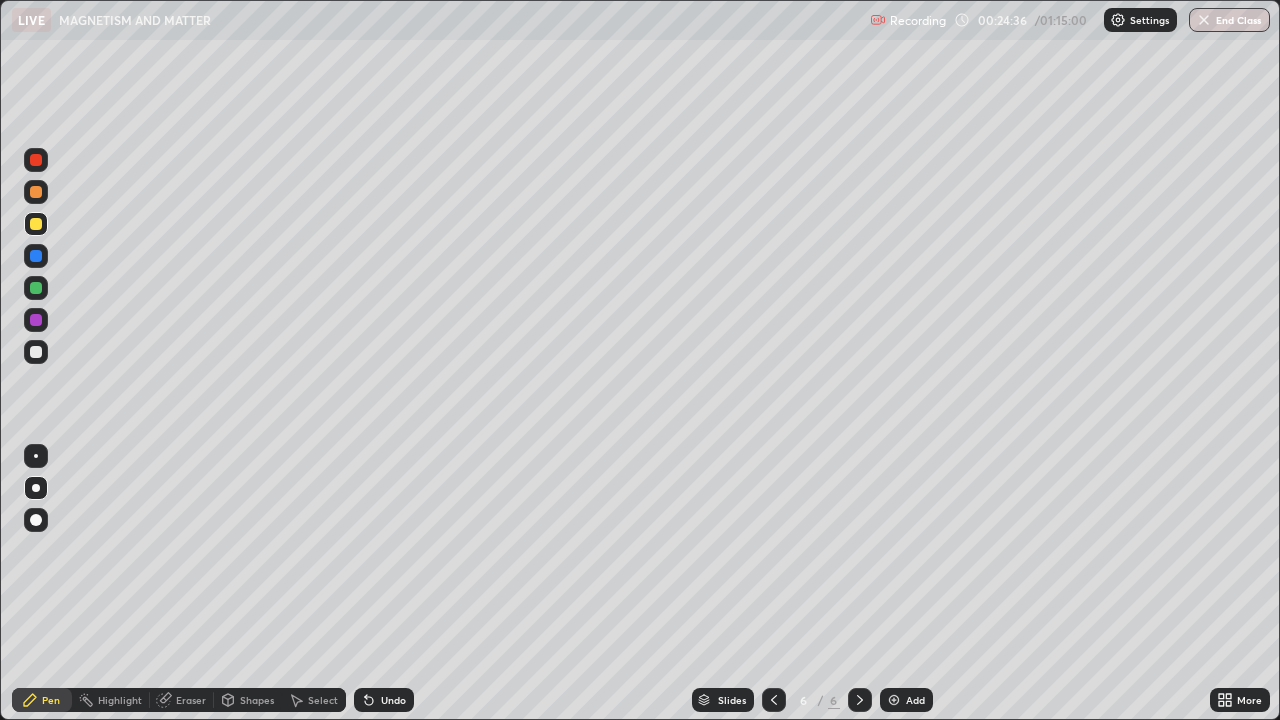 click on "Add" at bounding box center [906, 700] 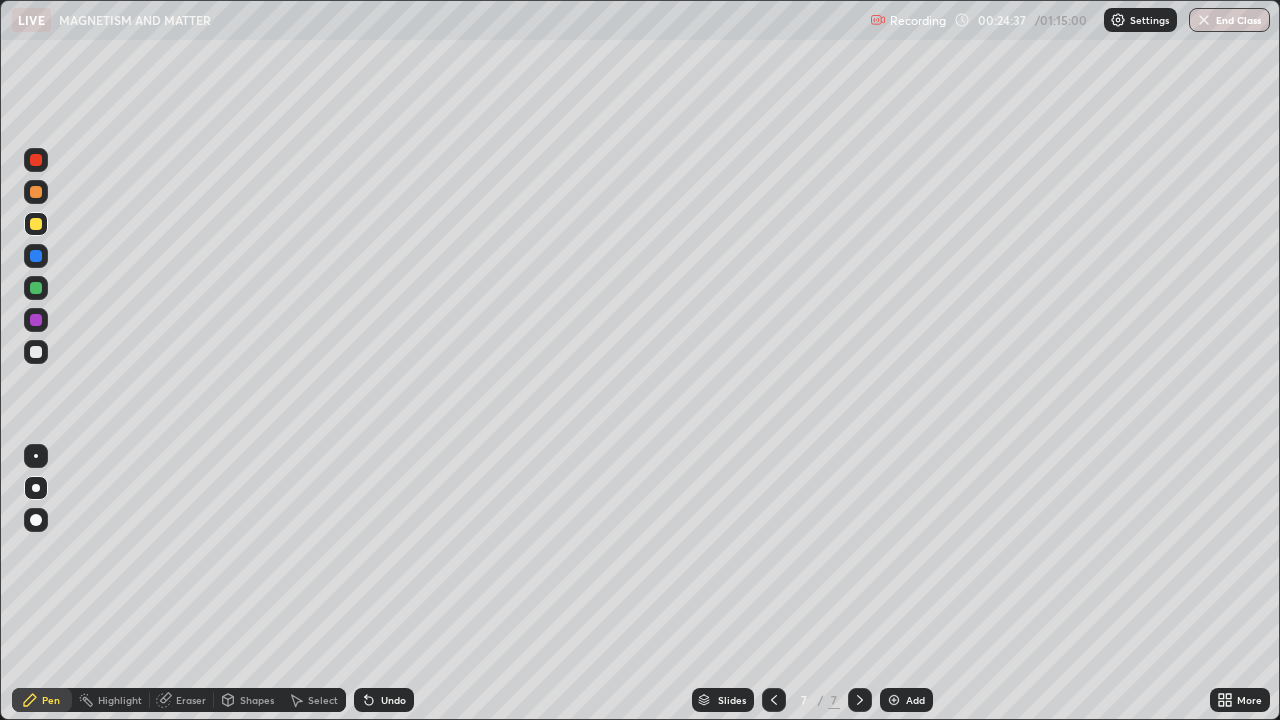 click at bounding box center (36, 352) 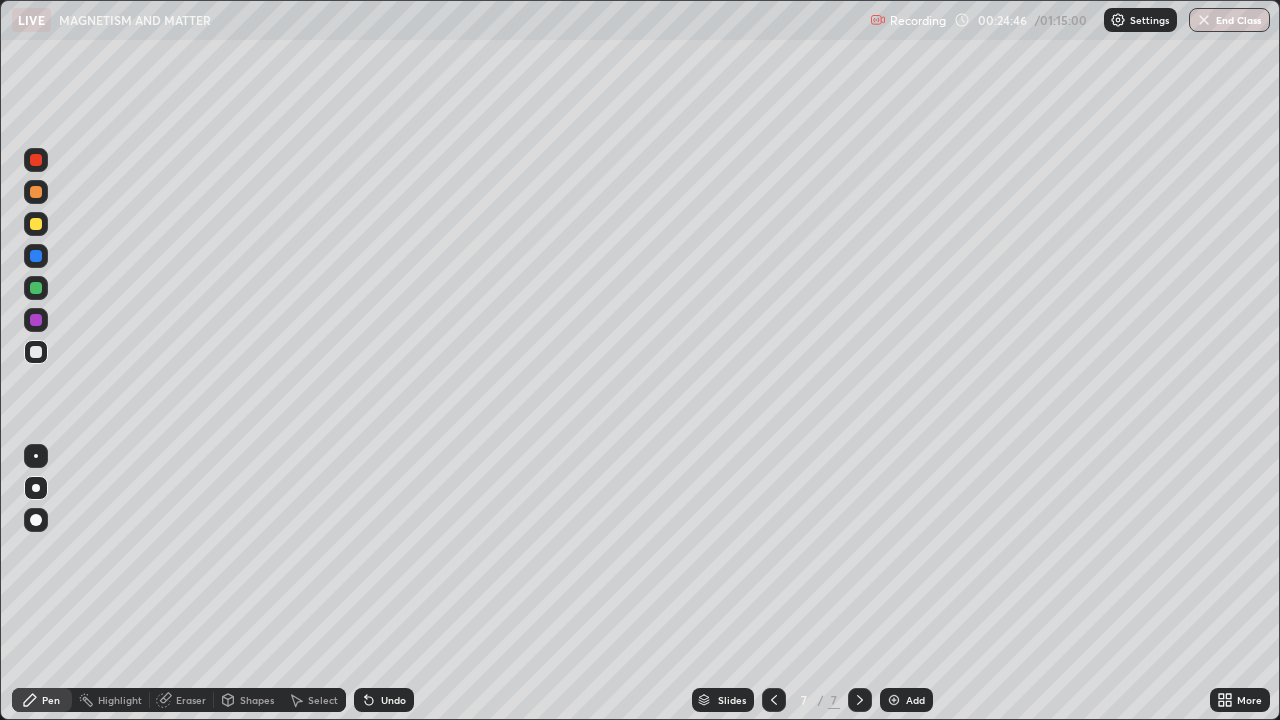 click 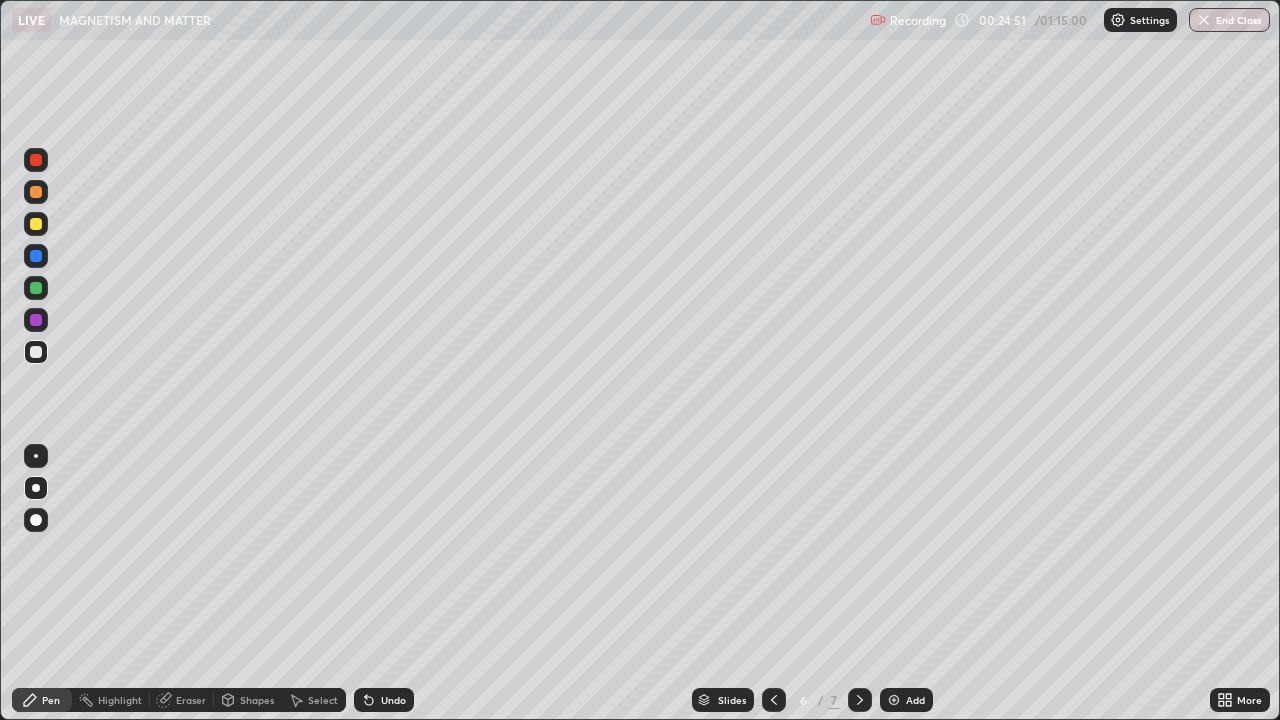 click 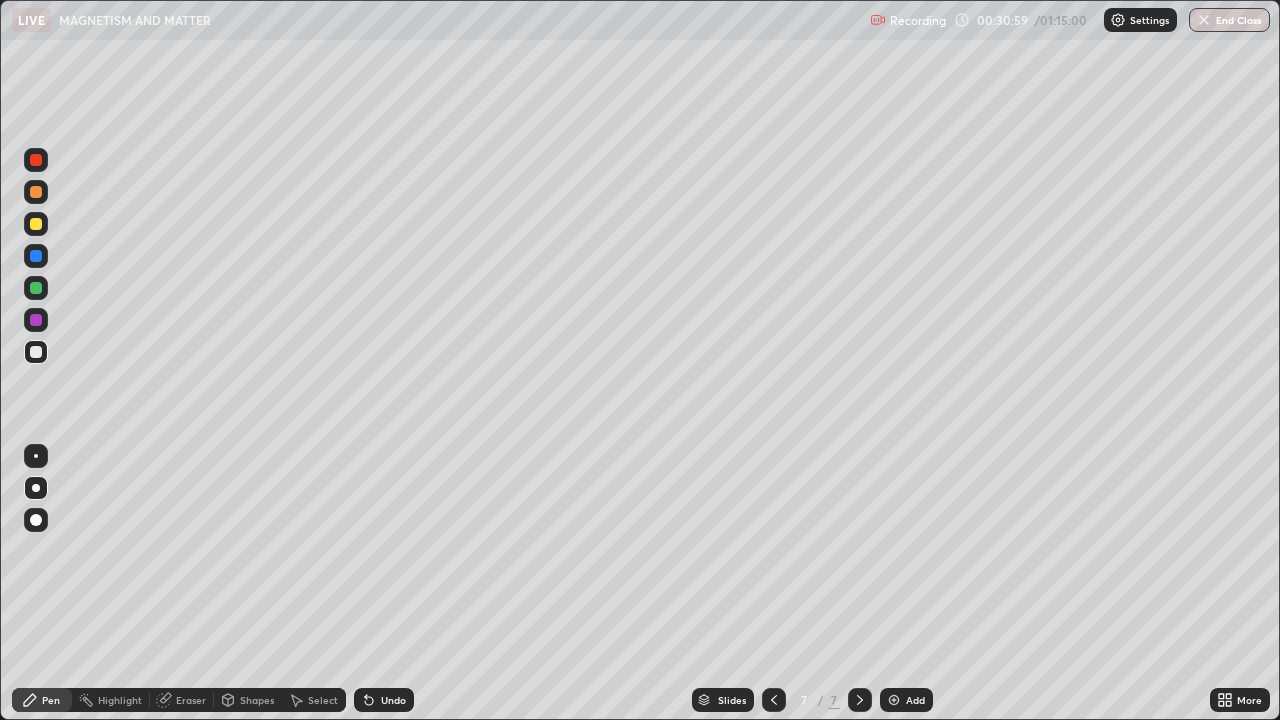 click at bounding box center [36, 224] 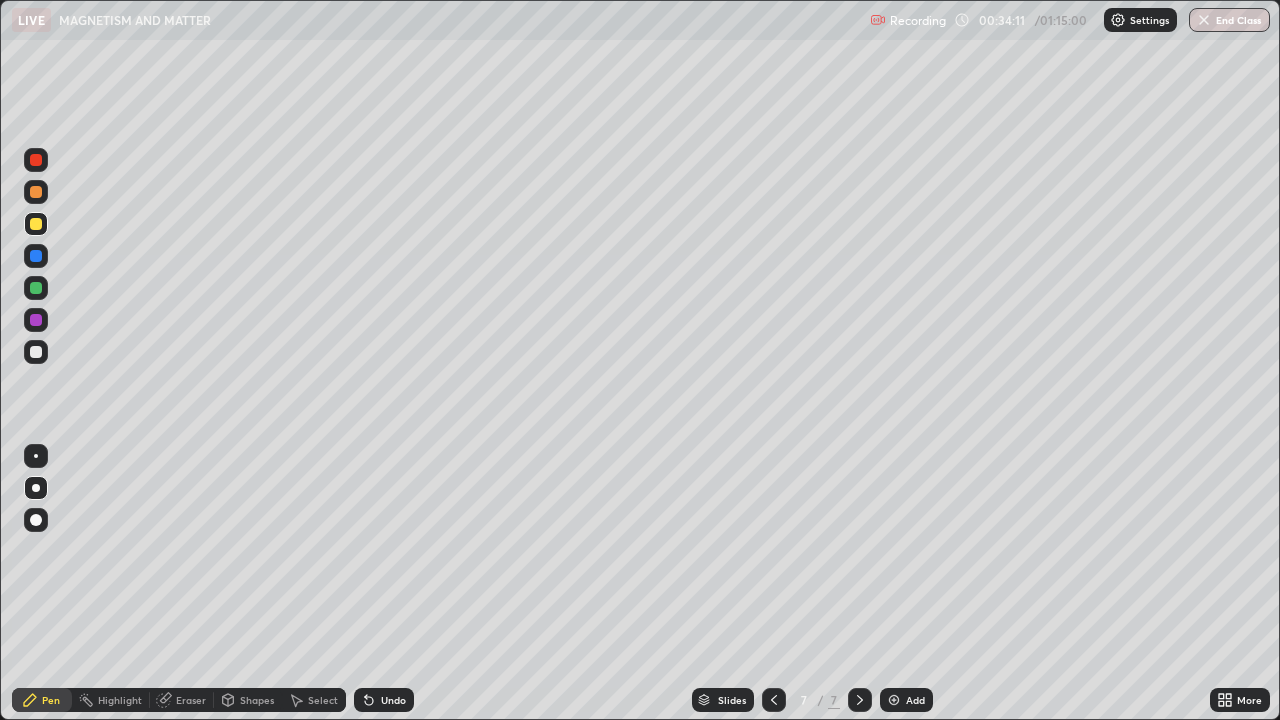 click on "Add" at bounding box center (906, 700) 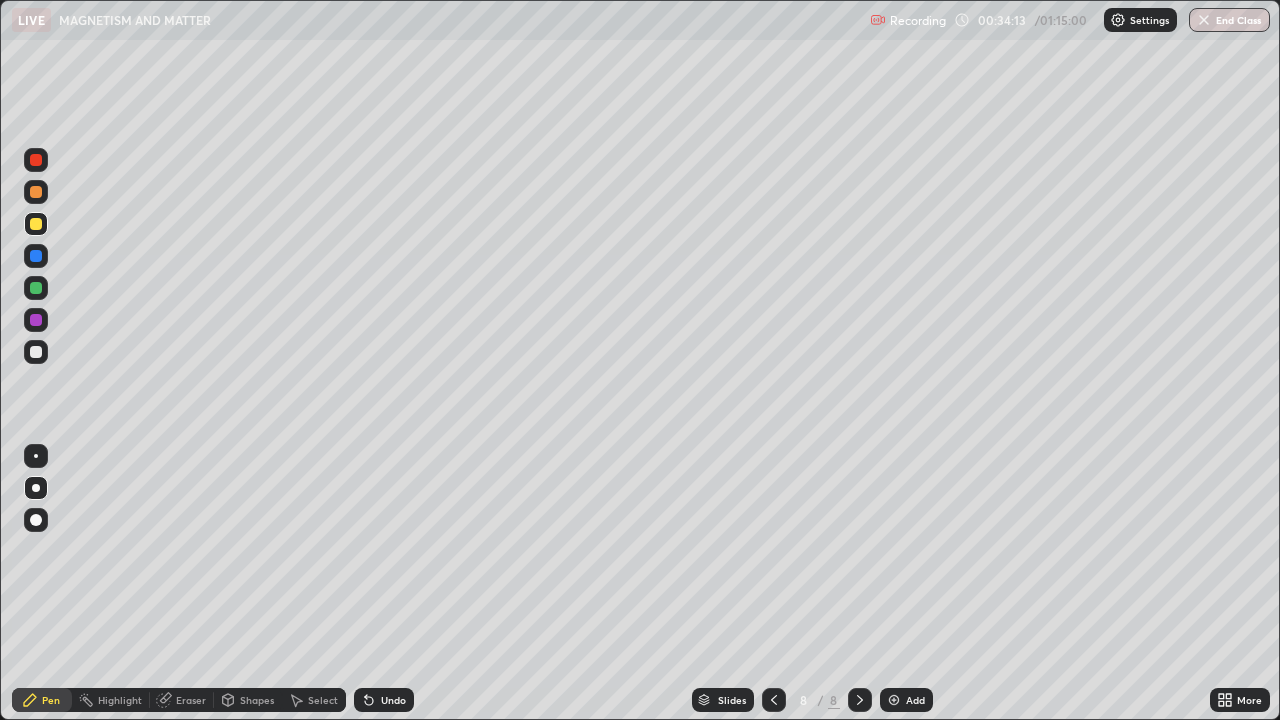 click at bounding box center (36, 224) 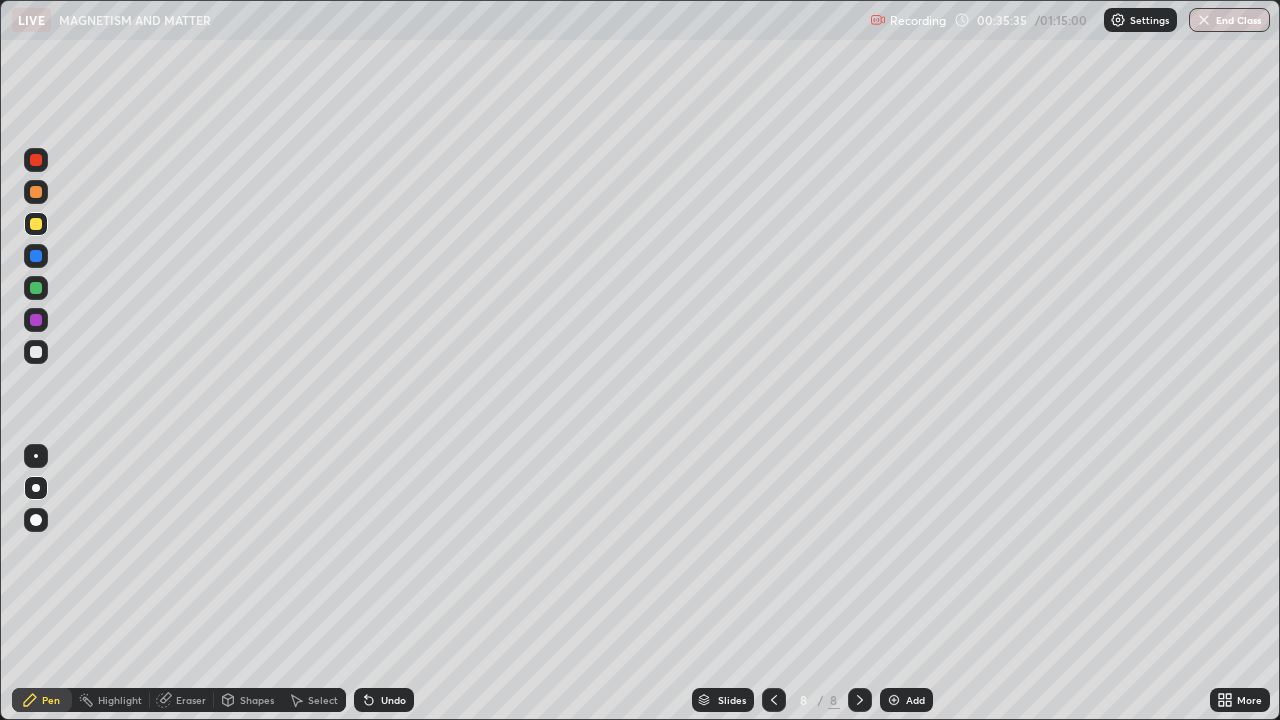 click on "Eraser" at bounding box center (191, 700) 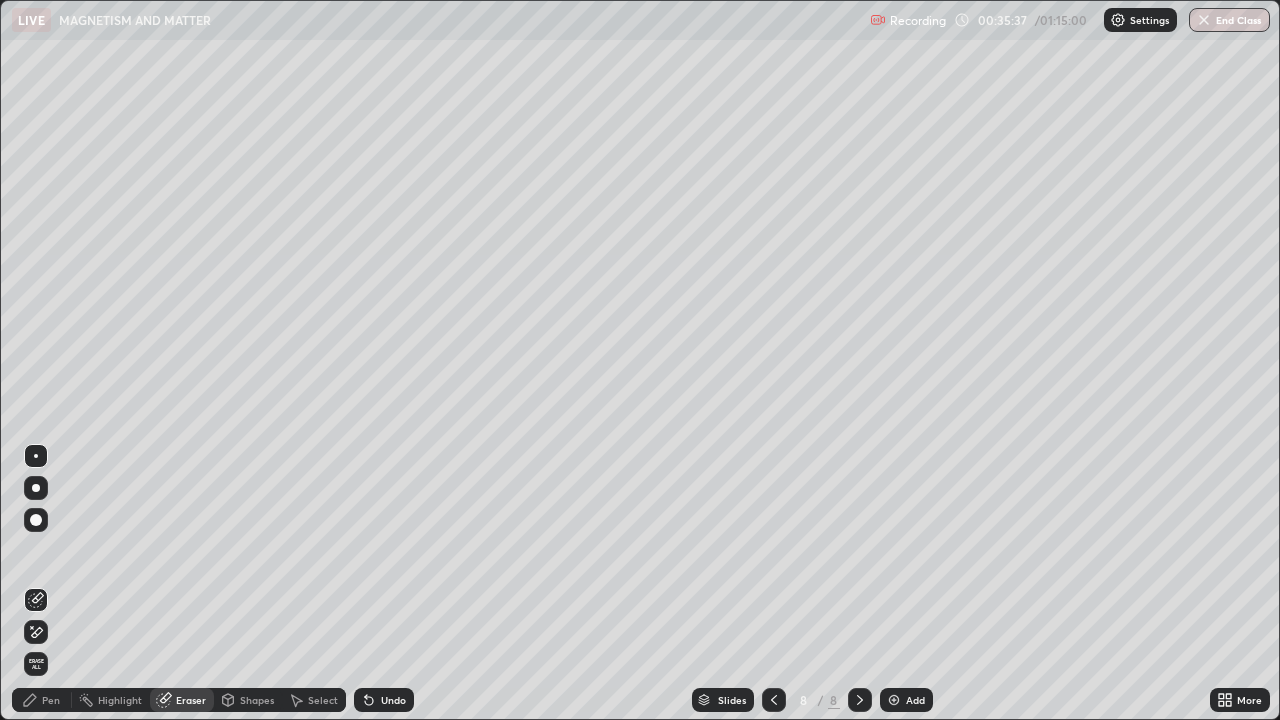 click on "Pen" at bounding box center (51, 700) 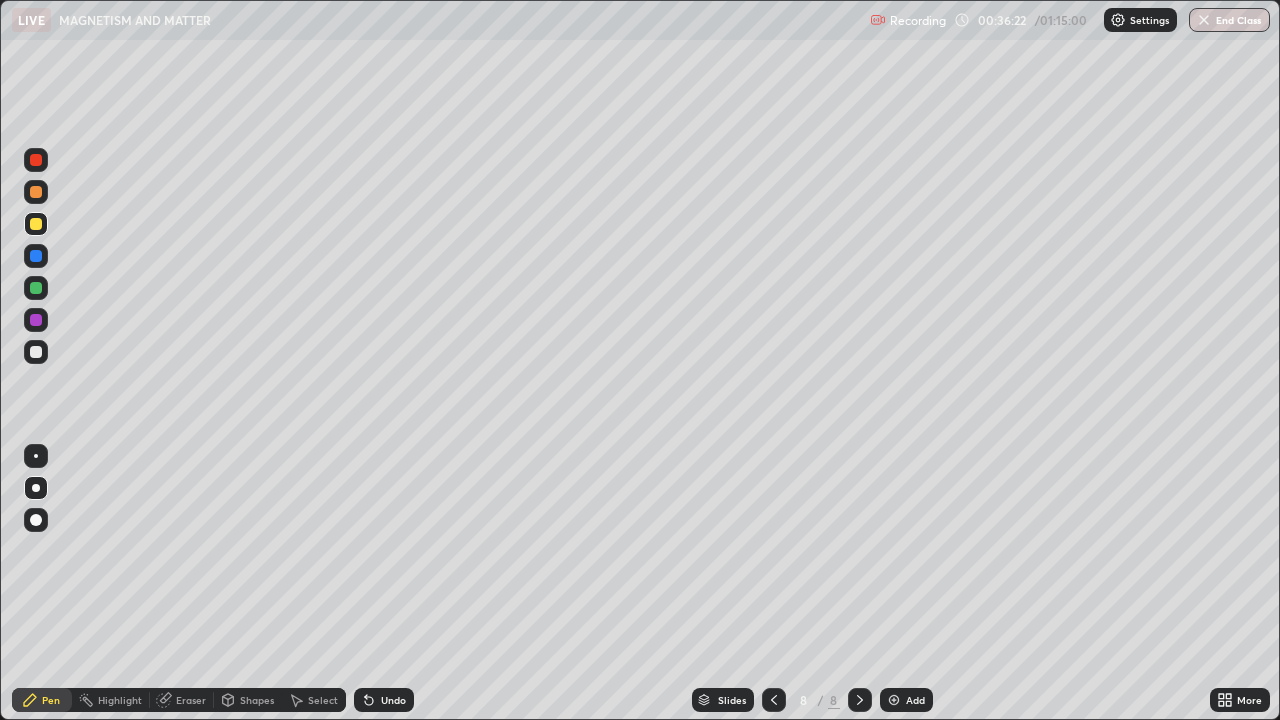 click at bounding box center (36, 192) 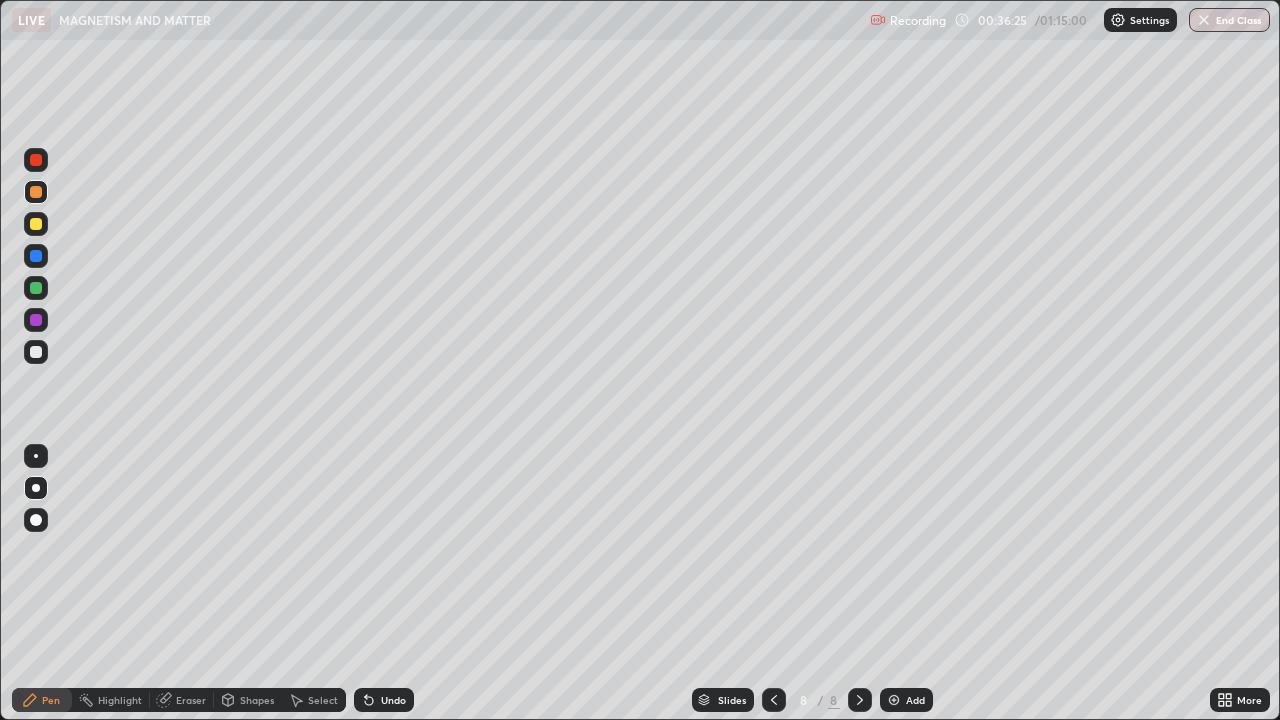 click 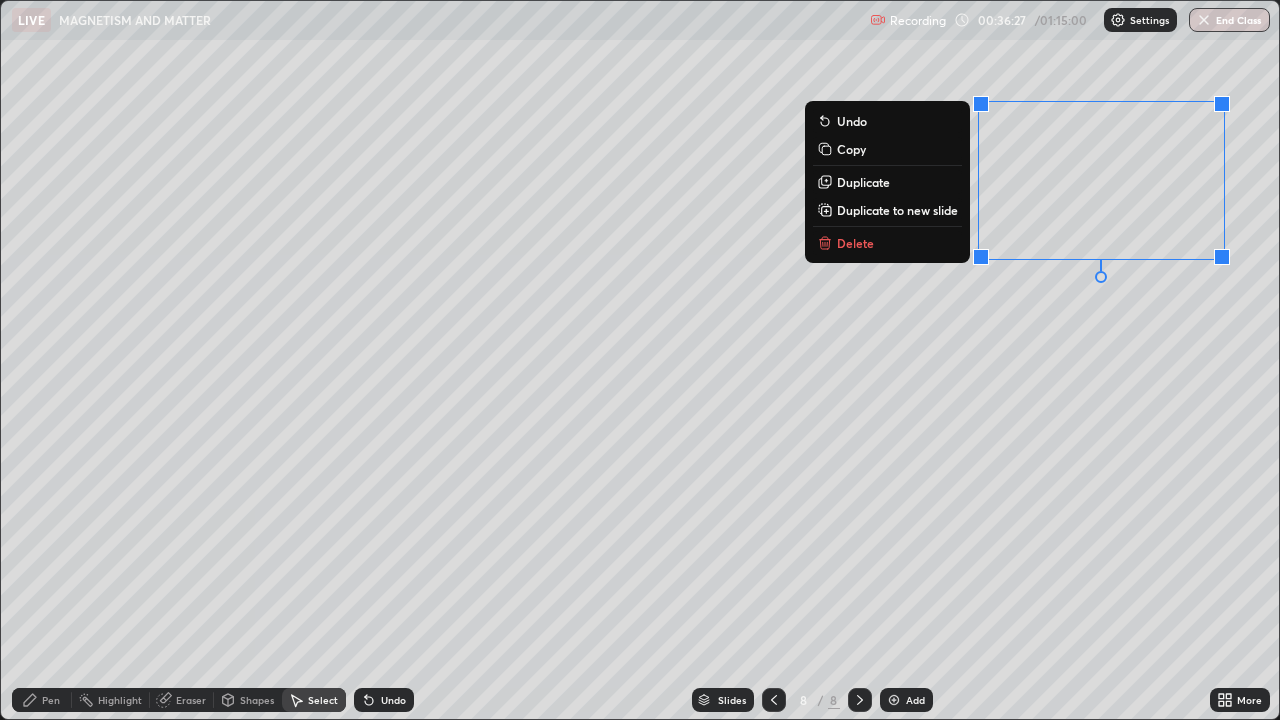 click on "Delete" at bounding box center (855, 243) 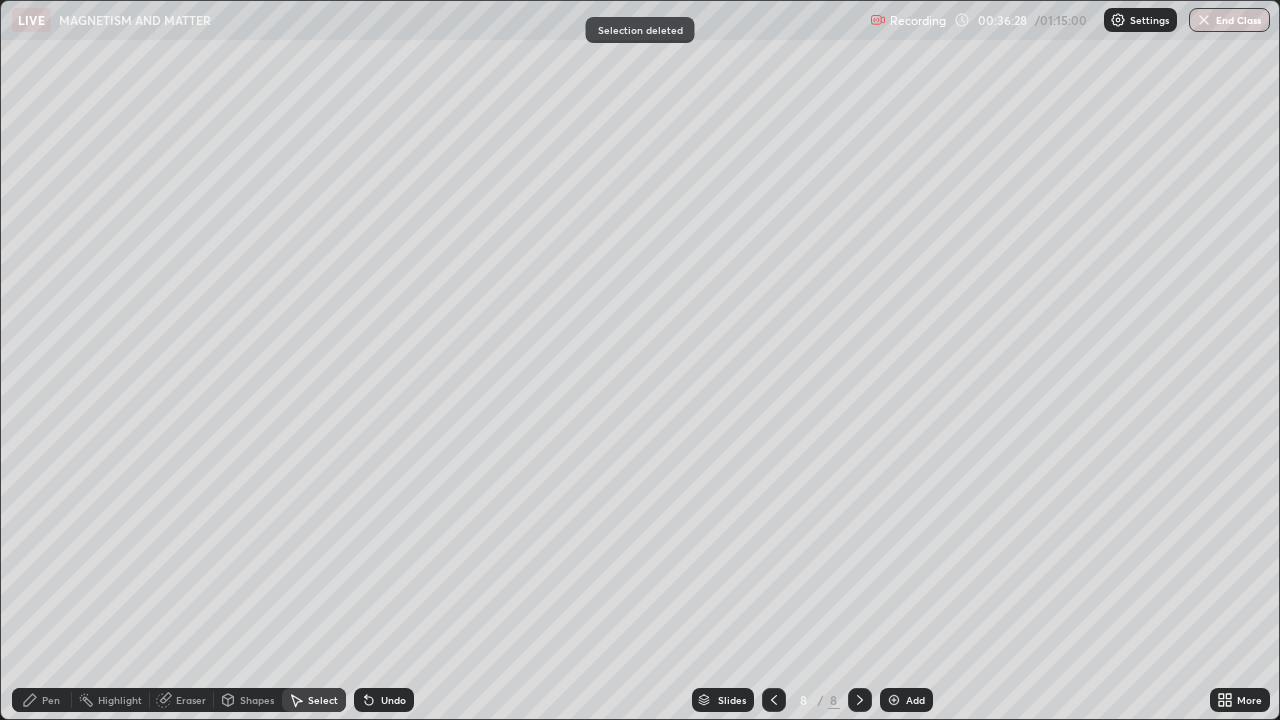 click on "Pen" at bounding box center [42, 700] 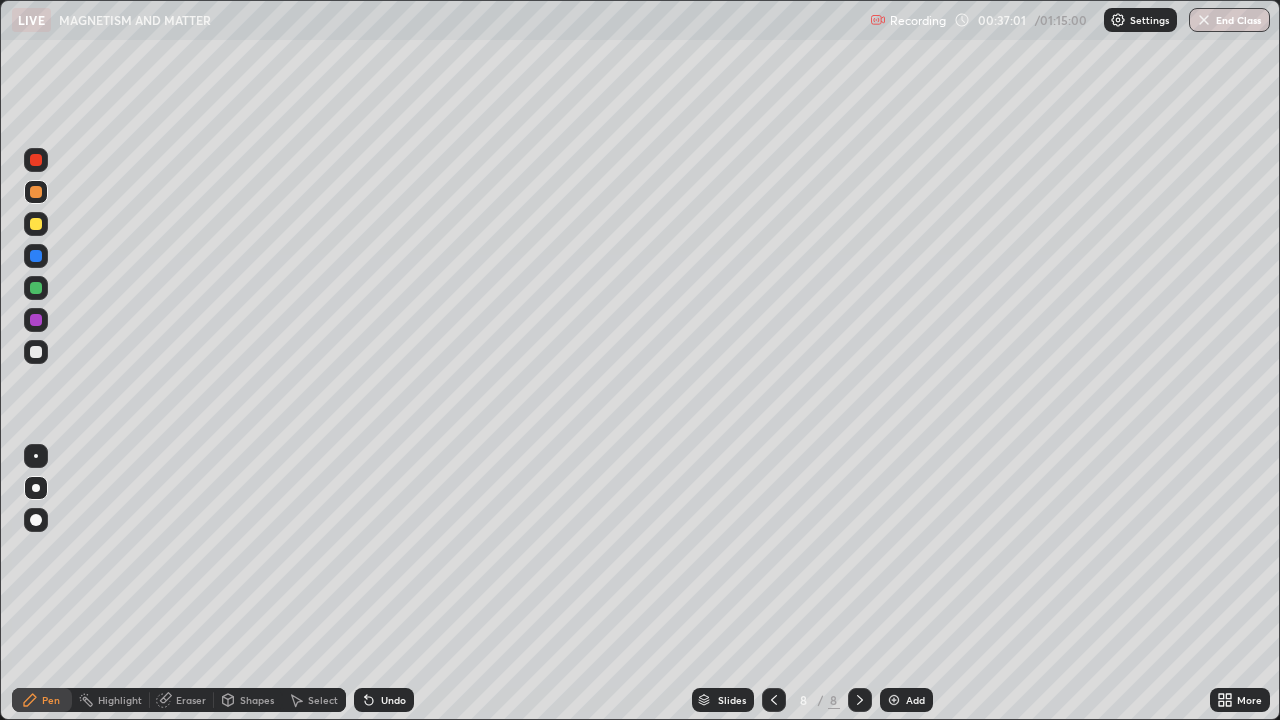 click at bounding box center [774, 700] 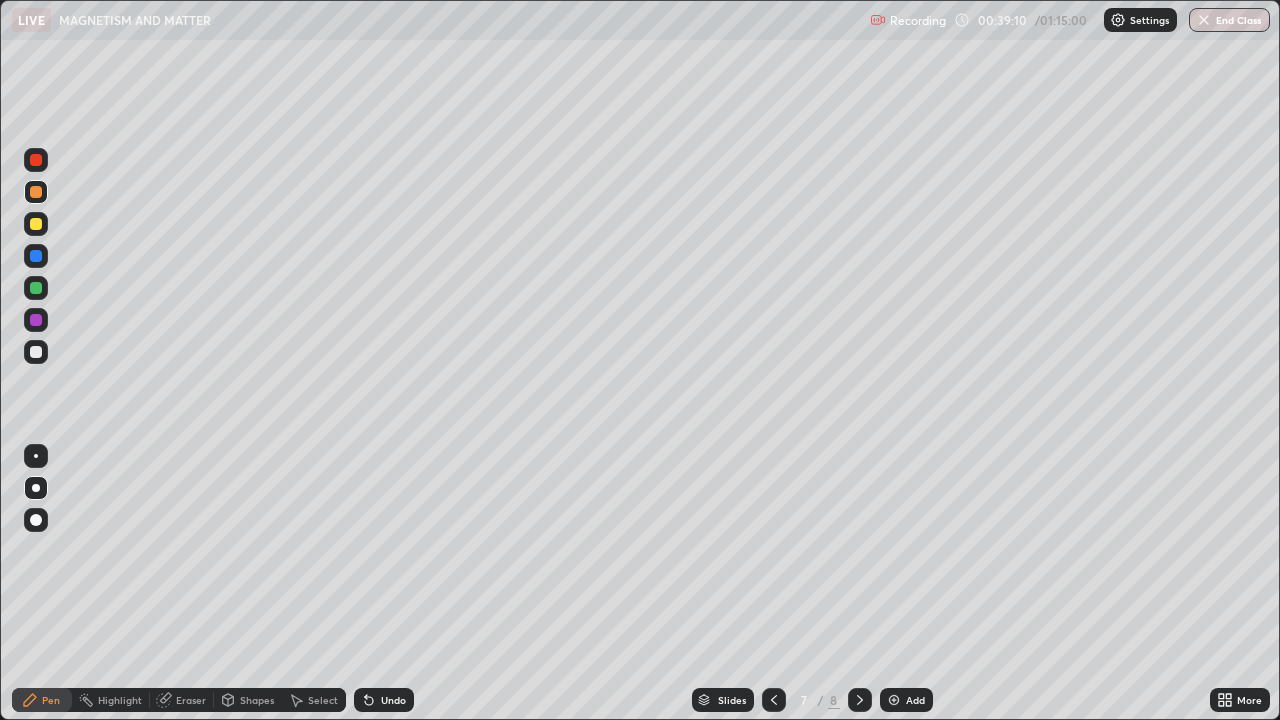 click 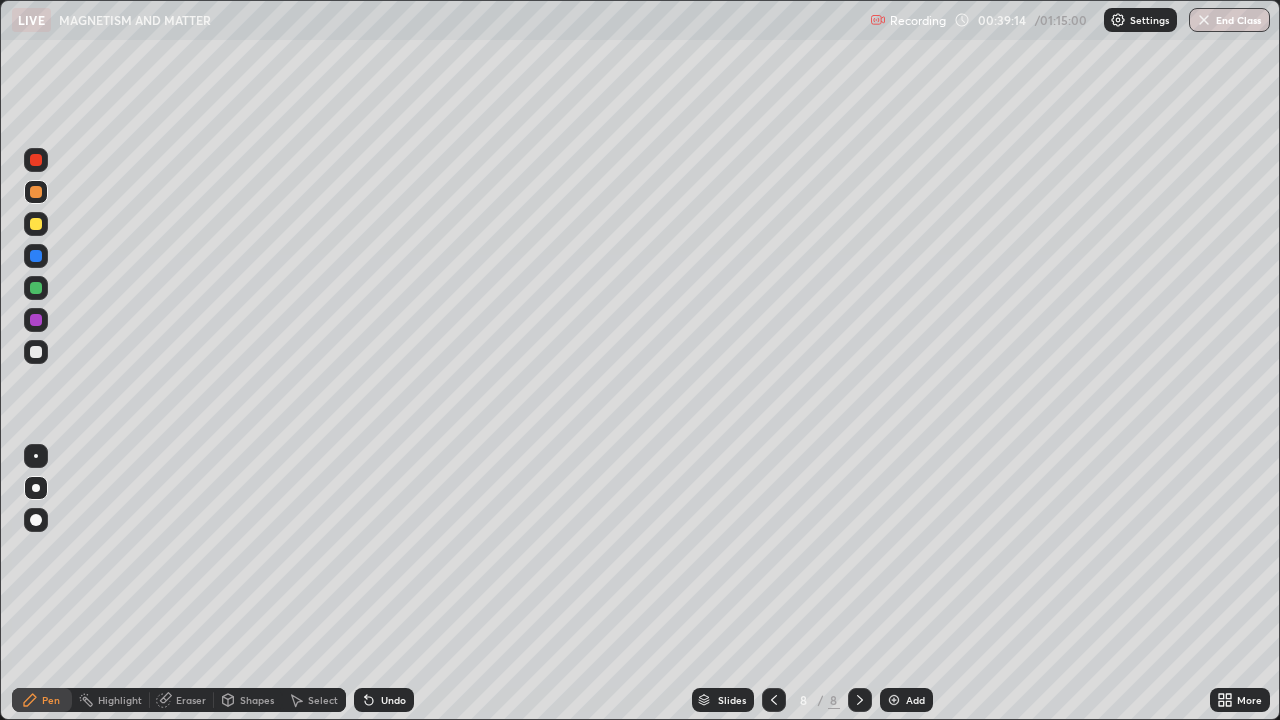 click at bounding box center (36, 352) 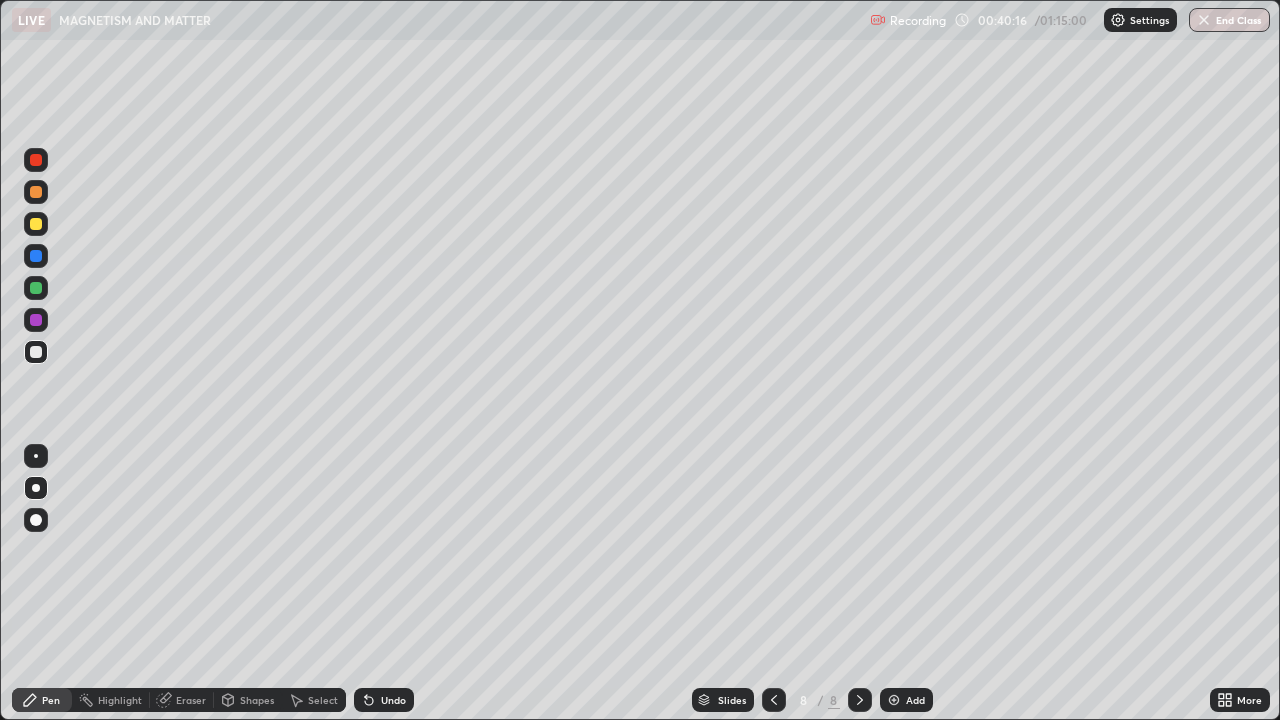 click at bounding box center (36, 192) 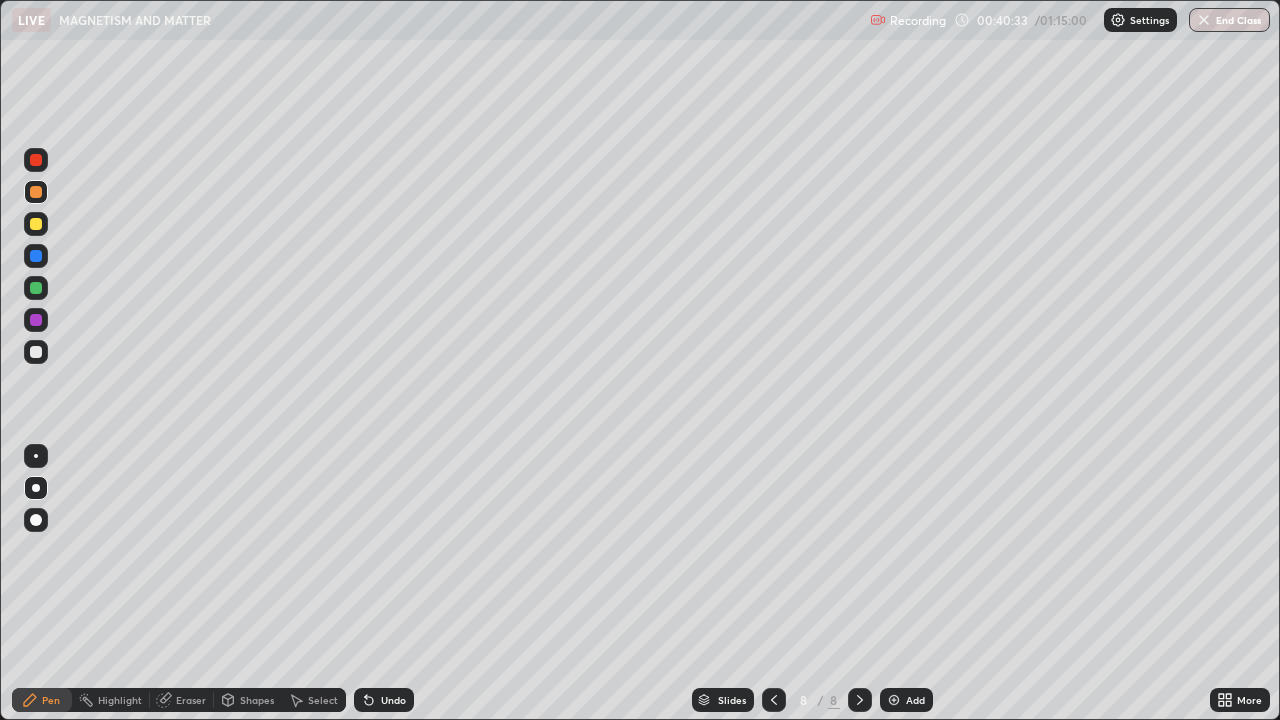 click at bounding box center [36, 224] 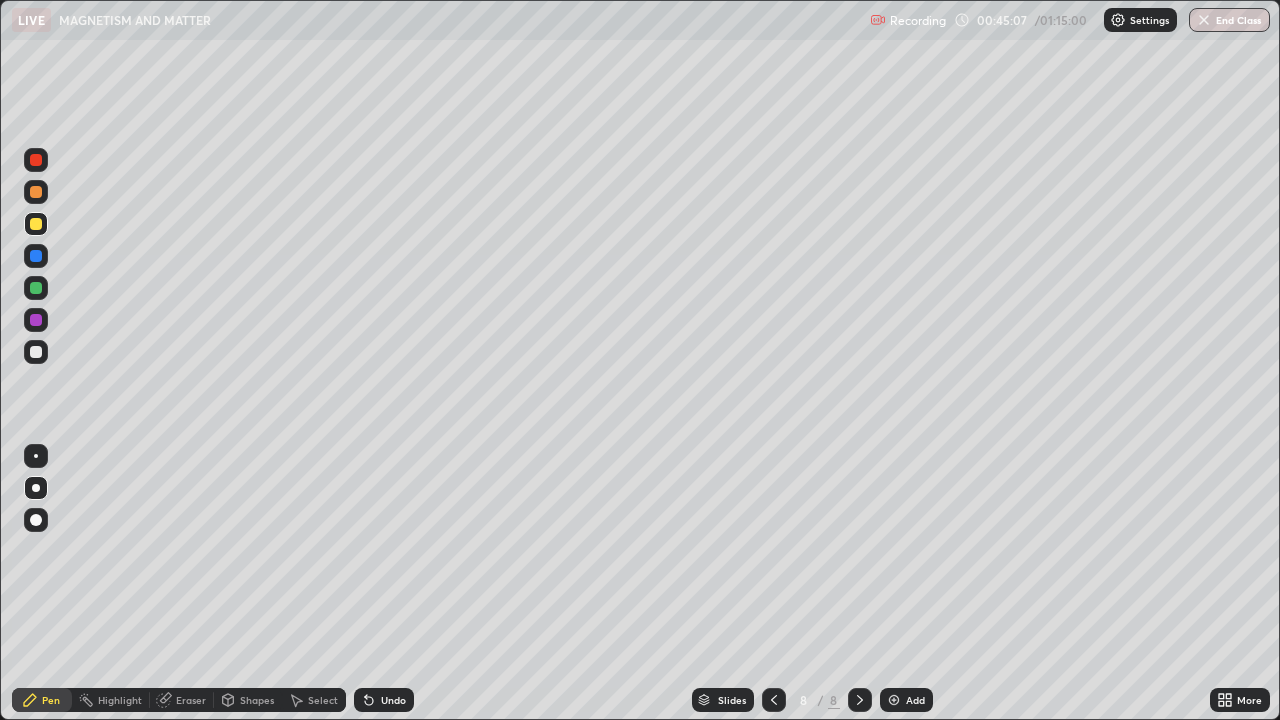 click on "Add" at bounding box center (906, 700) 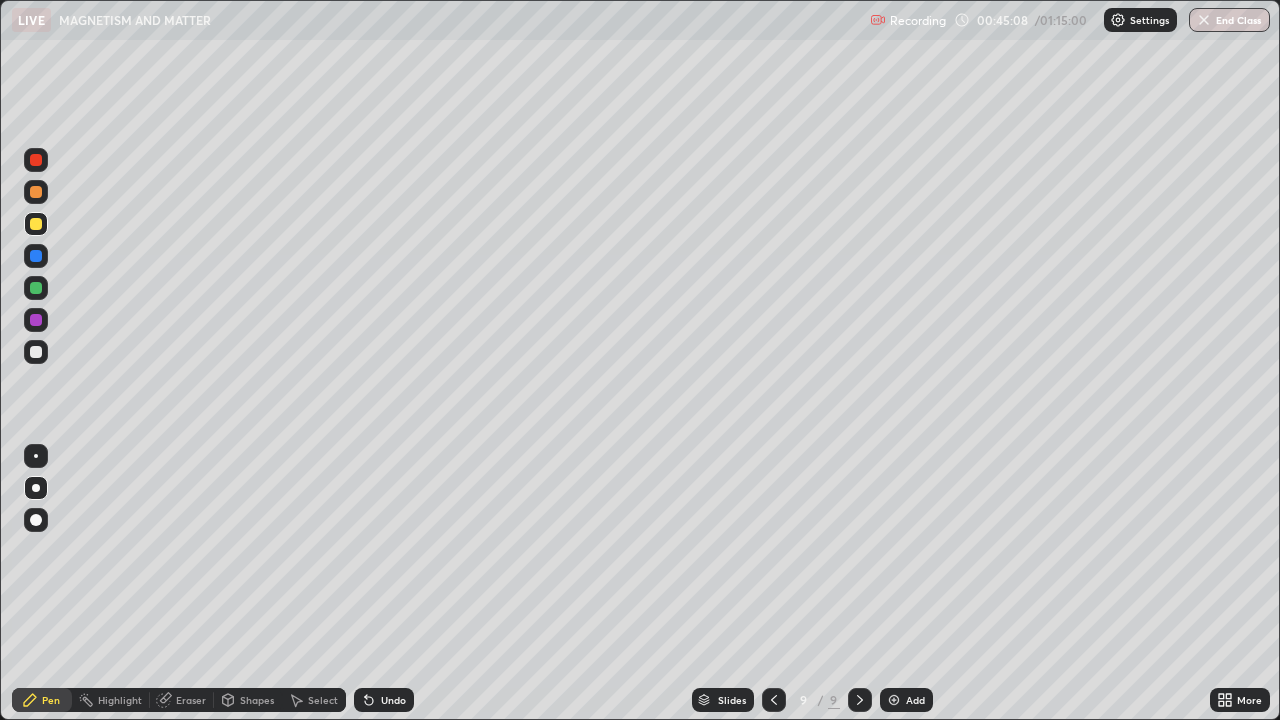 click on "Shapes" at bounding box center [257, 700] 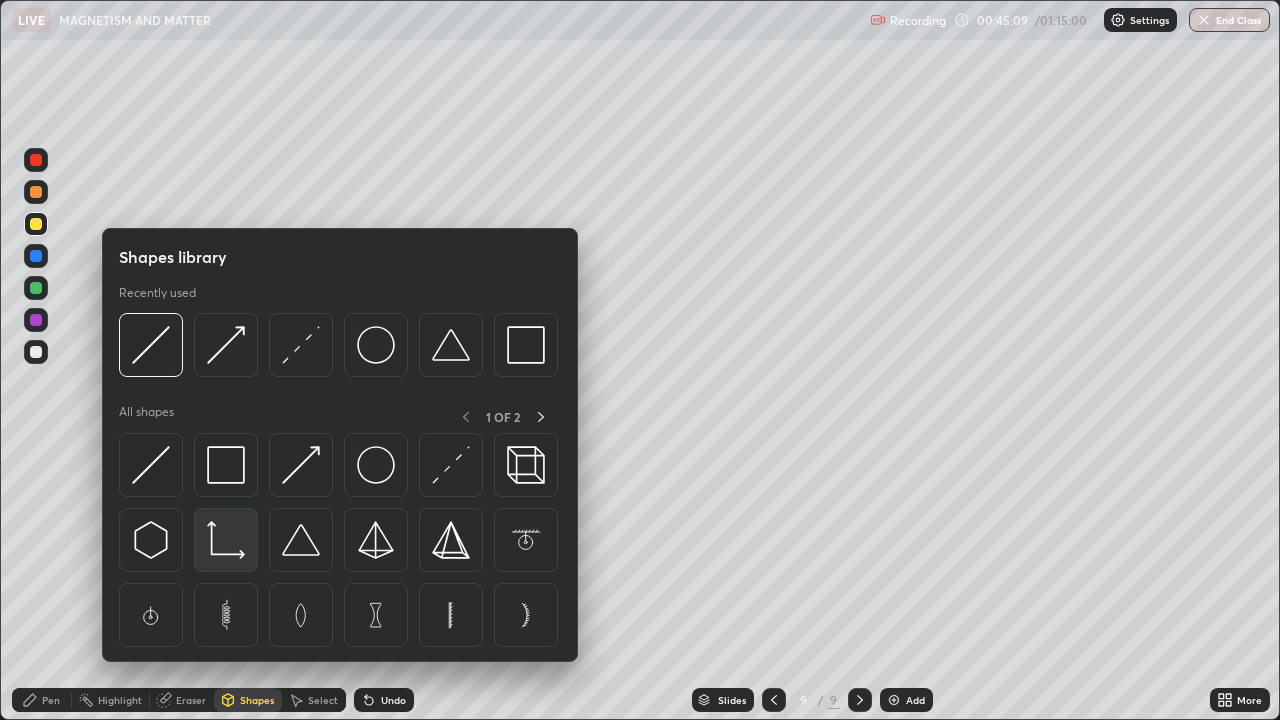 click at bounding box center [226, 540] 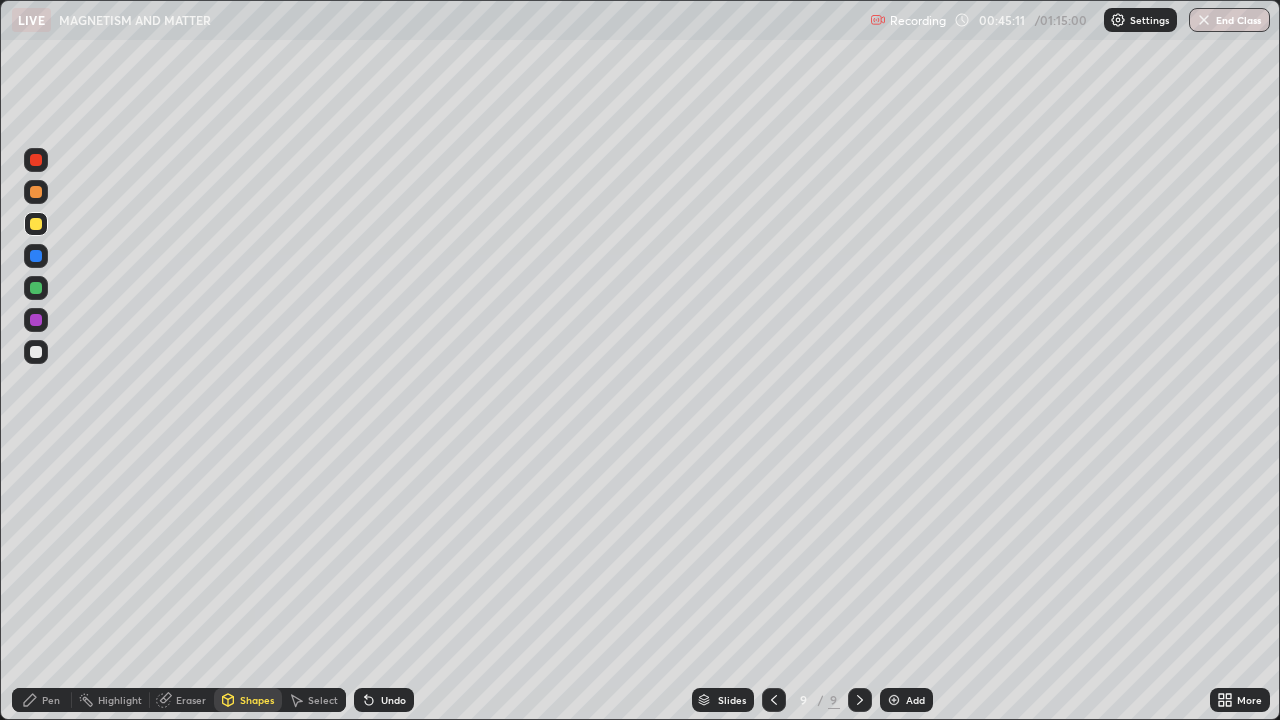 click on "Pen" at bounding box center (42, 700) 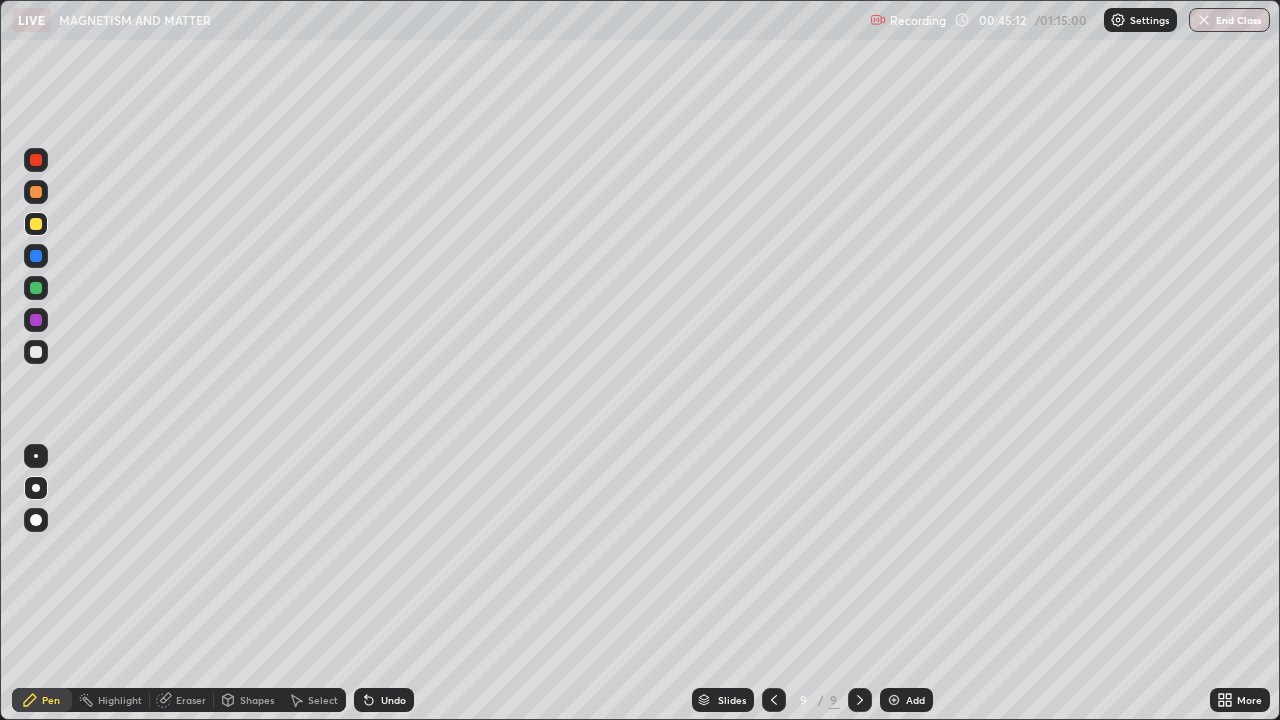click at bounding box center (36, 352) 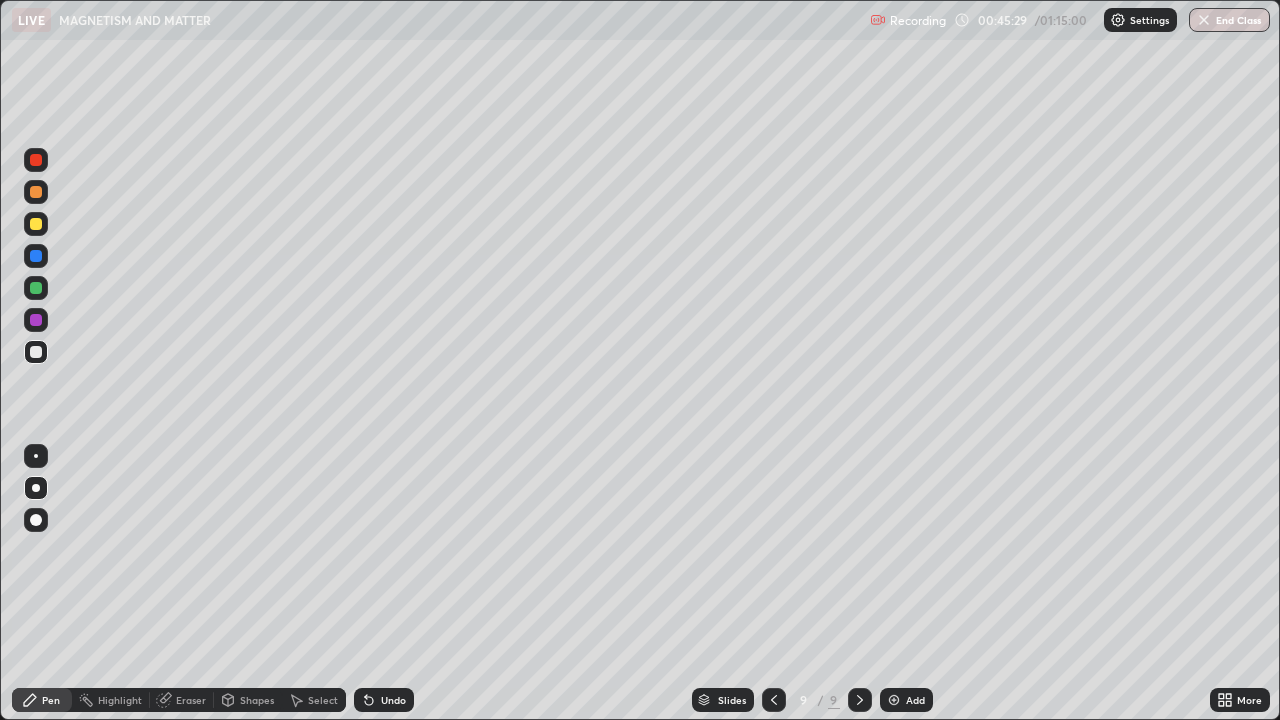 click at bounding box center (36, 288) 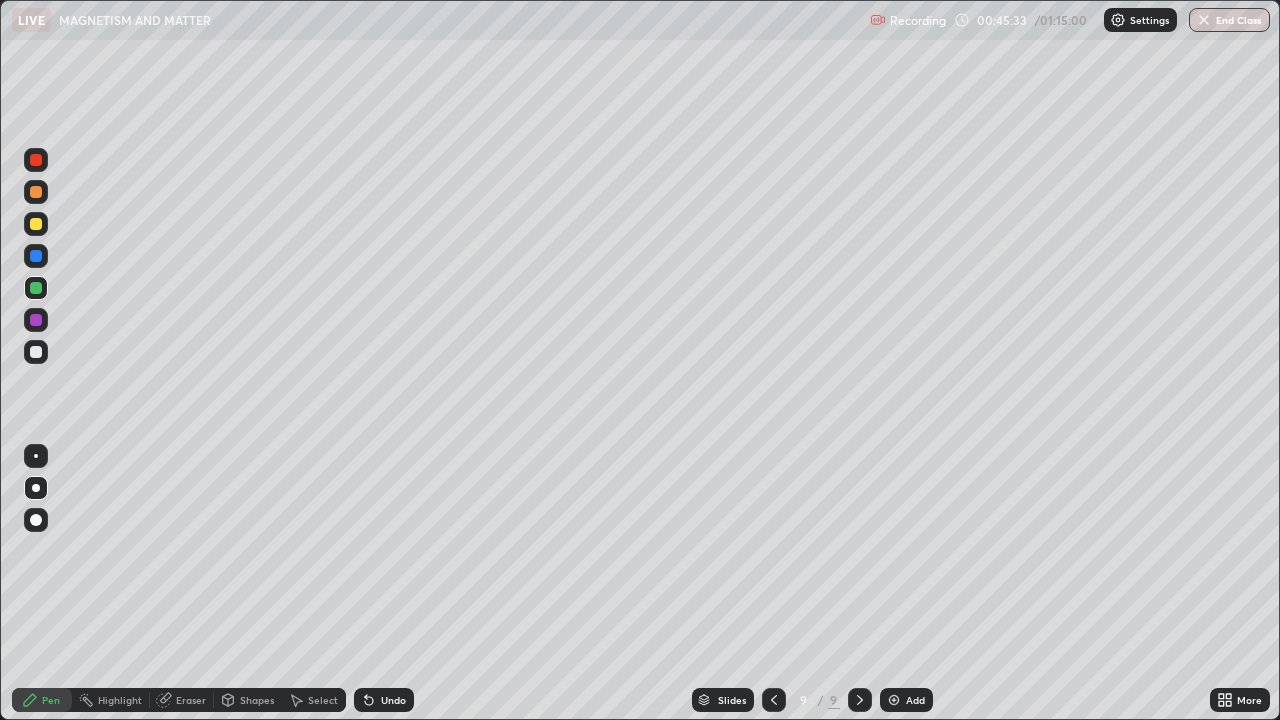 click on "Undo" at bounding box center (393, 700) 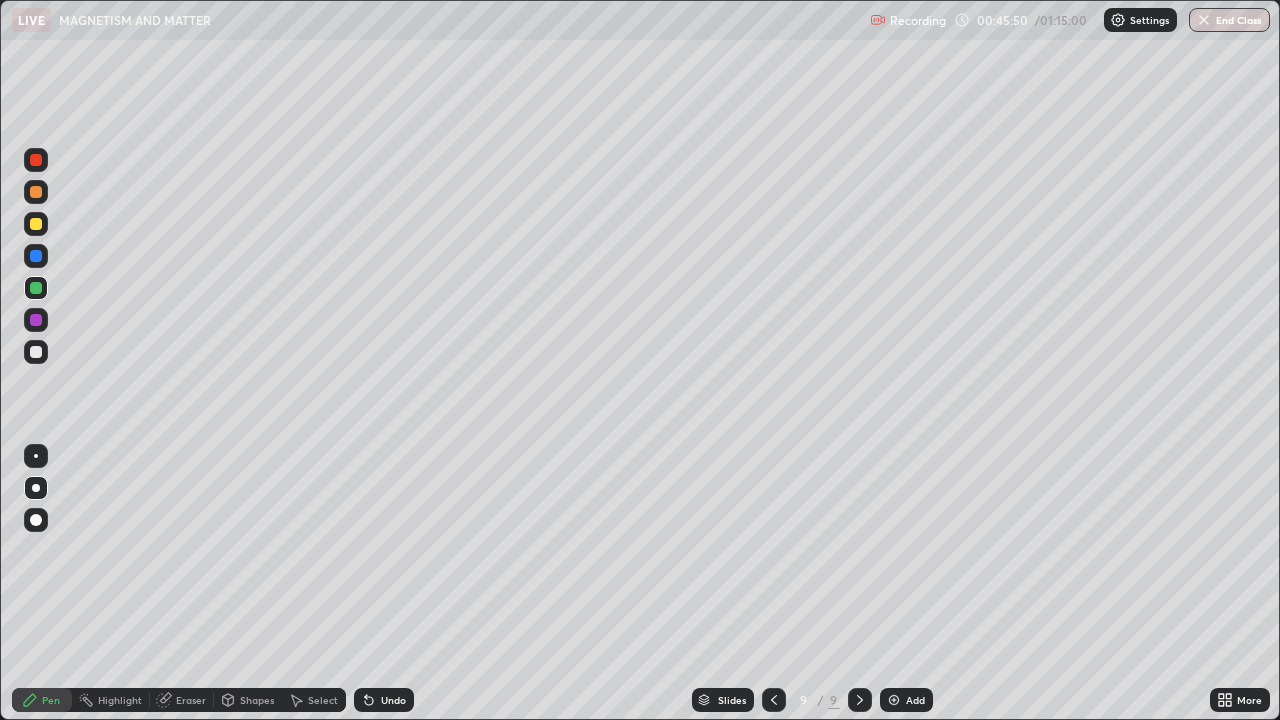 click at bounding box center [36, 192] 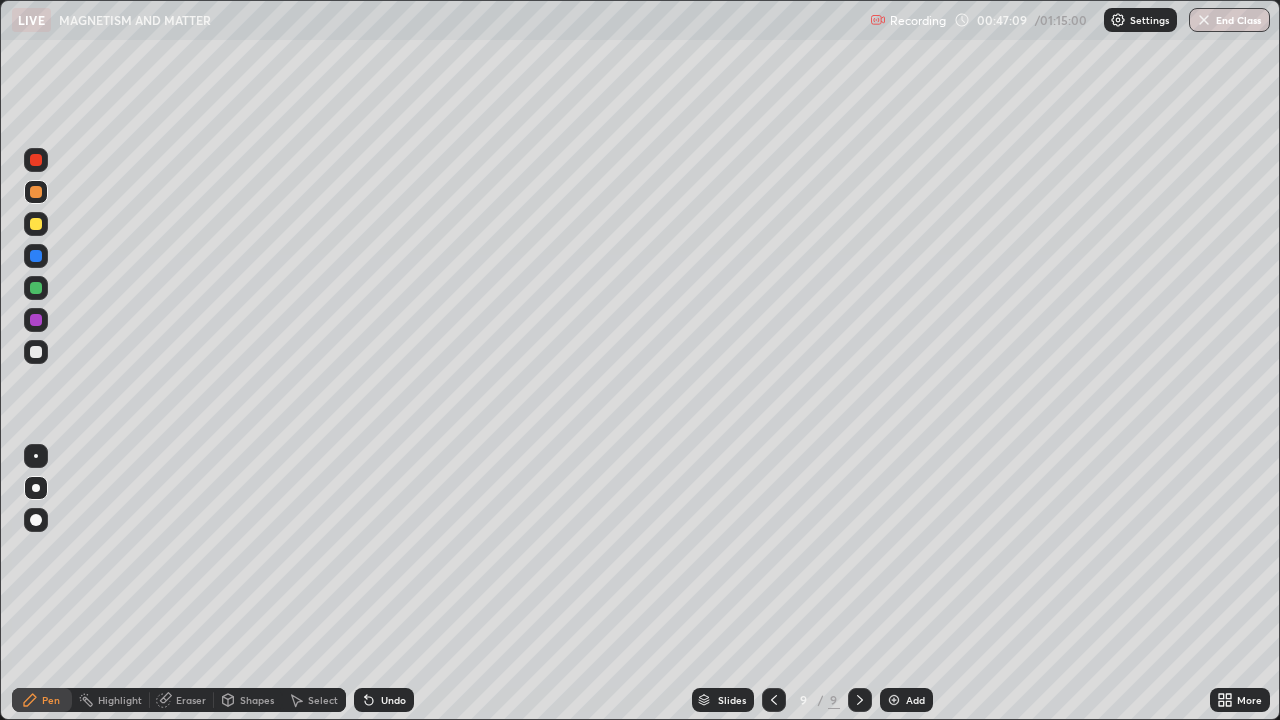 click at bounding box center (36, 352) 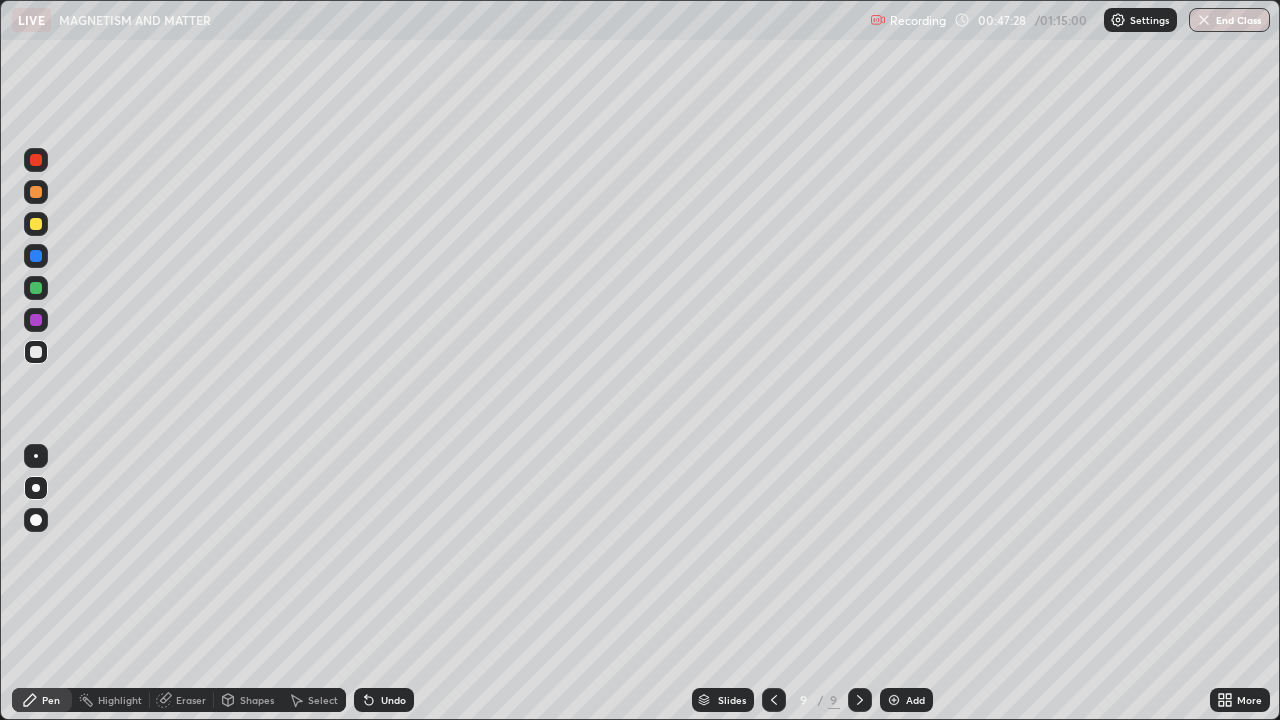 click at bounding box center [36, 288] 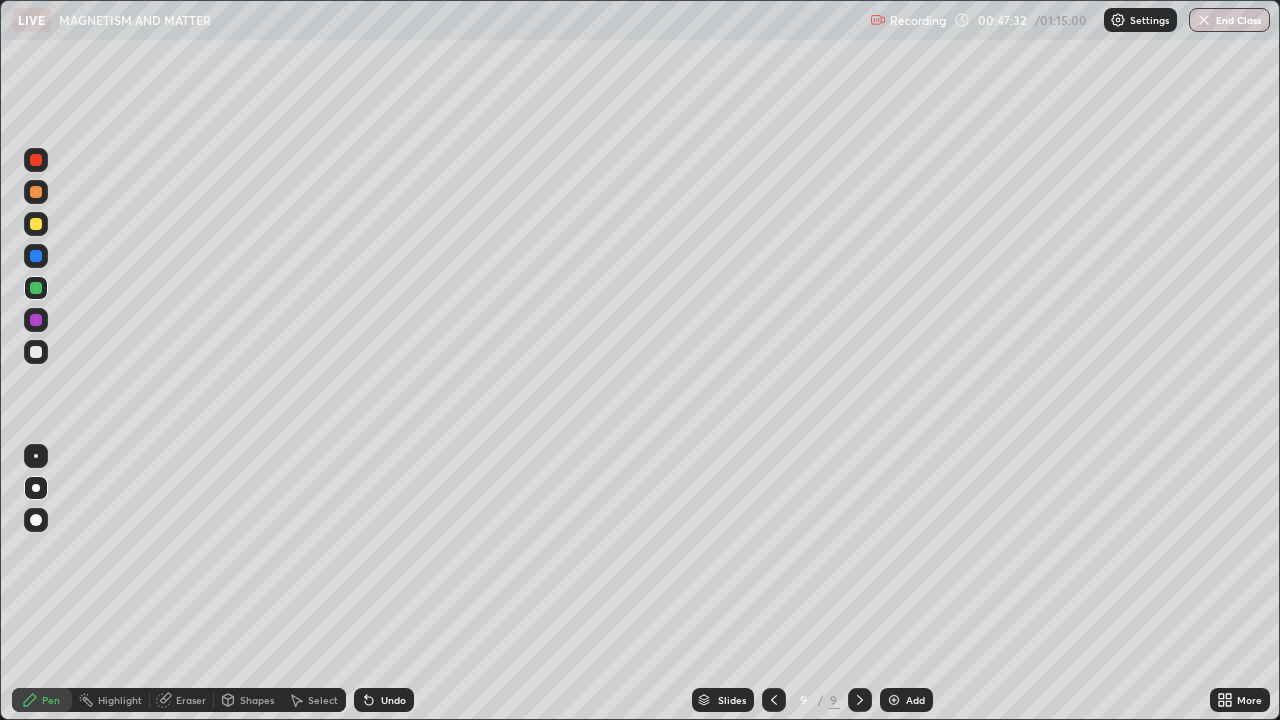 click on "Undo" at bounding box center [393, 700] 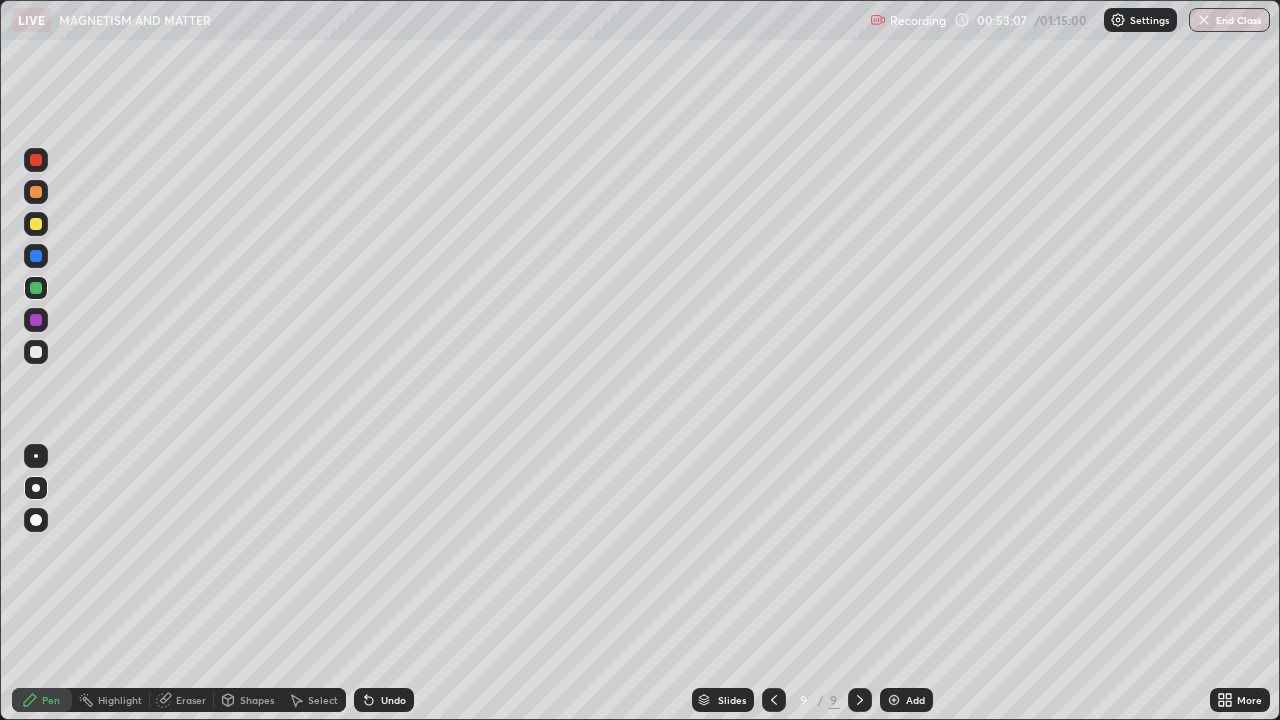 click at bounding box center (894, 700) 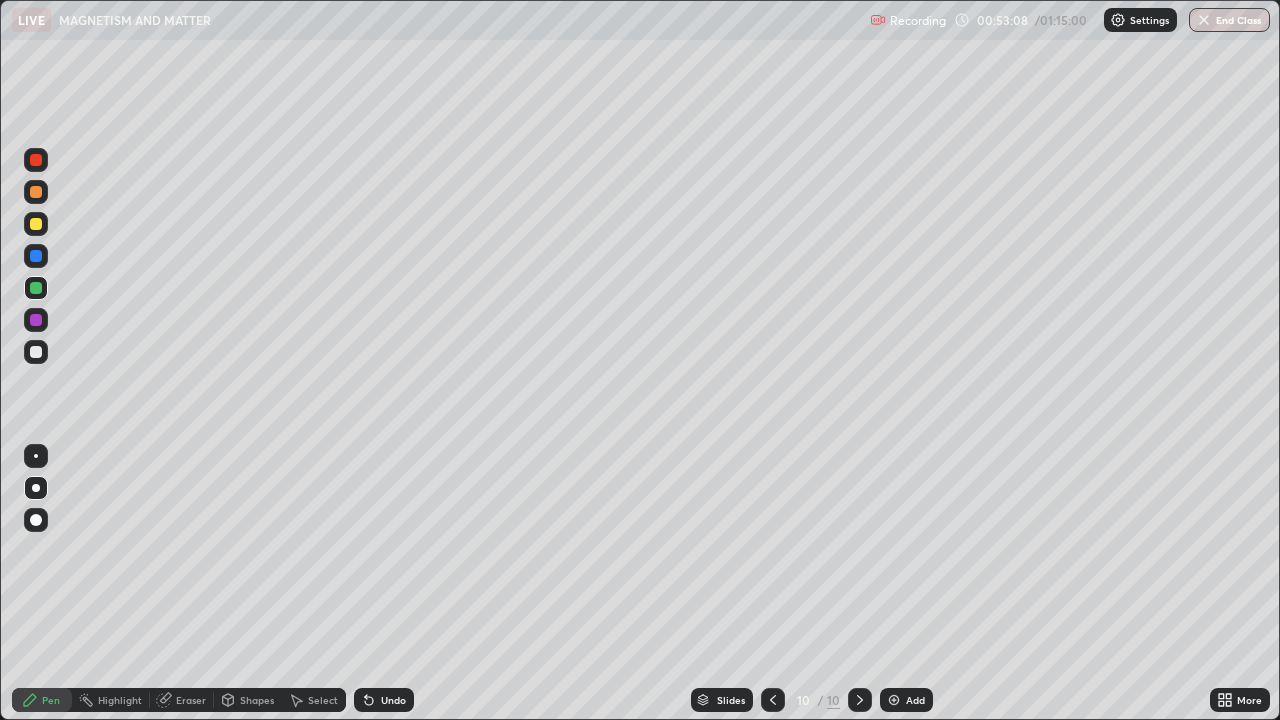 click on "Shapes" at bounding box center [257, 700] 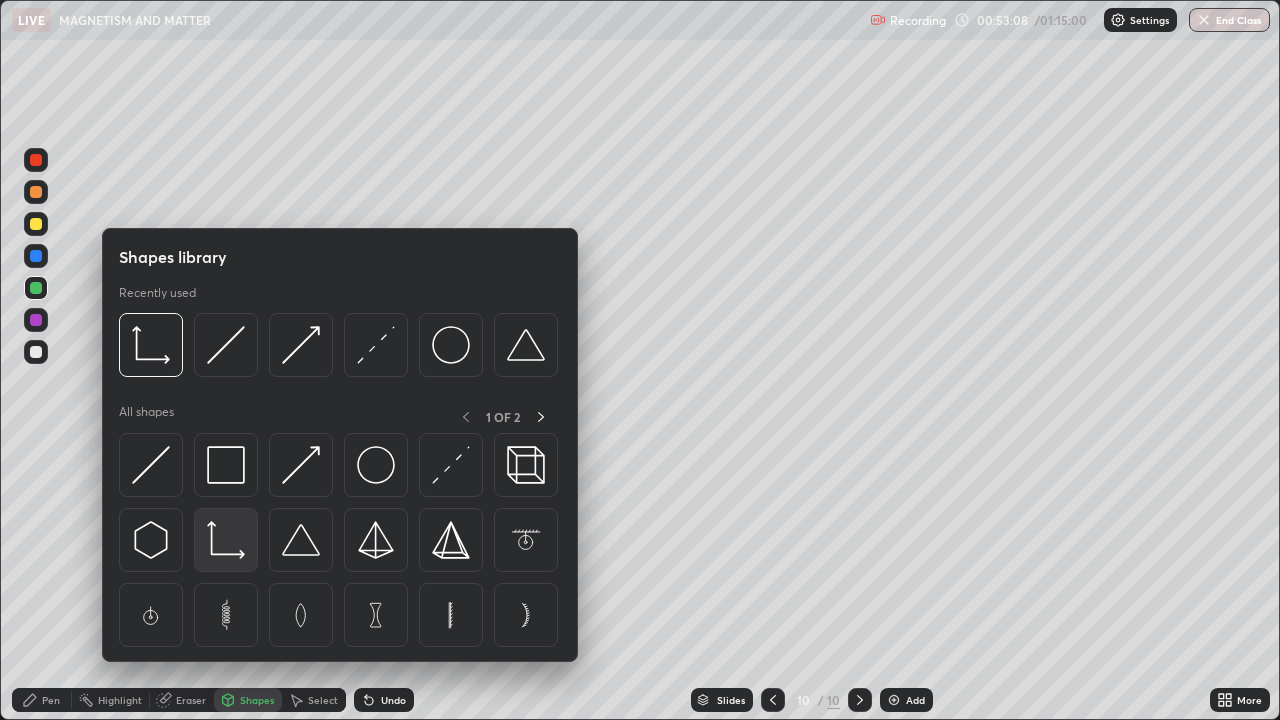 click at bounding box center (226, 540) 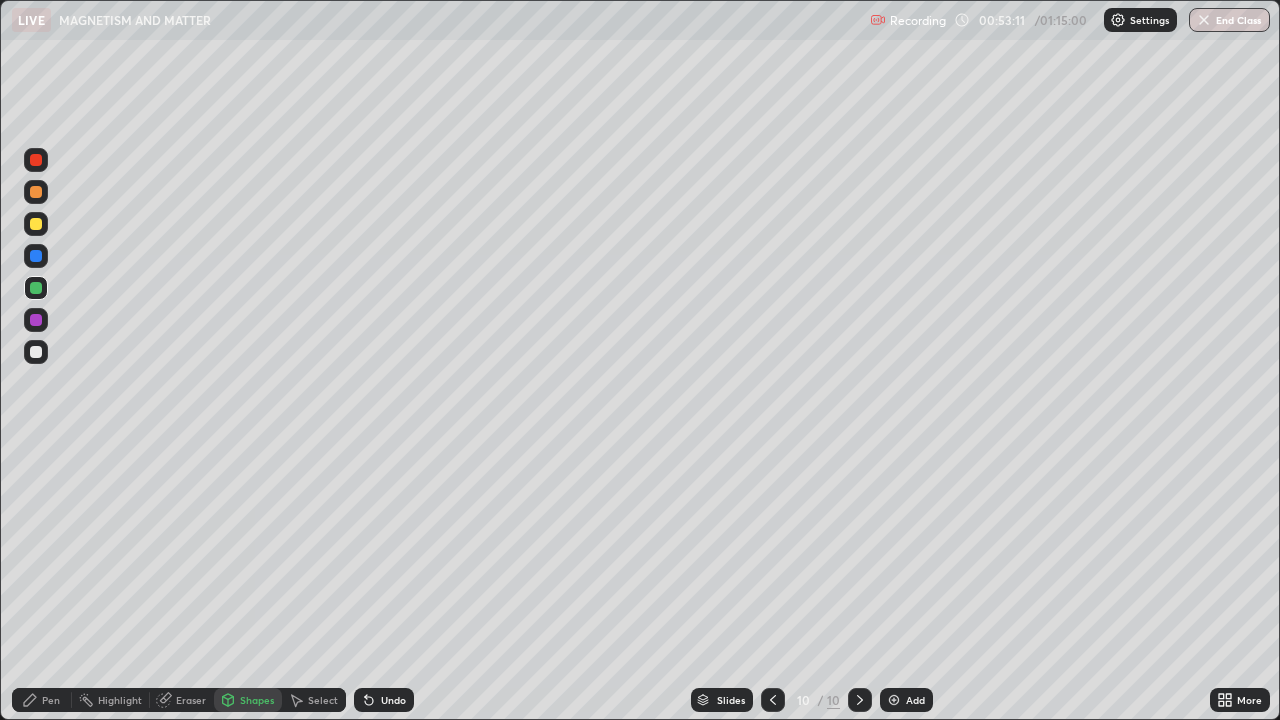 click on "Pen" at bounding box center (51, 700) 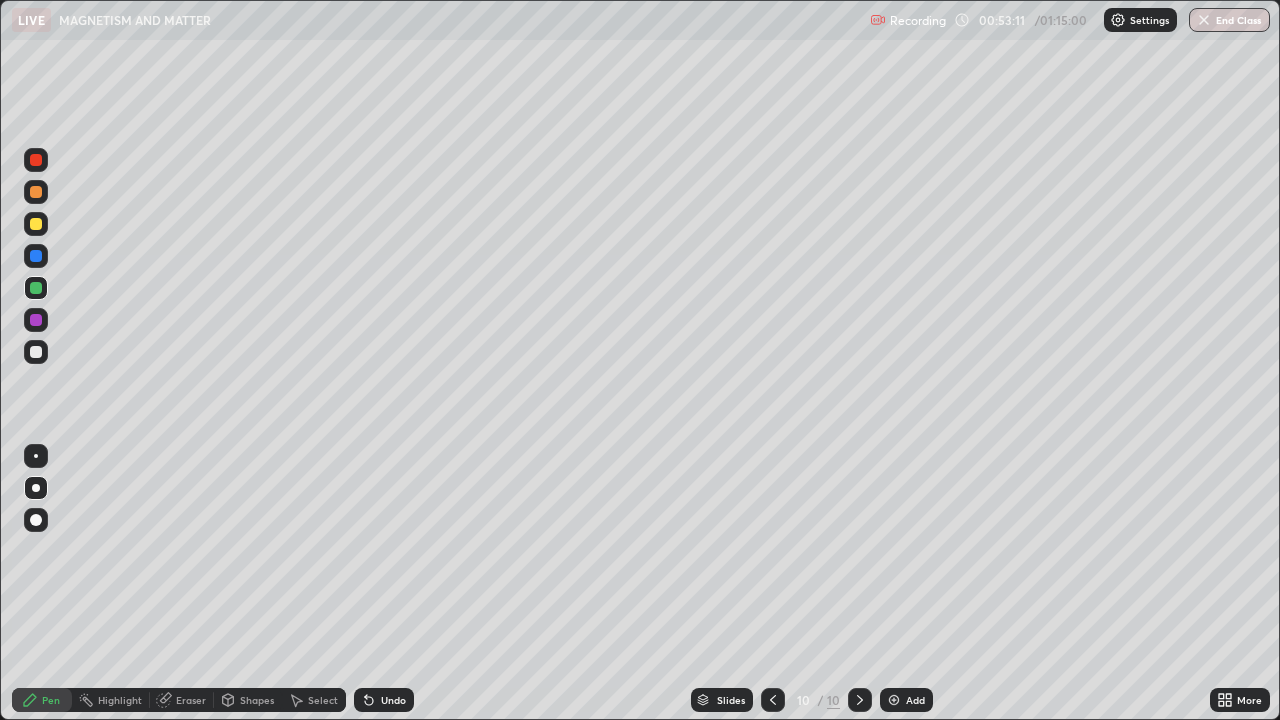 click at bounding box center [36, 352] 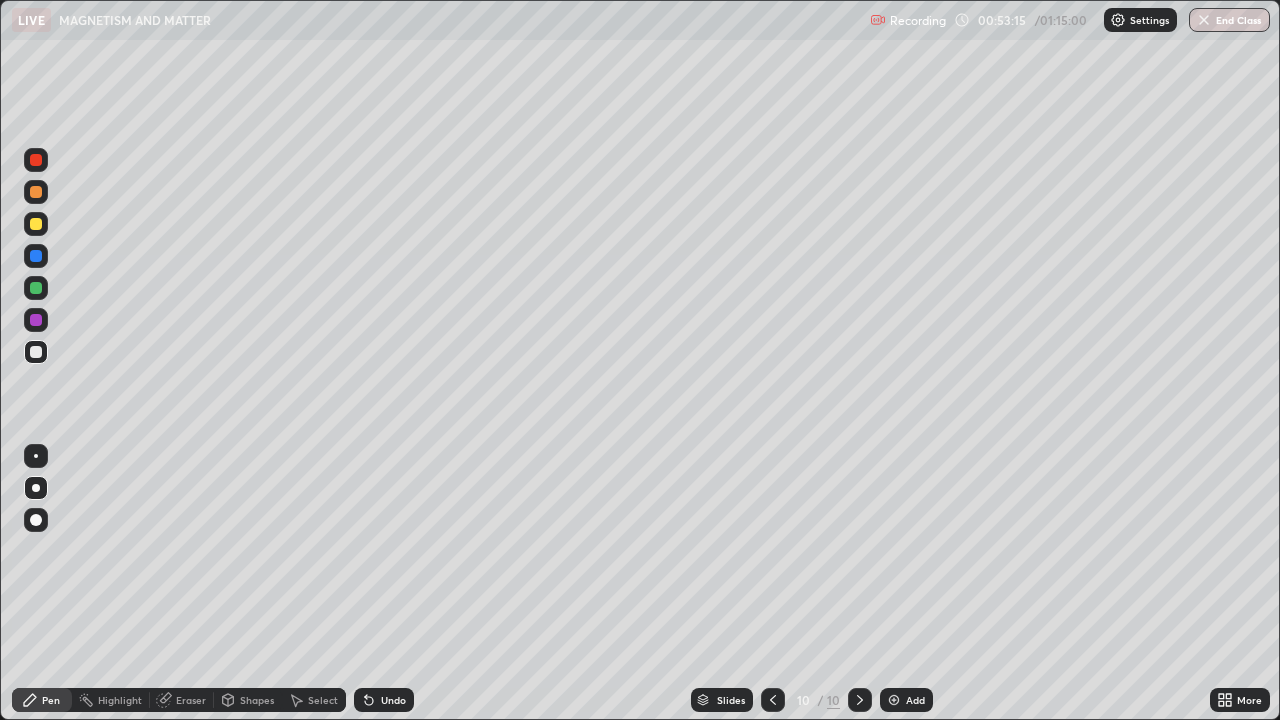 click on "Undo" at bounding box center [393, 700] 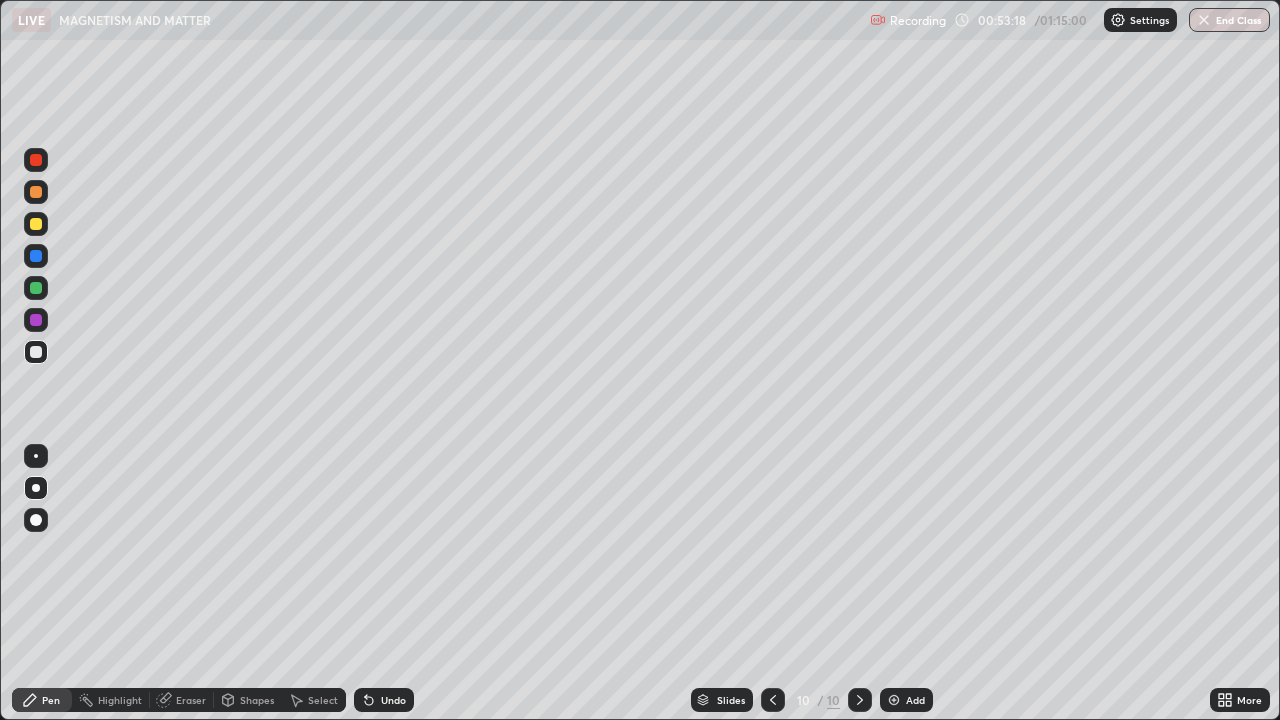 click on "Pen" at bounding box center (42, 700) 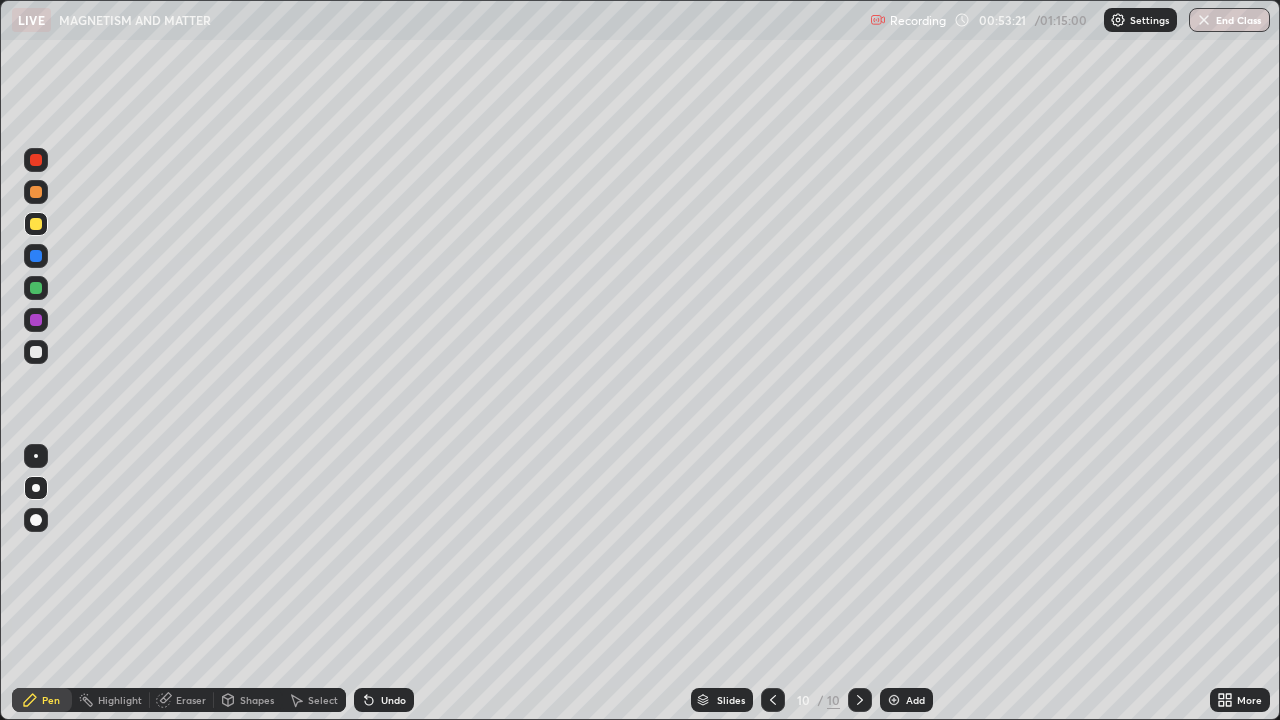 click on "Shapes" at bounding box center [257, 700] 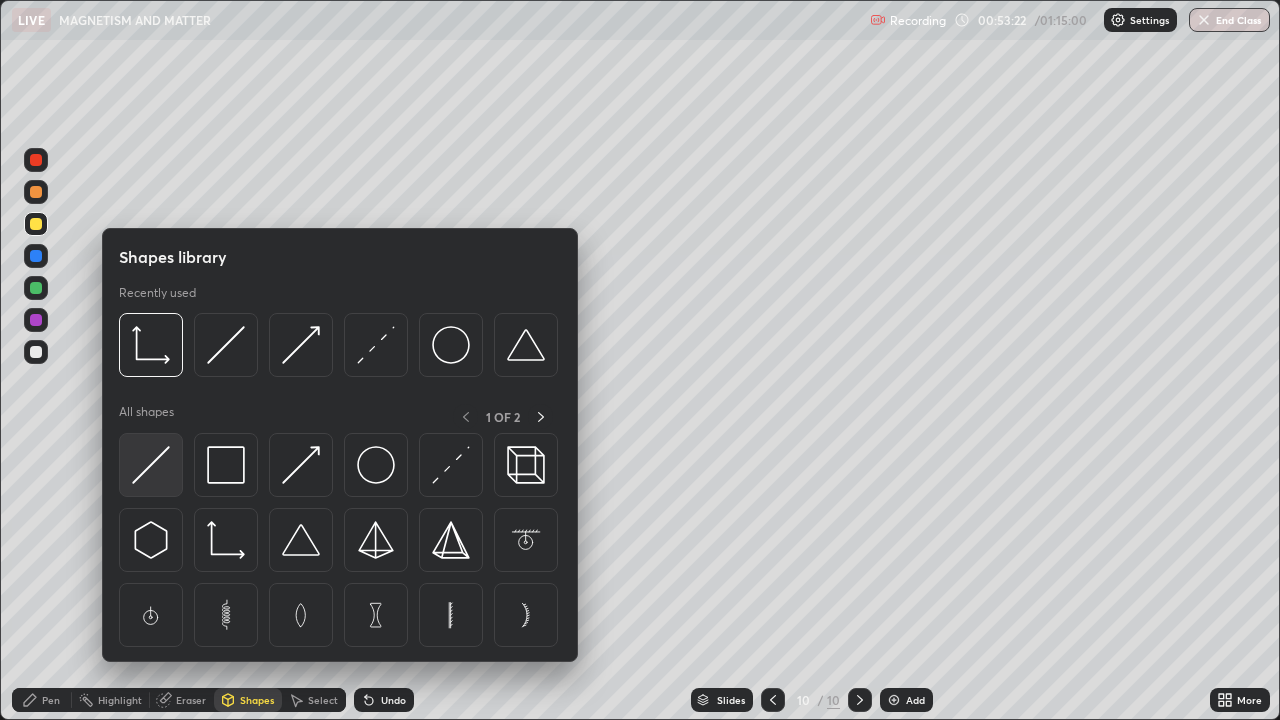 click at bounding box center [151, 465] 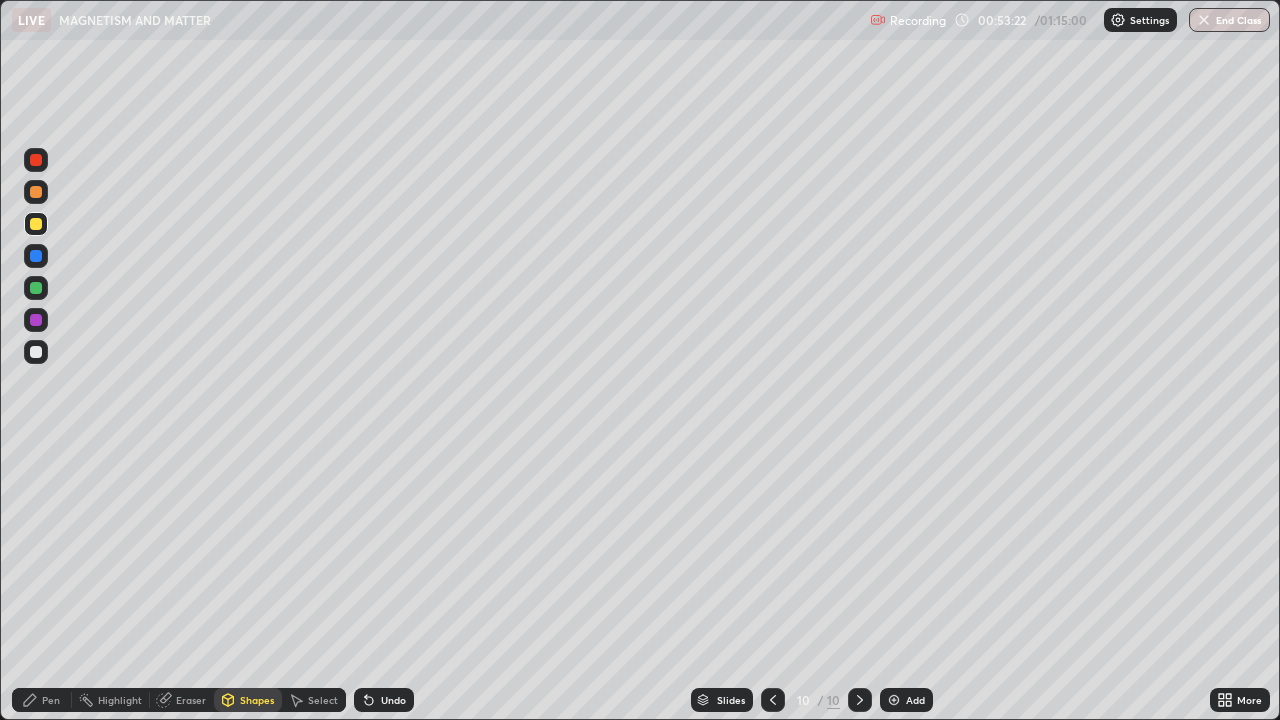 click at bounding box center (36, 160) 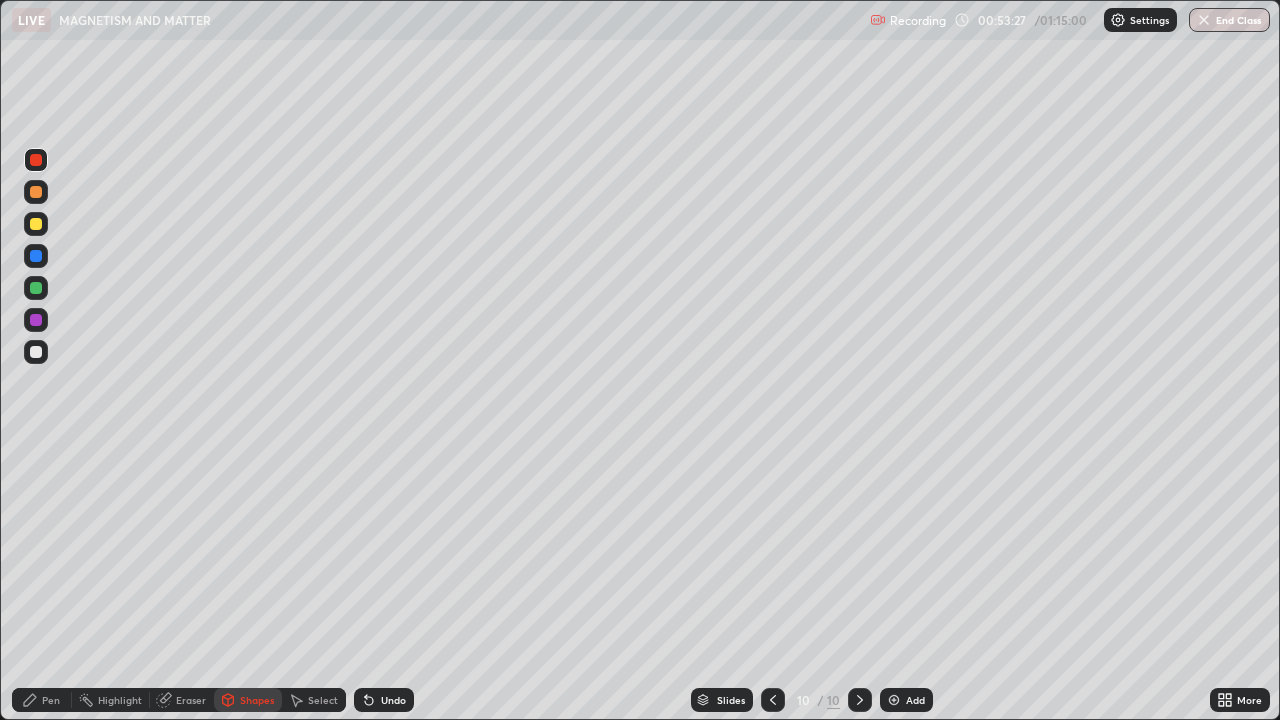 click on "Pen" at bounding box center [51, 700] 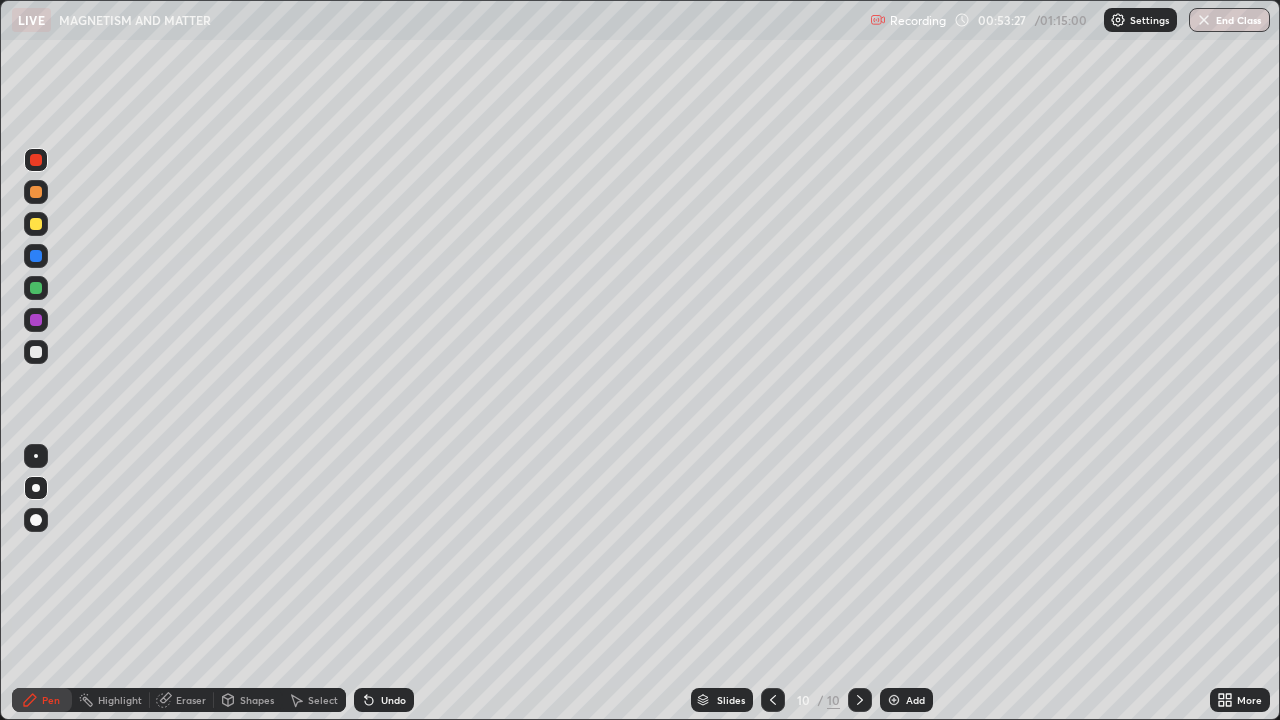 click at bounding box center [36, 352] 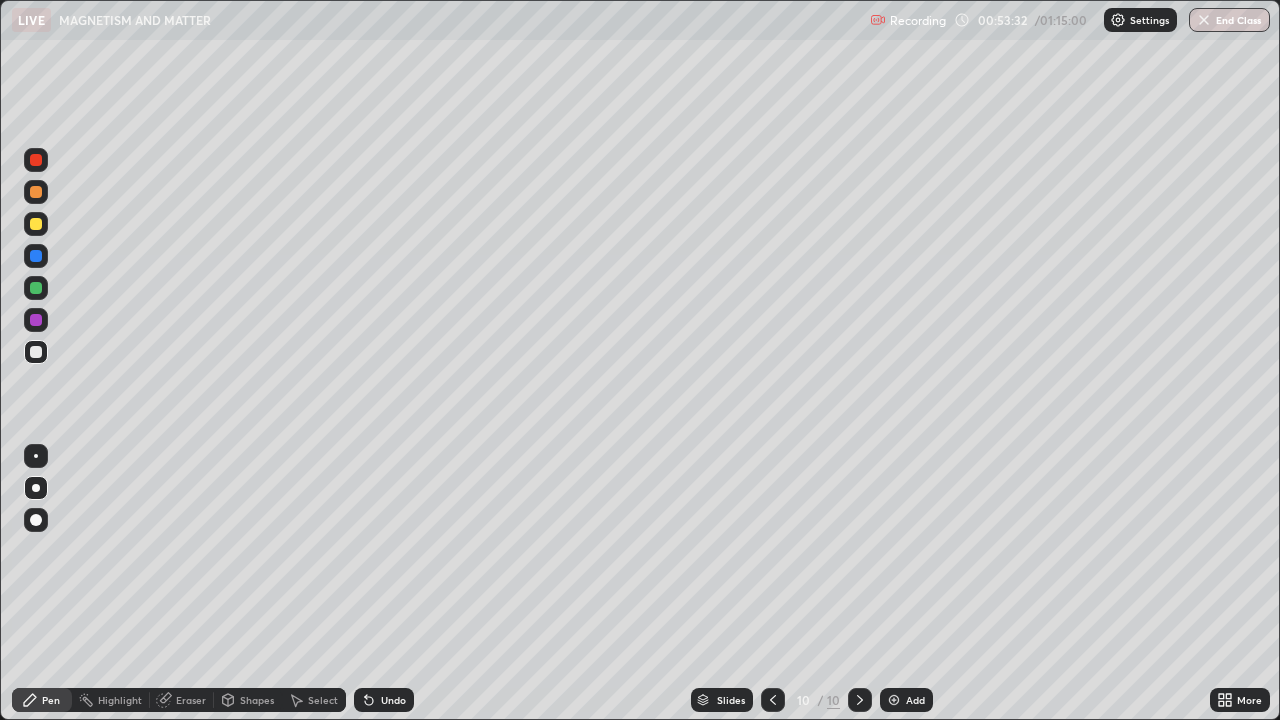 click at bounding box center [36, 352] 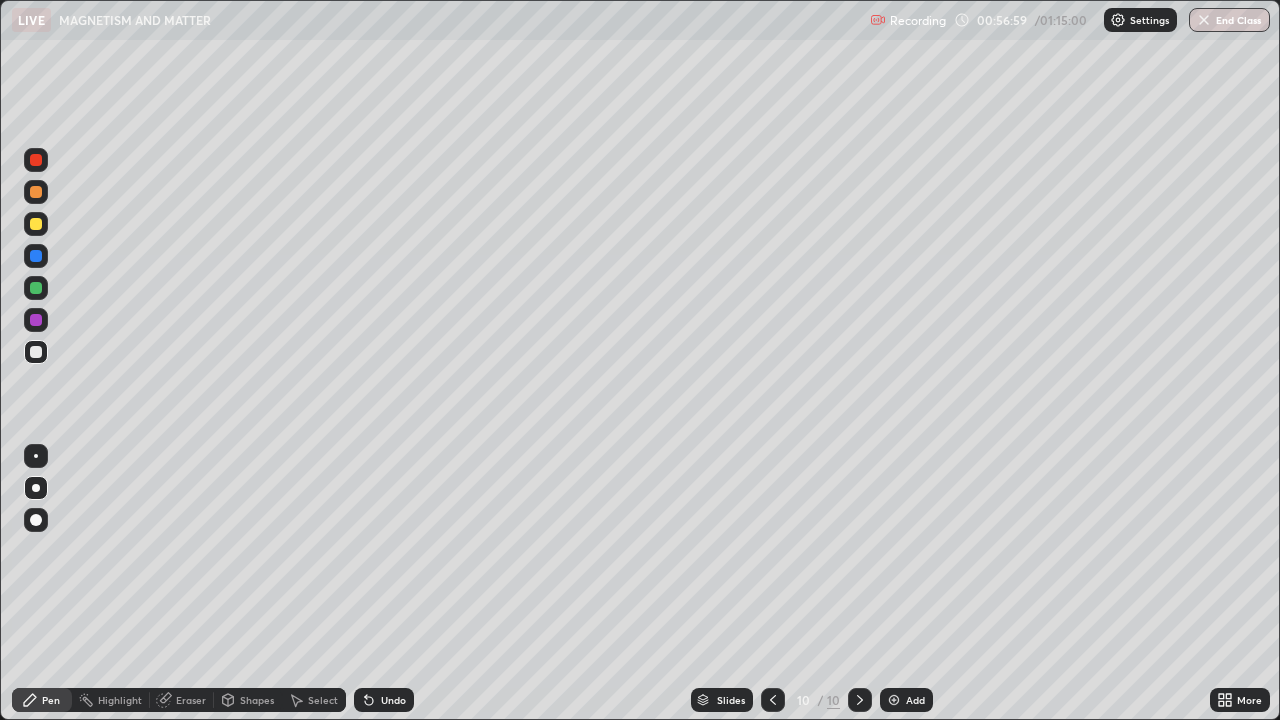 click 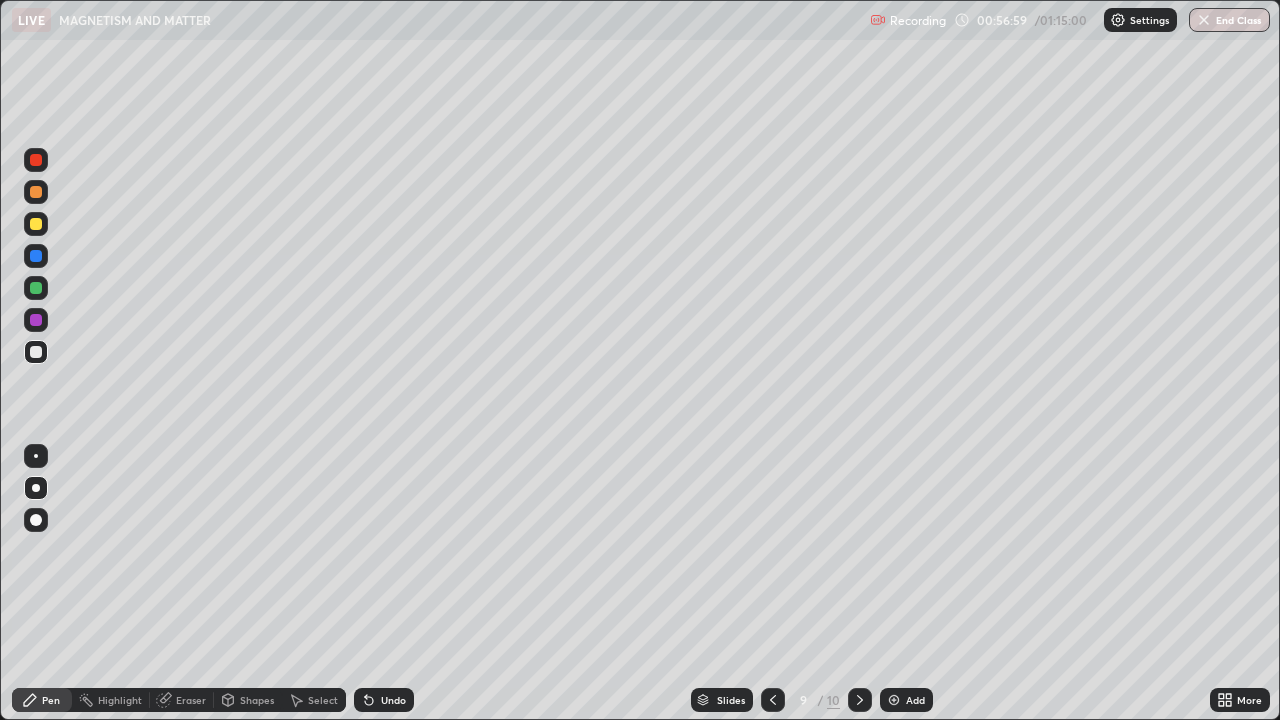 click at bounding box center (773, 700) 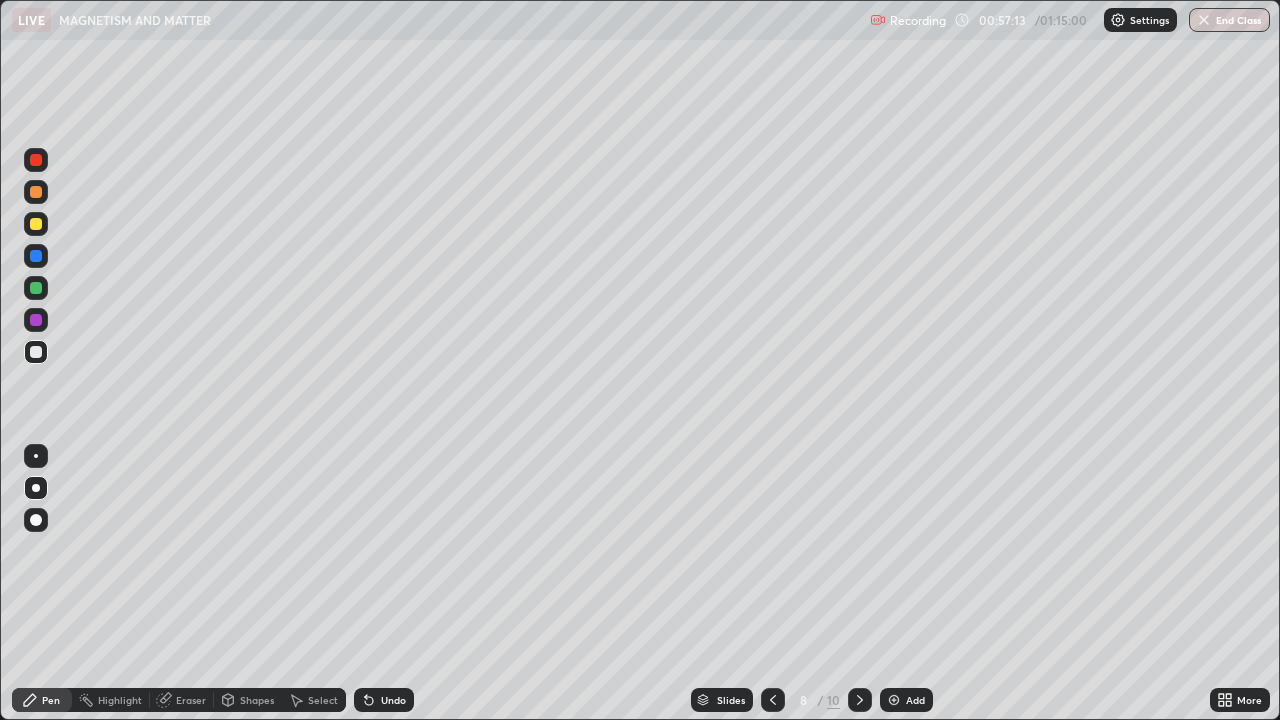click on "Select" at bounding box center (323, 700) 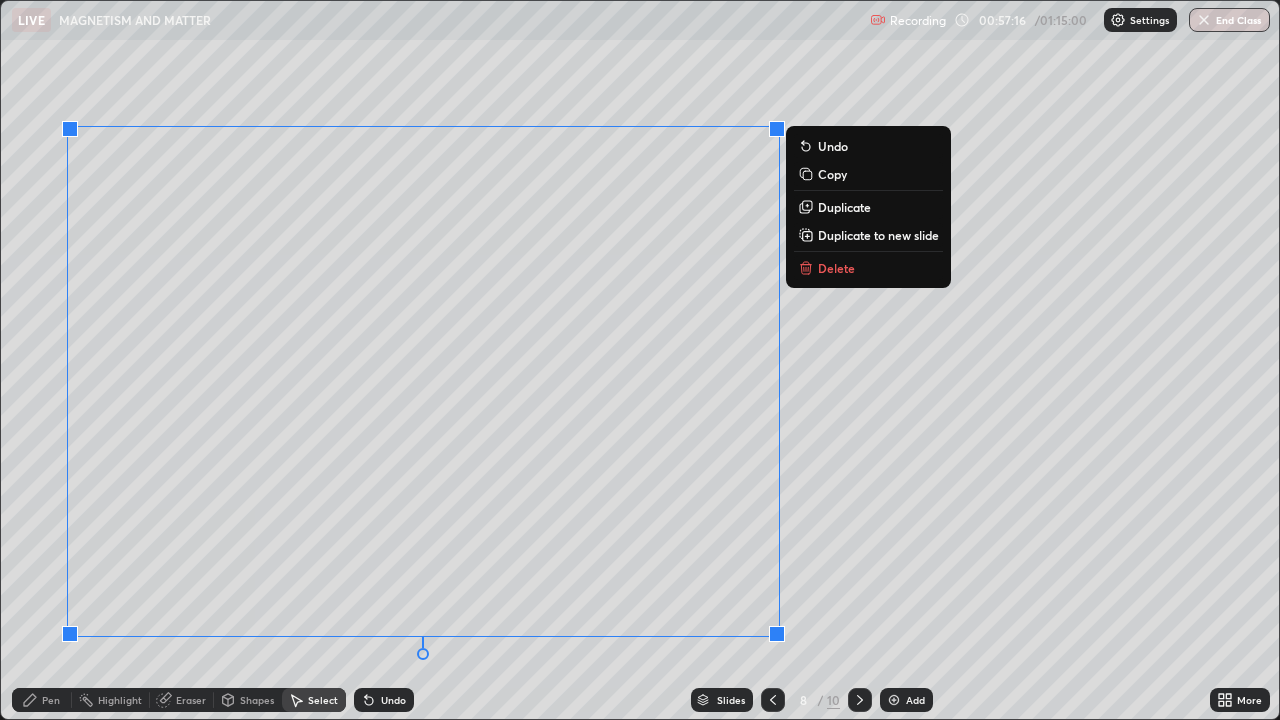 click on "Delete" at bounding box center (836, 268) 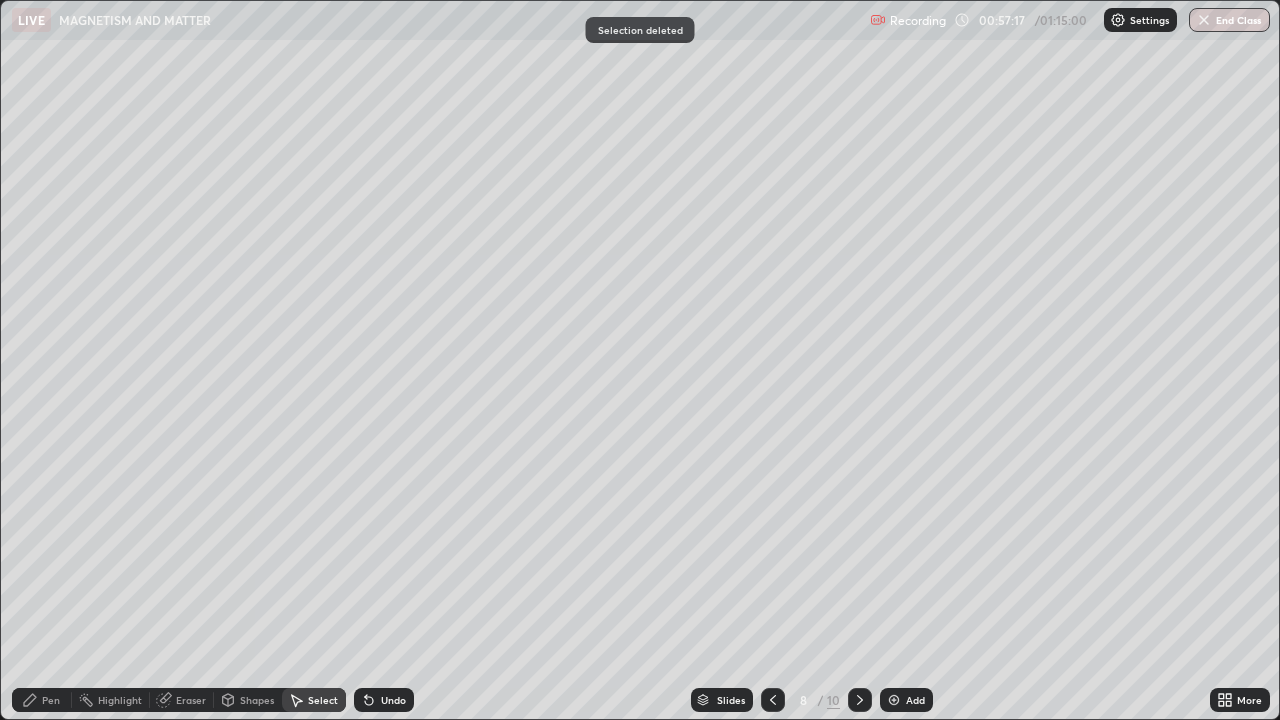 click 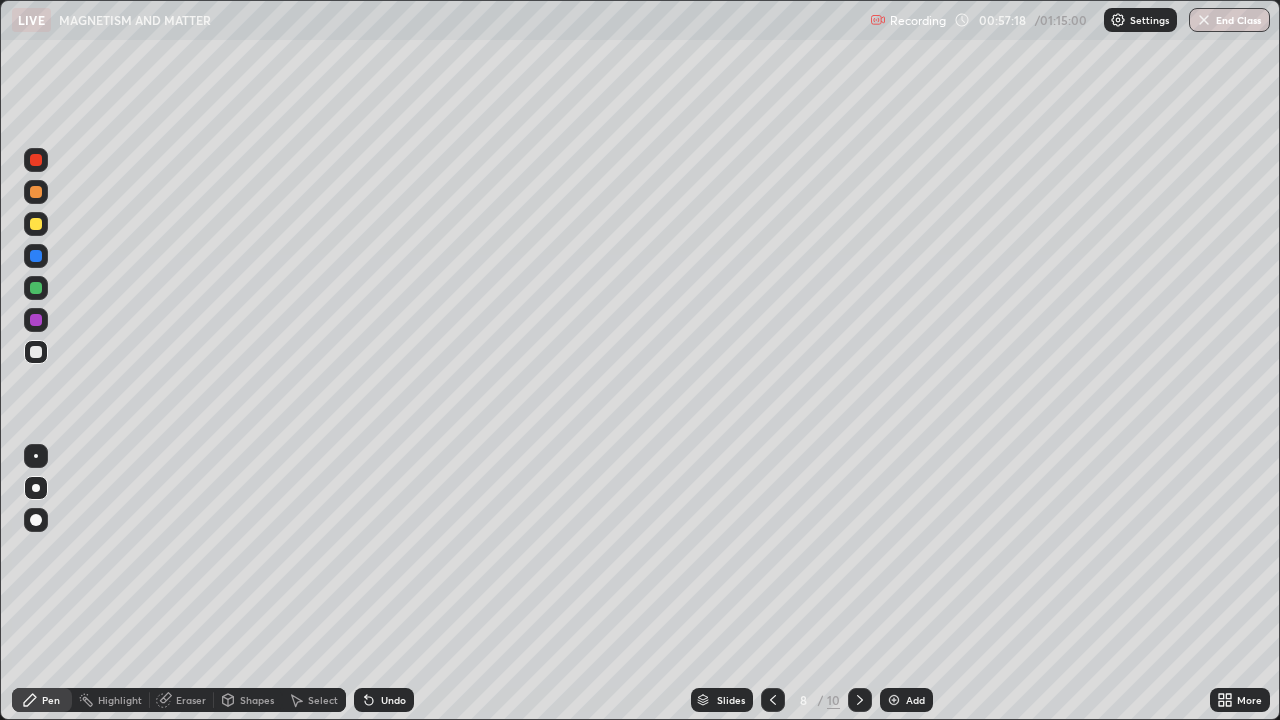 click at bounding box center [36, 352] 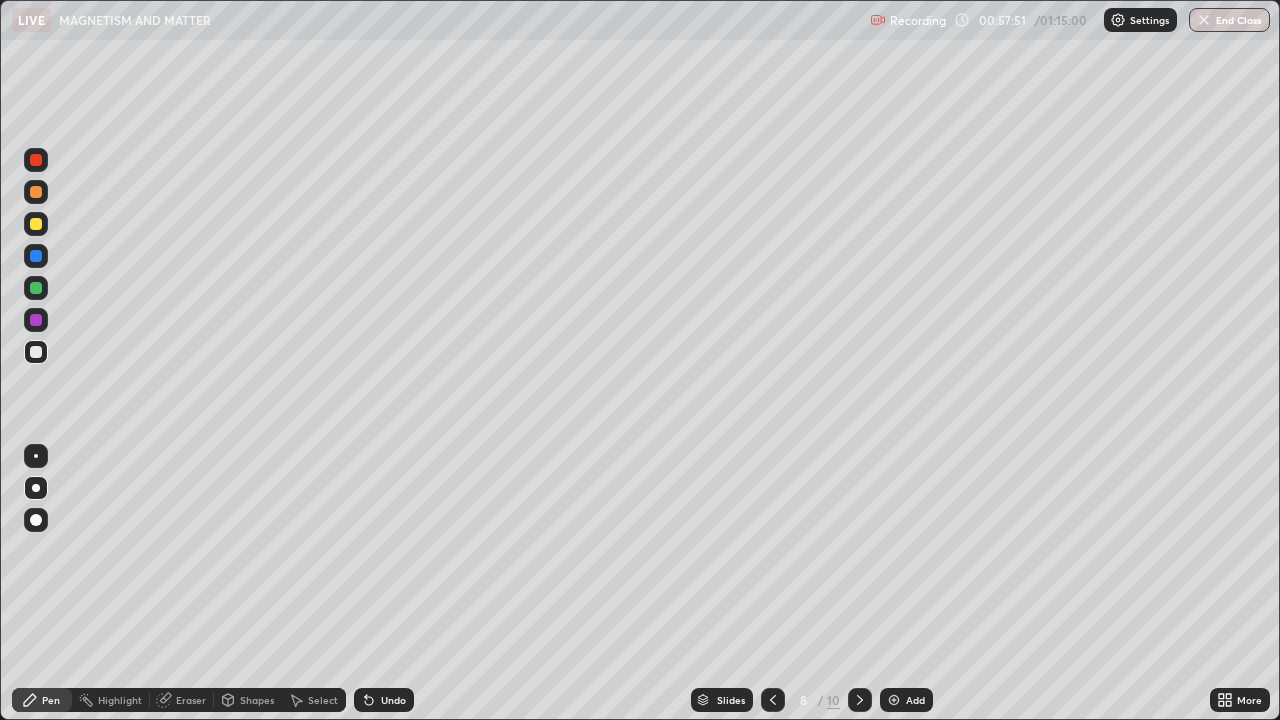click at bounding box center (36, 192) 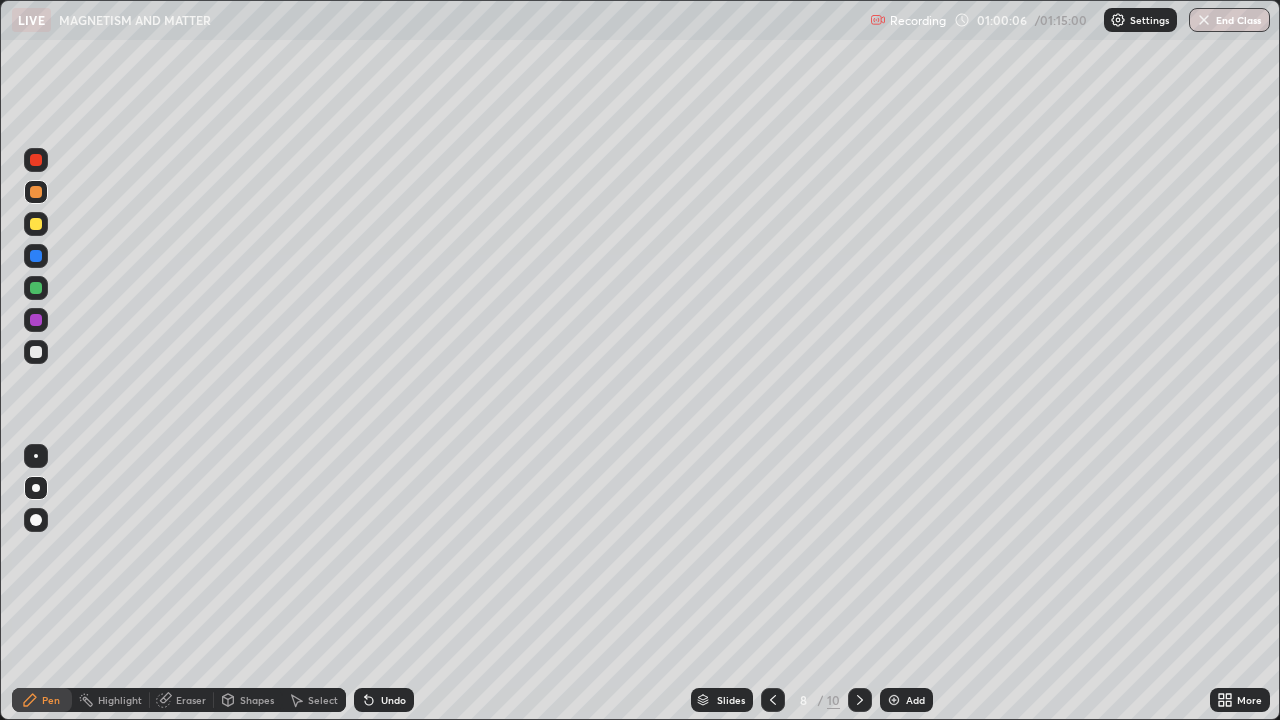 click 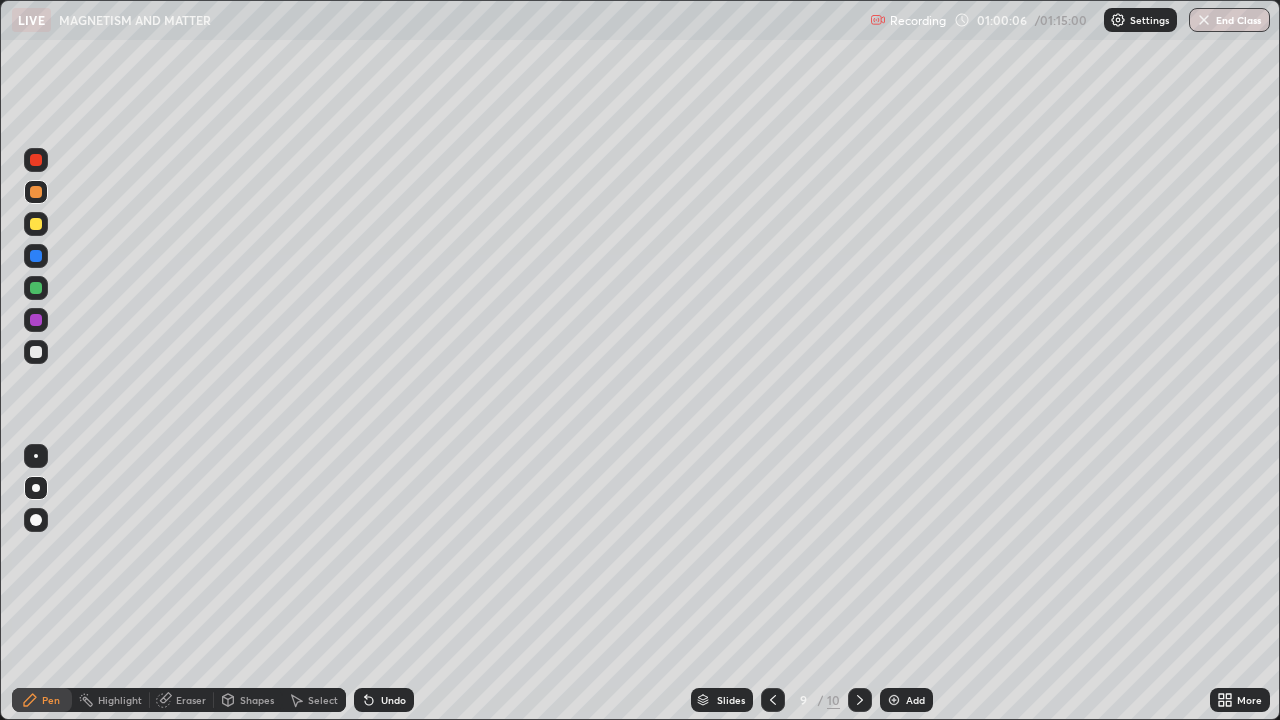click 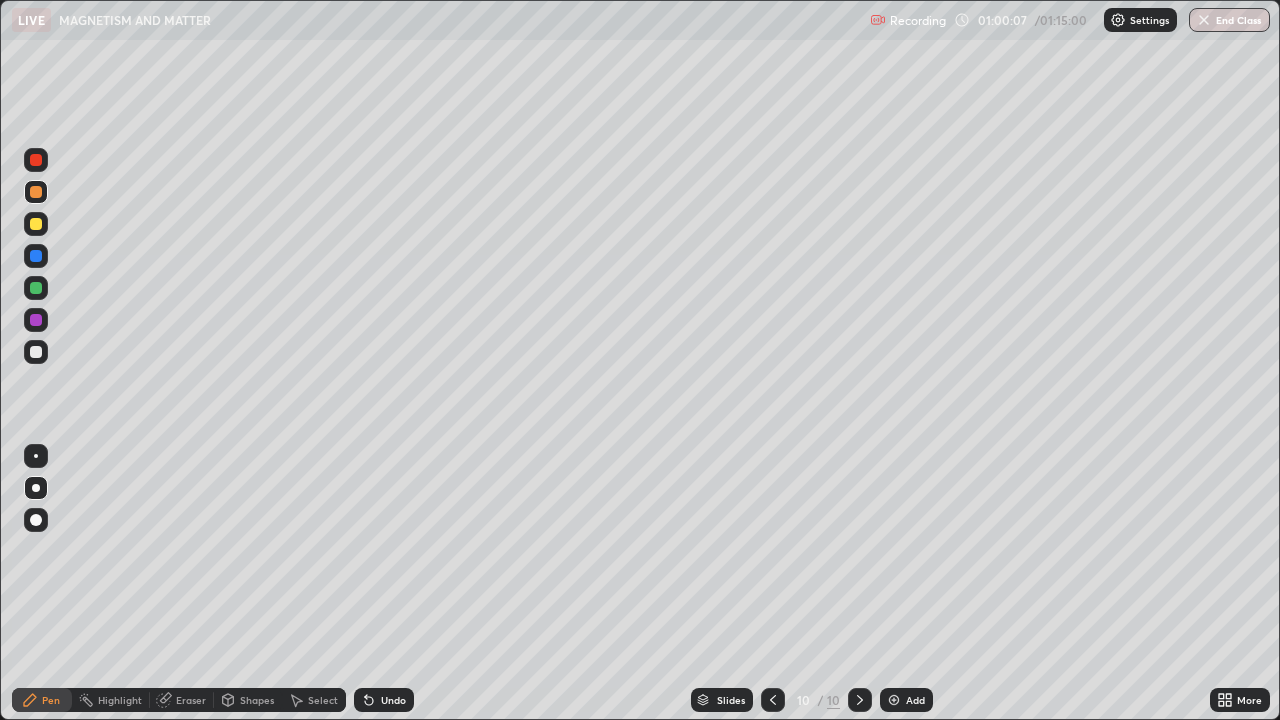 click at bounding box center (773, 700) 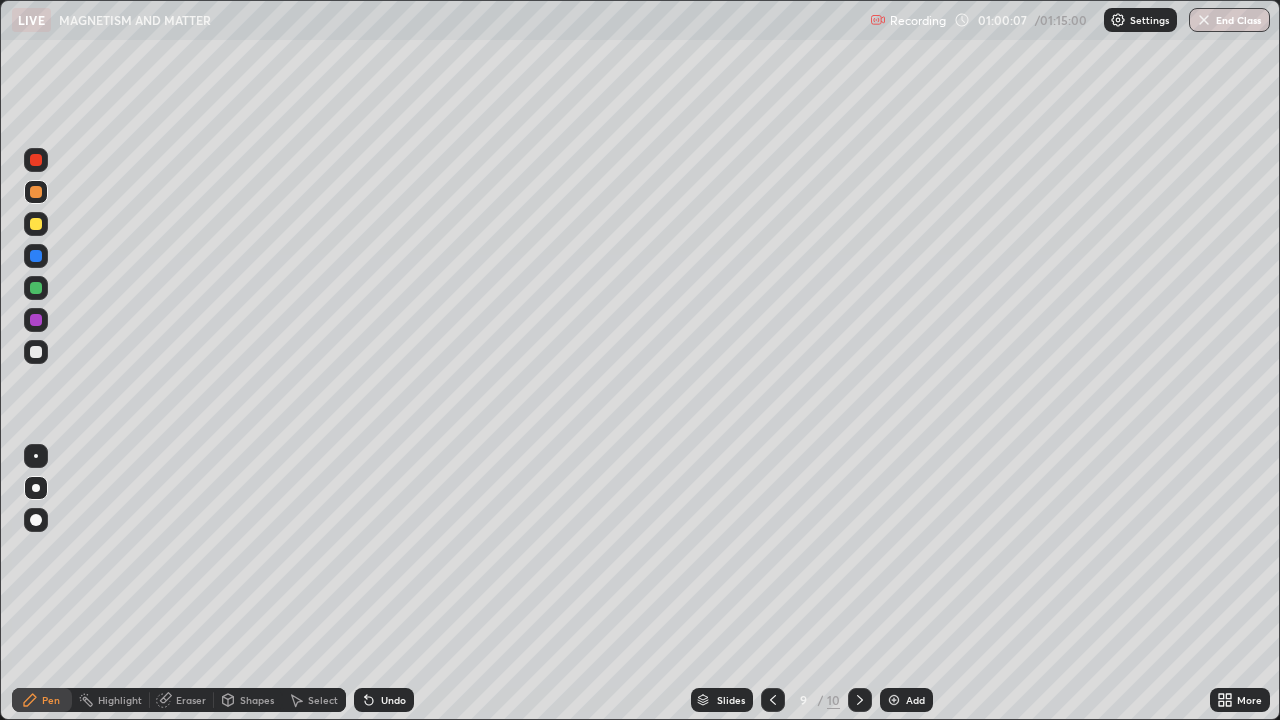 click 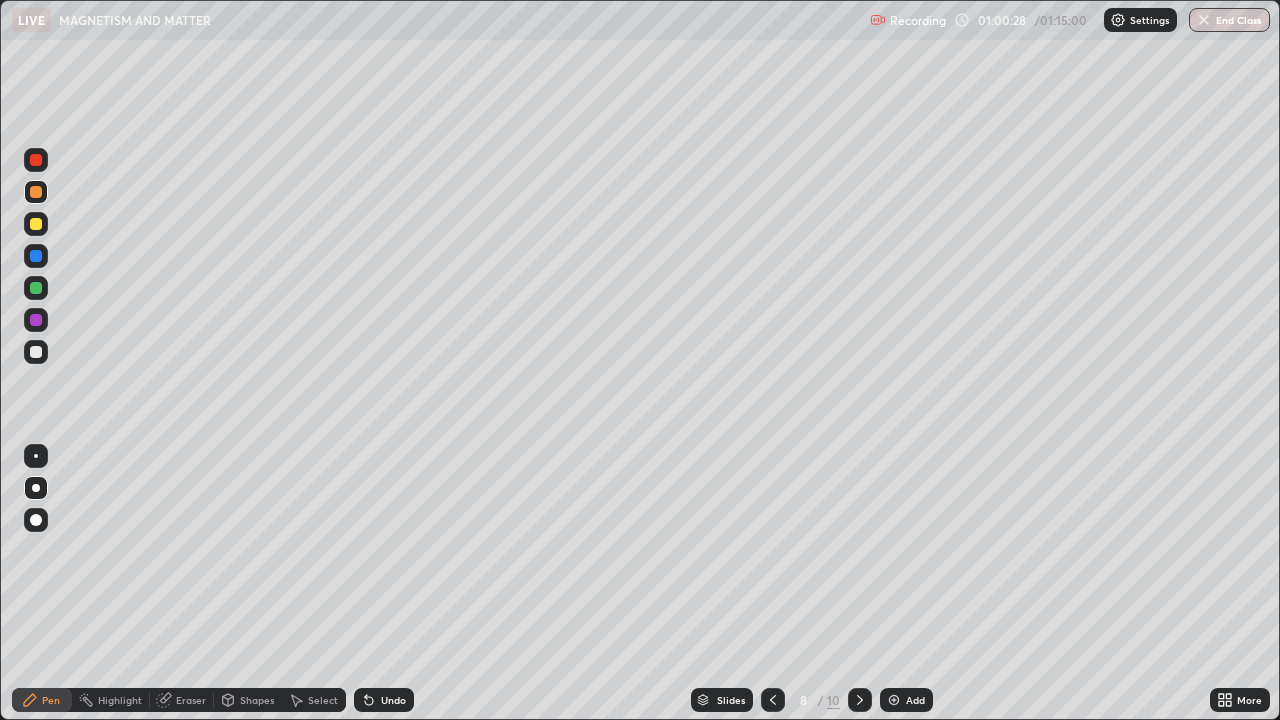click 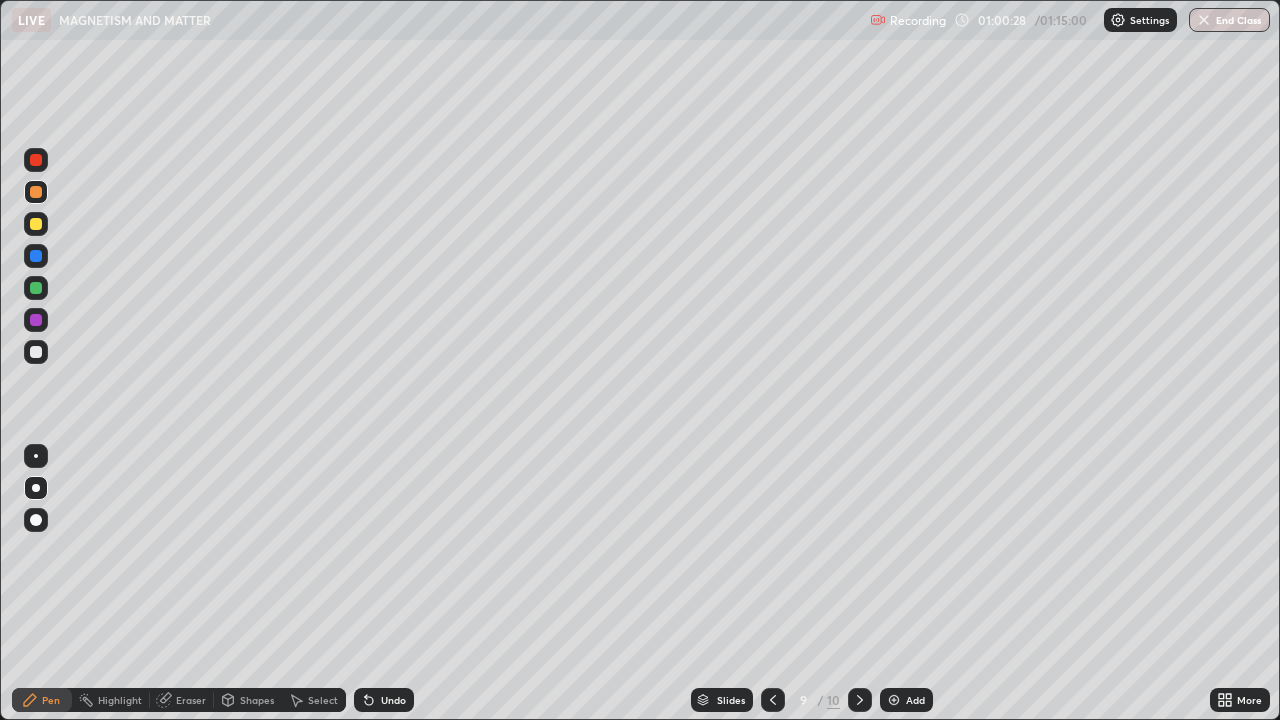 click 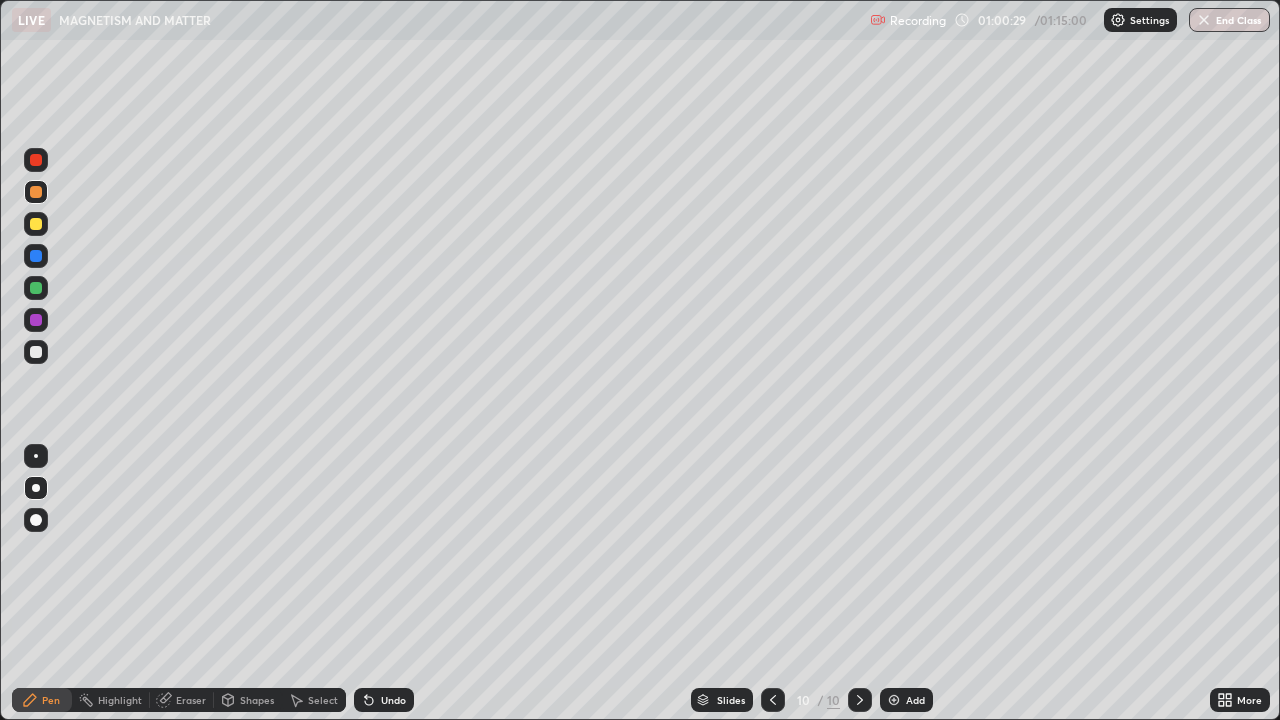 click on "Add" at bounding box center (906, 700) 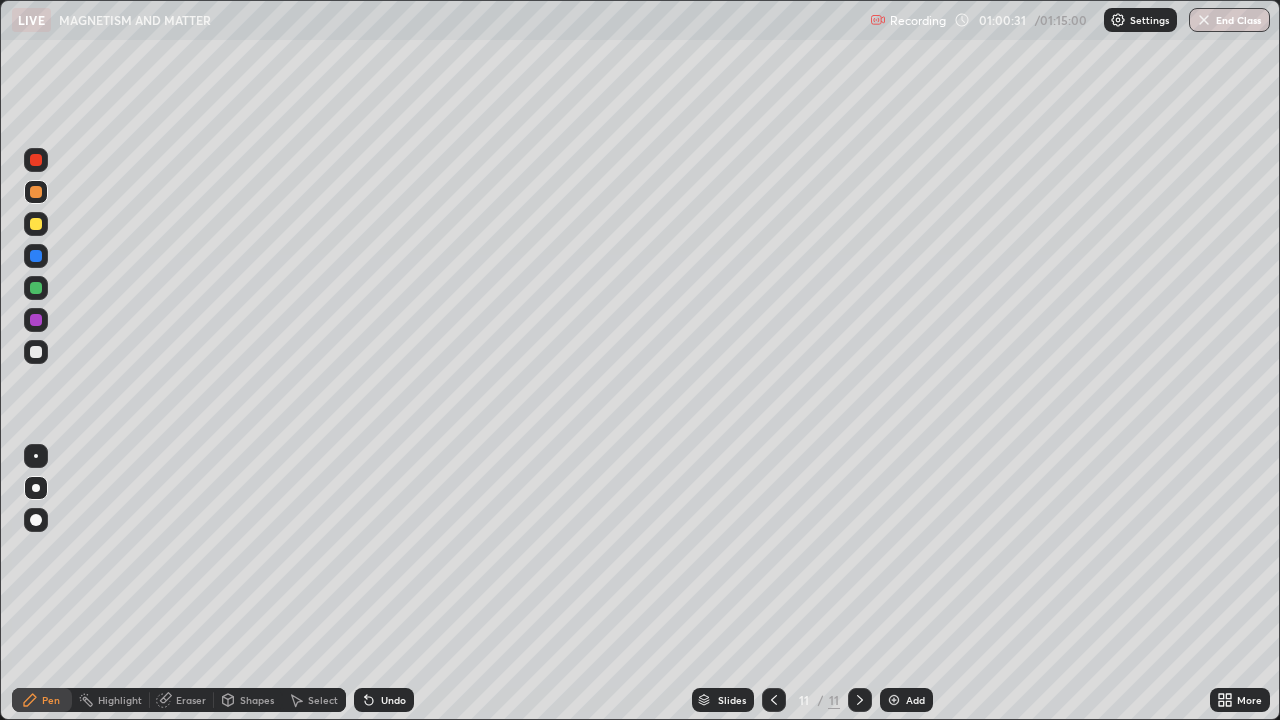 click at bounding box center [36, 352] 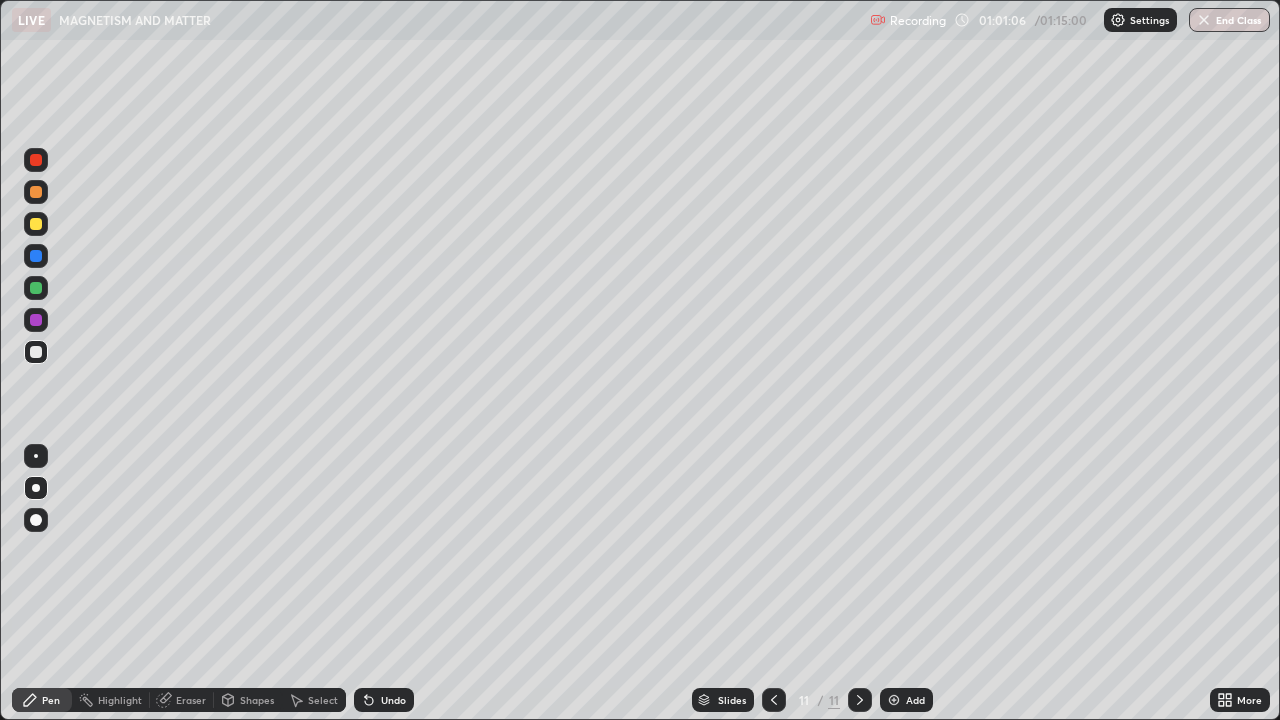 click at bounding box center (36, 224) 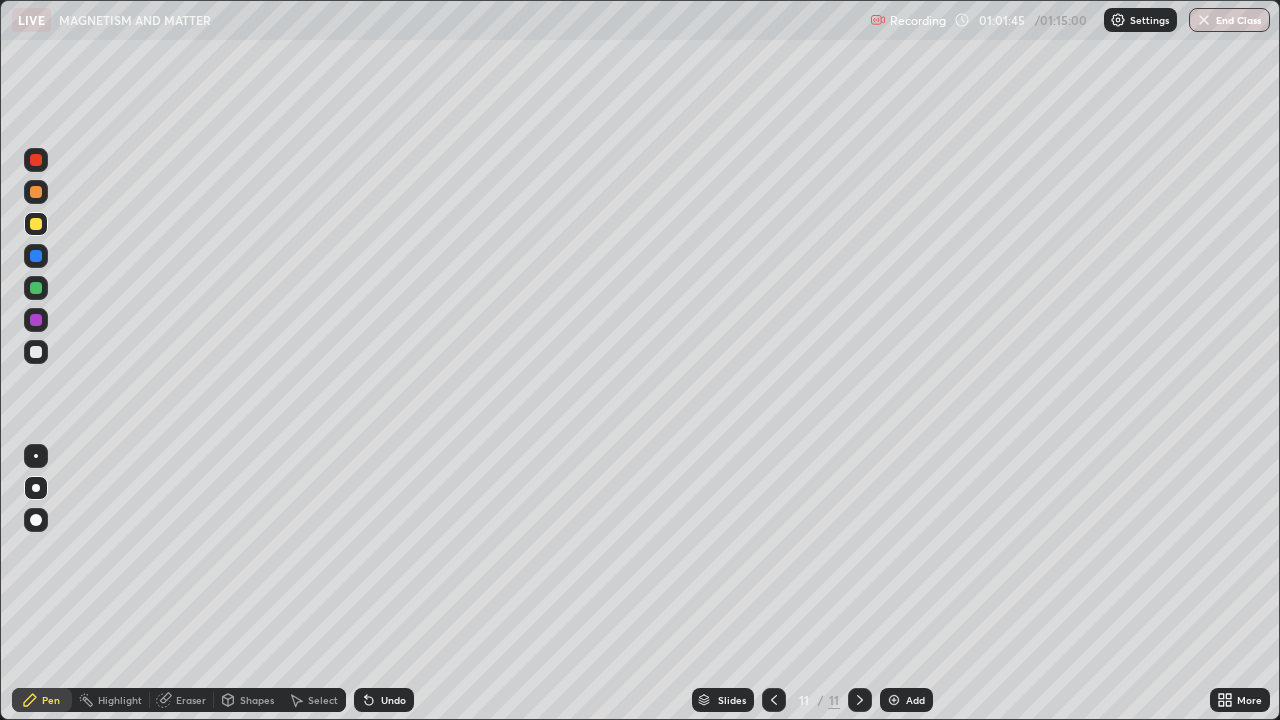 click at bounding box center [36, 288] 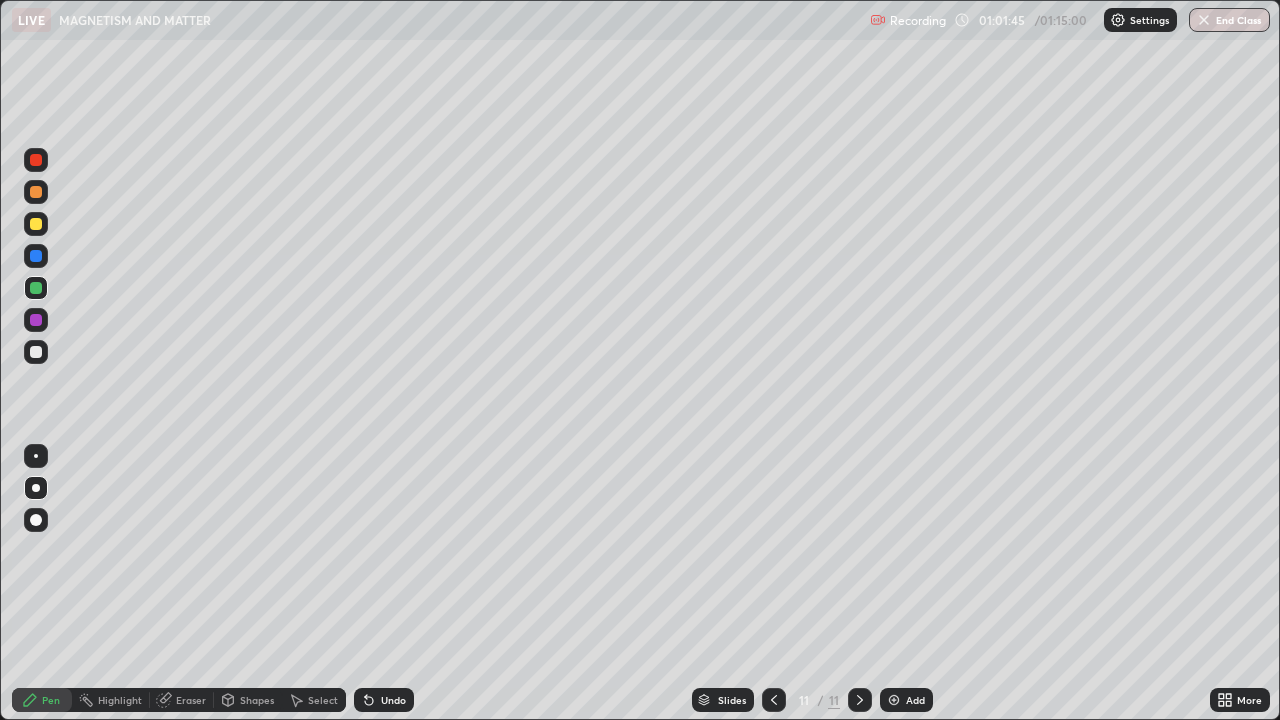 click at bounding box center [36, 256] 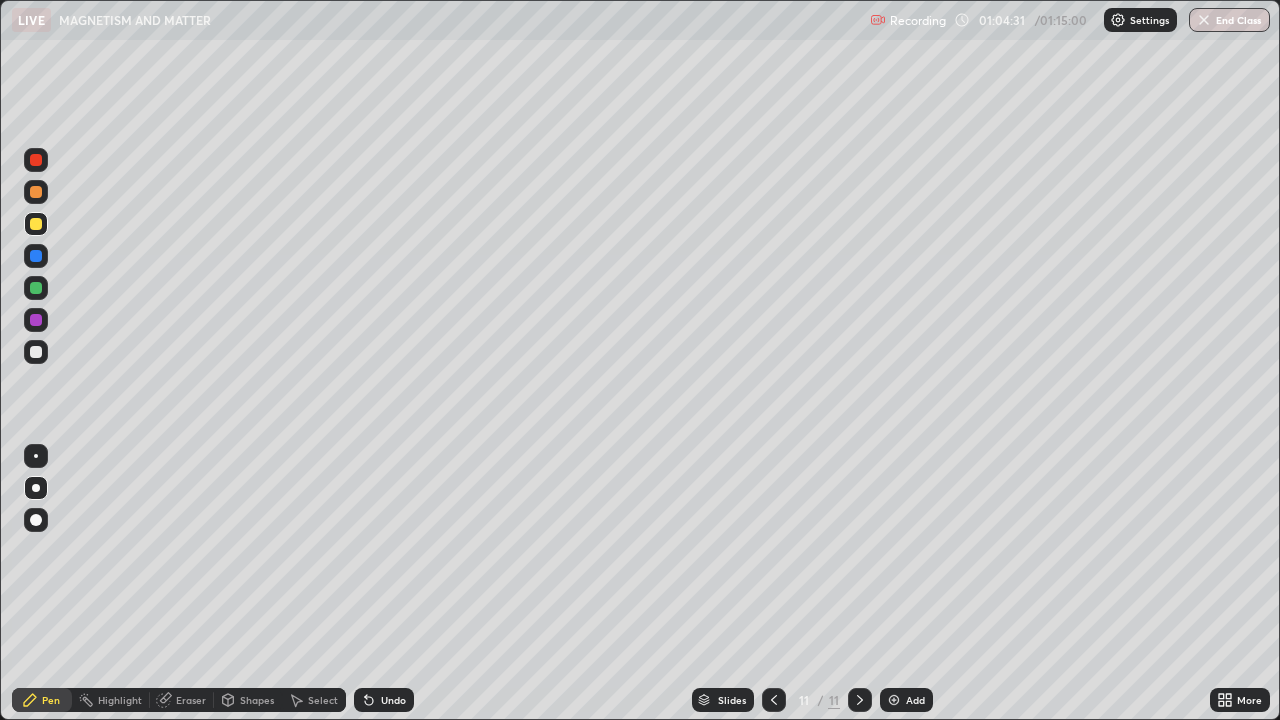 click at bounding box center [1204, 20] 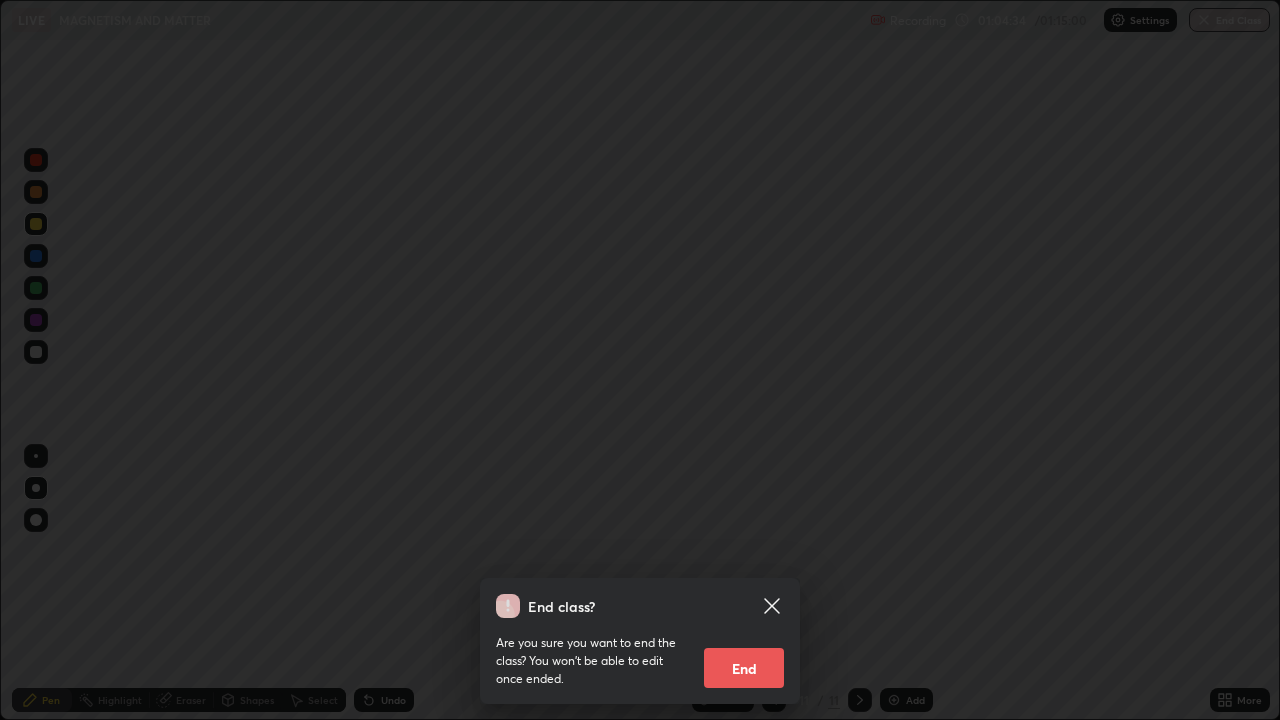 click 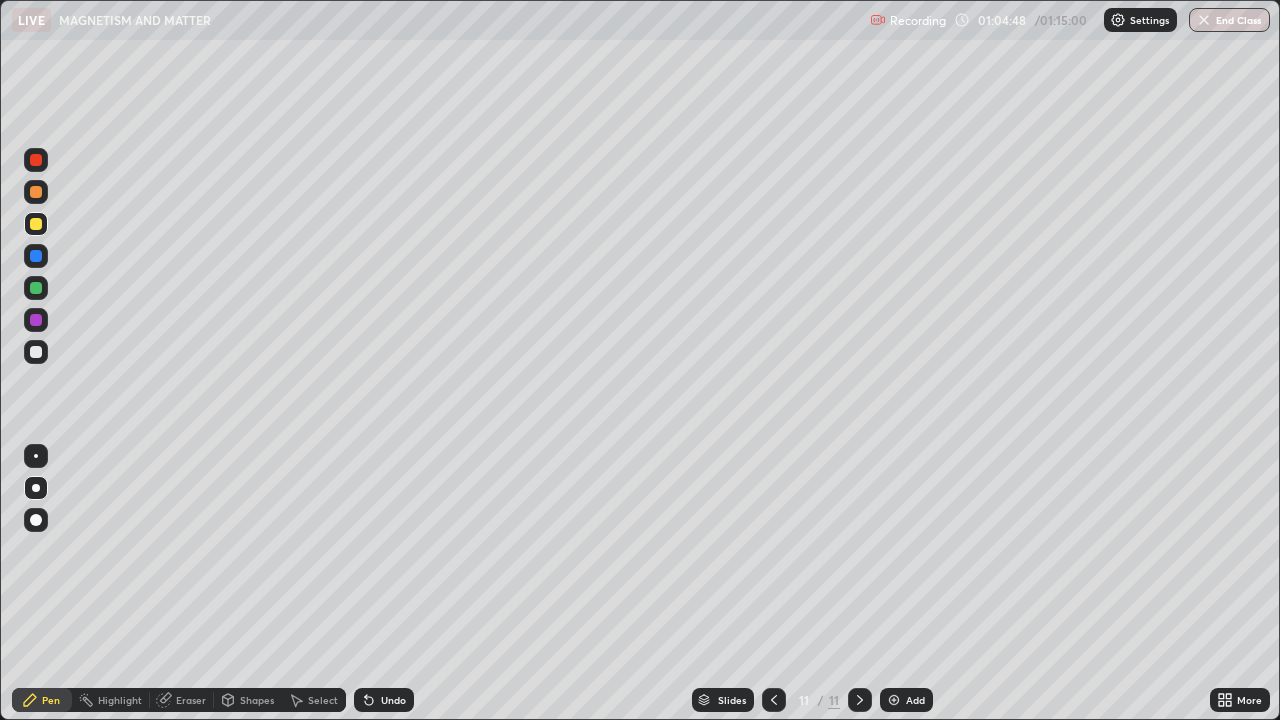 click on "End Class" at bounding box center (1229, 20) 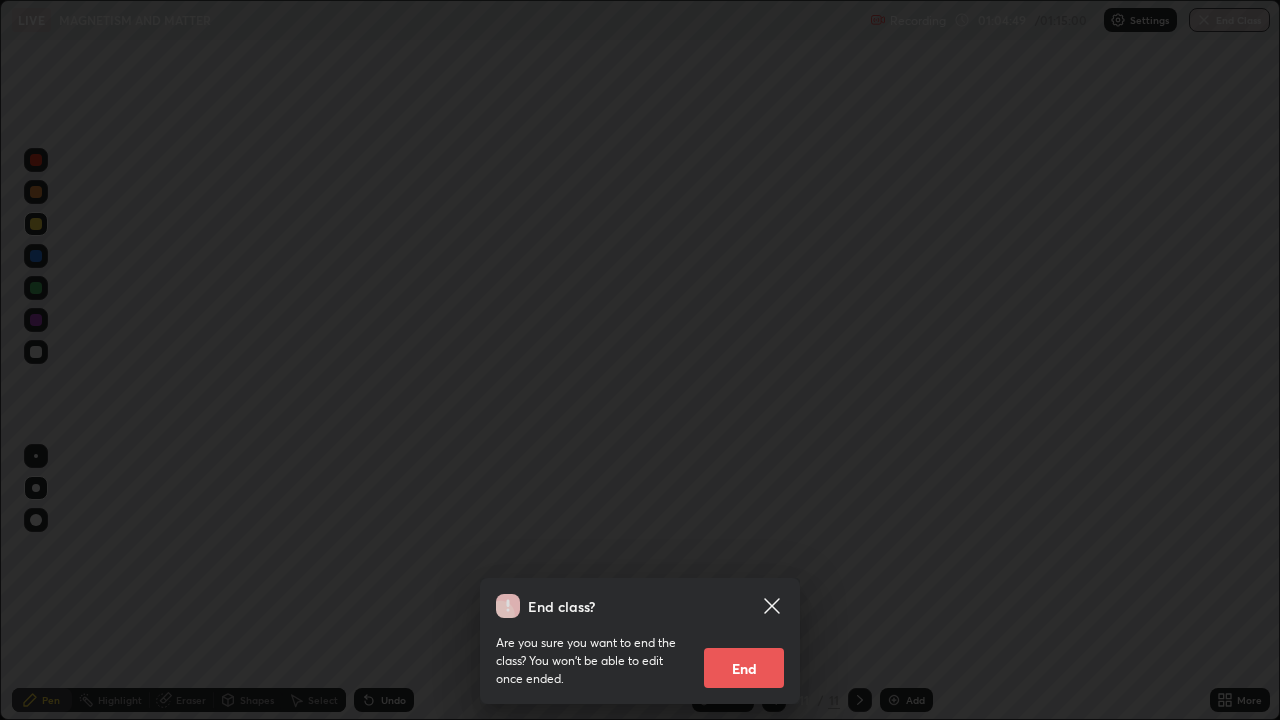 click on "End" at bounding box center [744, 668] 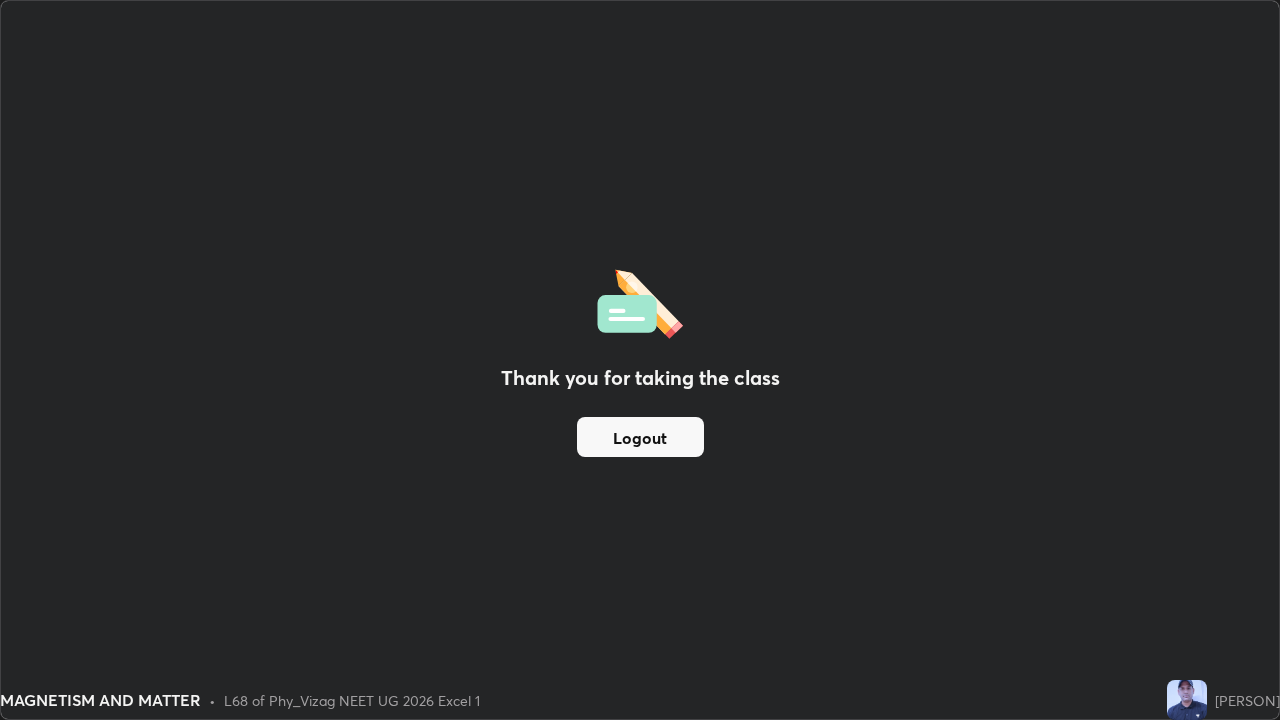 click on "Logout" at bounding box center (640, 437) 